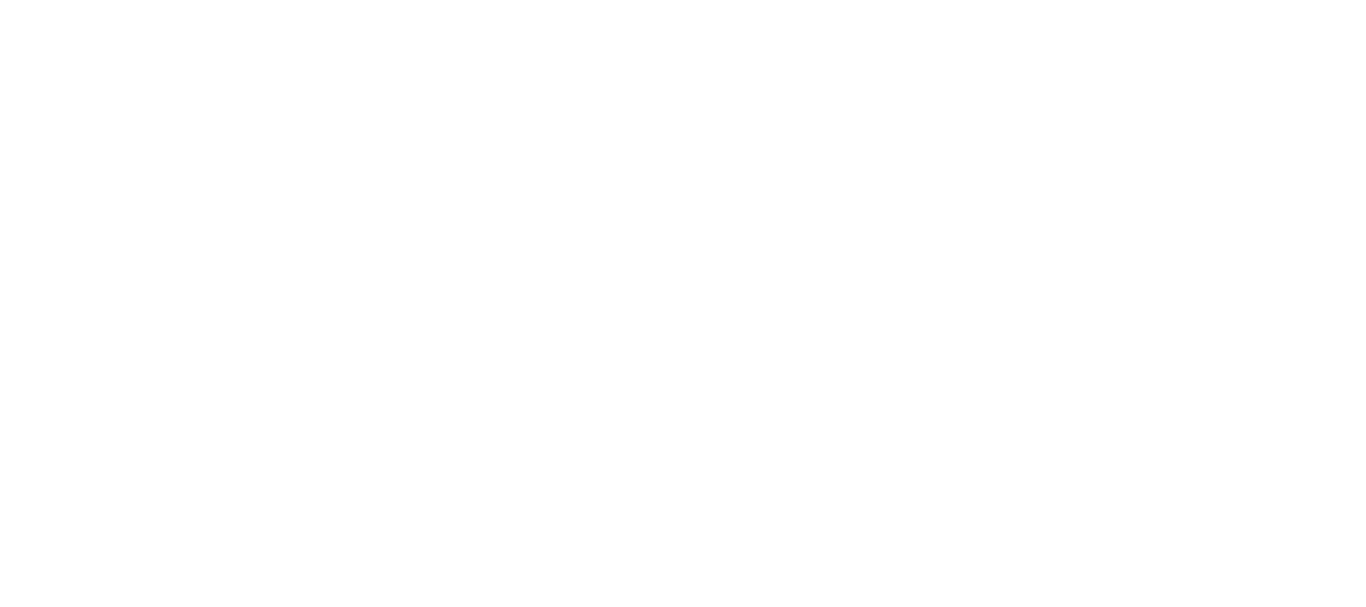 scroll, scrollTop: 0, scrollLeft: 0, axis: both 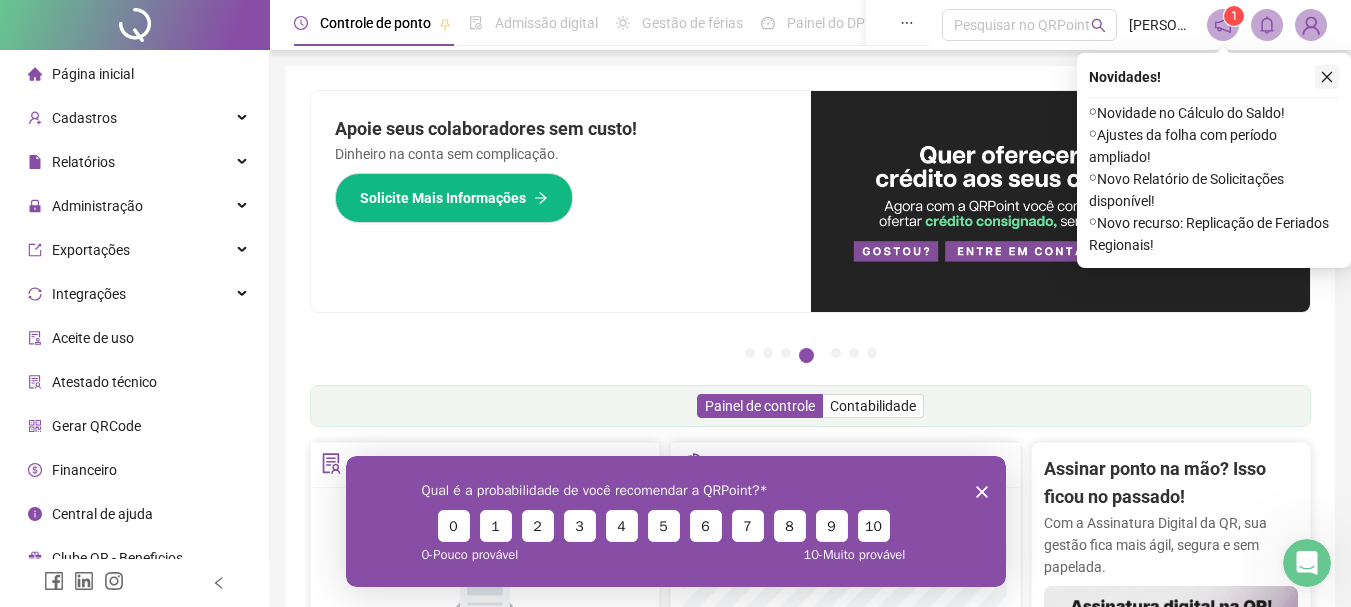 click 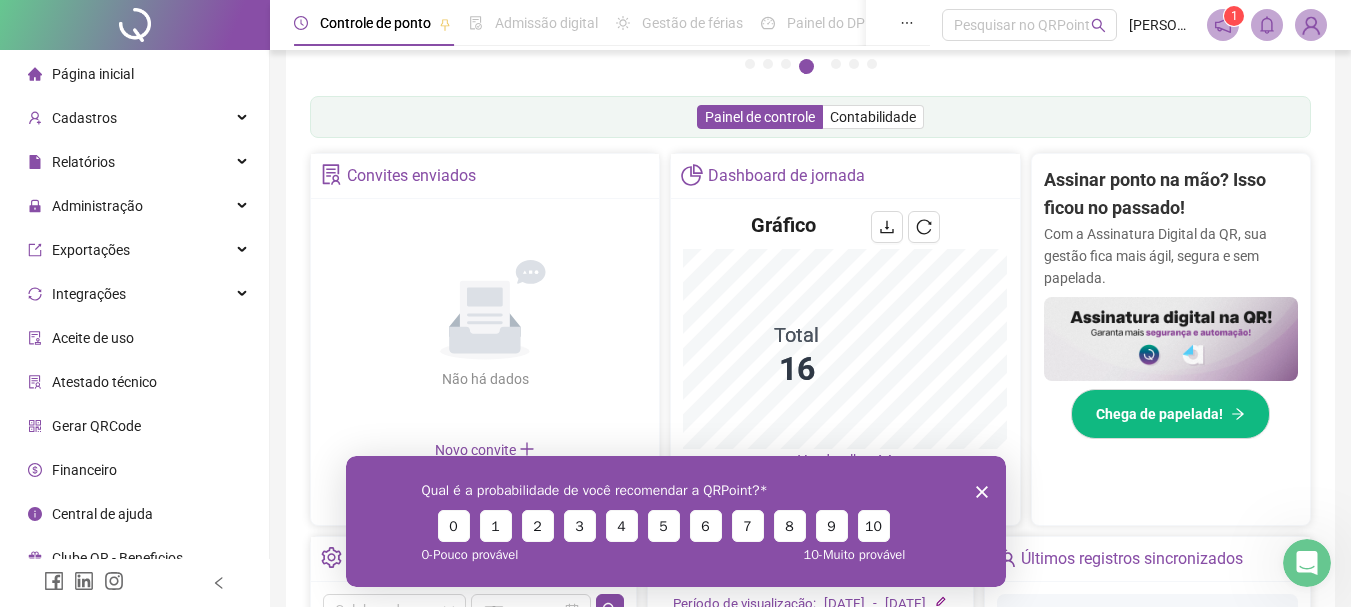 scroll, scrollTop: 300, scrollLeft: 0, axis: vertical 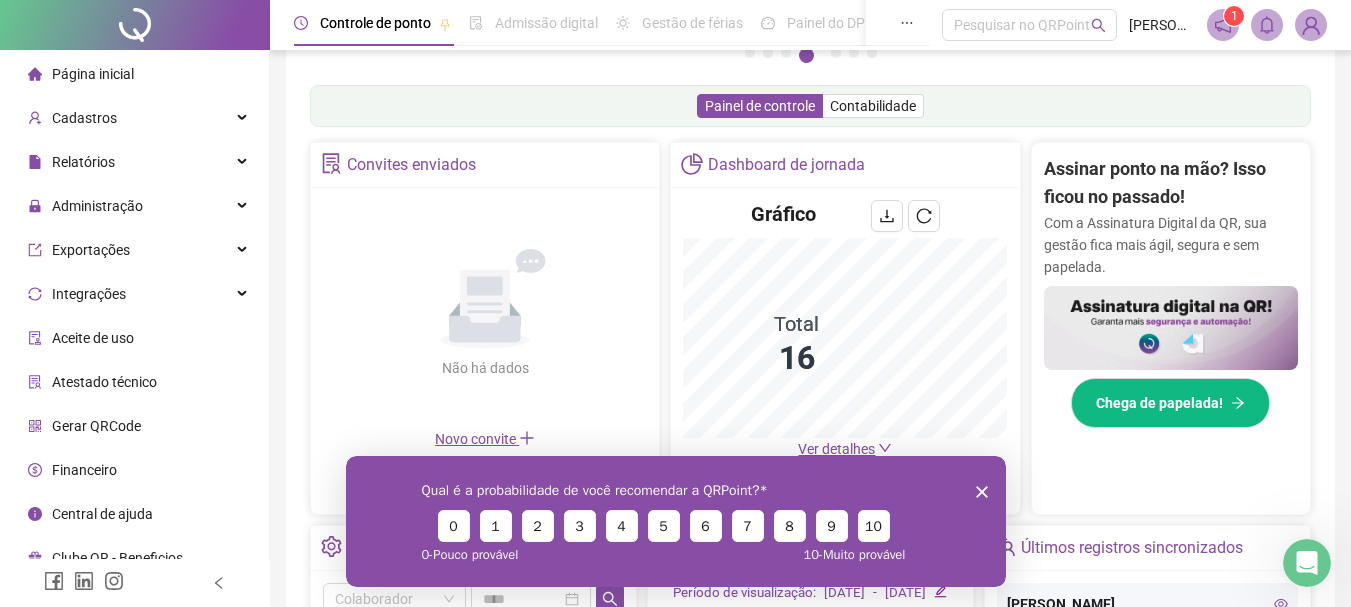 click on "Qual é a probabilidade de você recomendar a QRPoint? 0 1 2 3 4 5 6 7 8 9 10 0  -  Pouco provável 10  -  Muito provável" at bounding box center [675, 520] 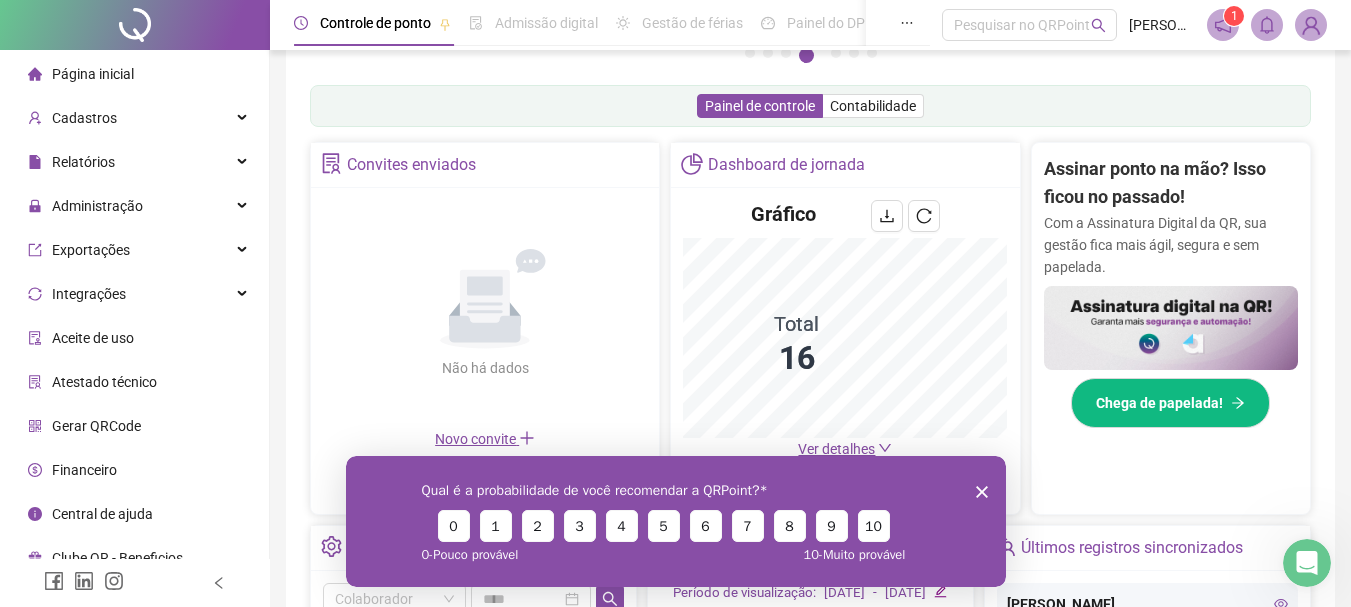 drag, startPoint x: 983, startPoint y: 491, endPoint x: 991, endPoint y: 460, distance: 32.01562 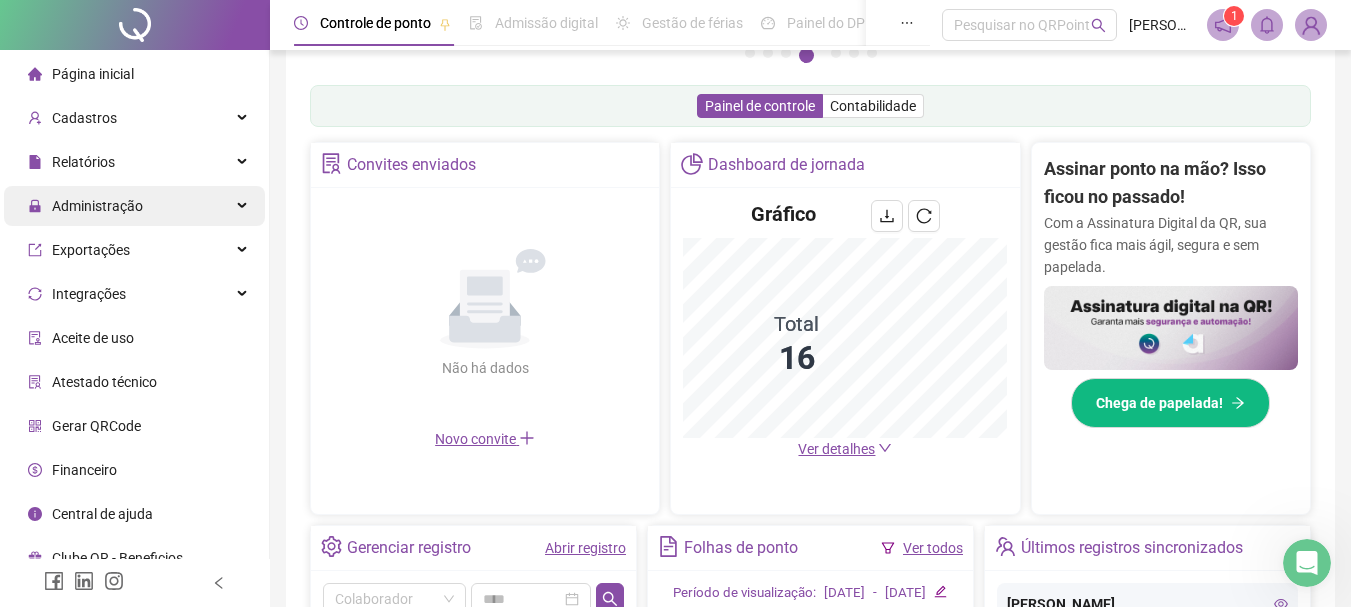 click on "Administração" at bounding box center [134, 206] 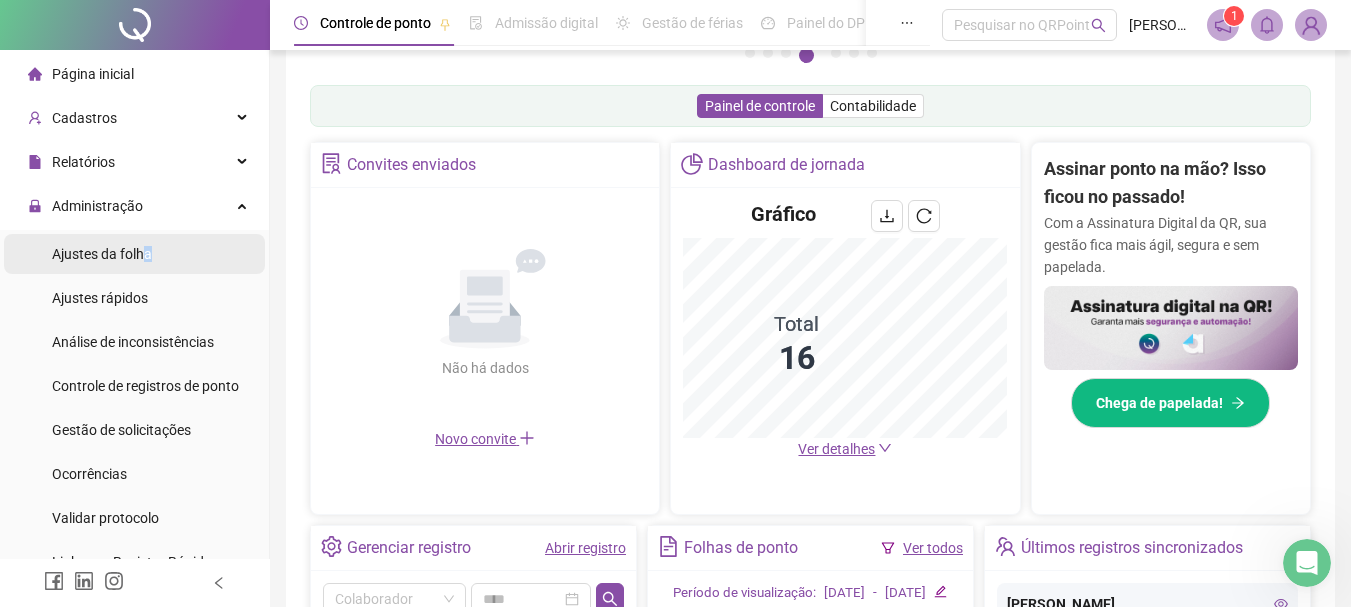 click on "Ajustes da folha" at bounding box center (102, 254) 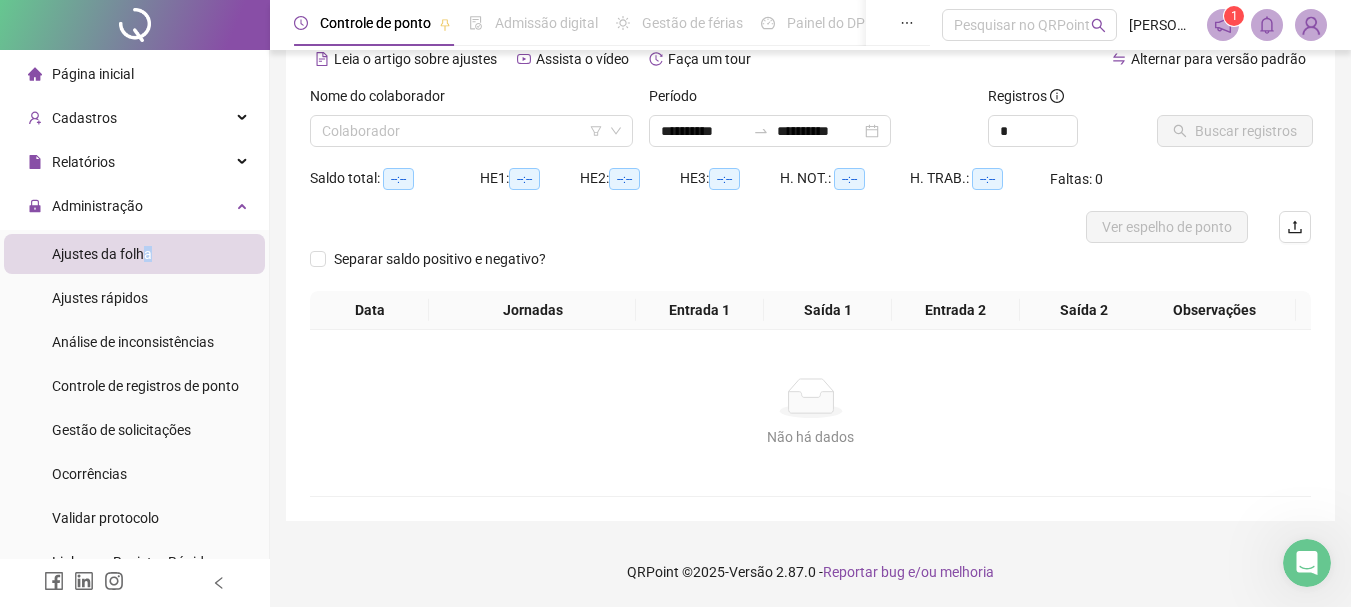 scroll, scrollTop: 99, scrollLeft: 0, axis: vertical 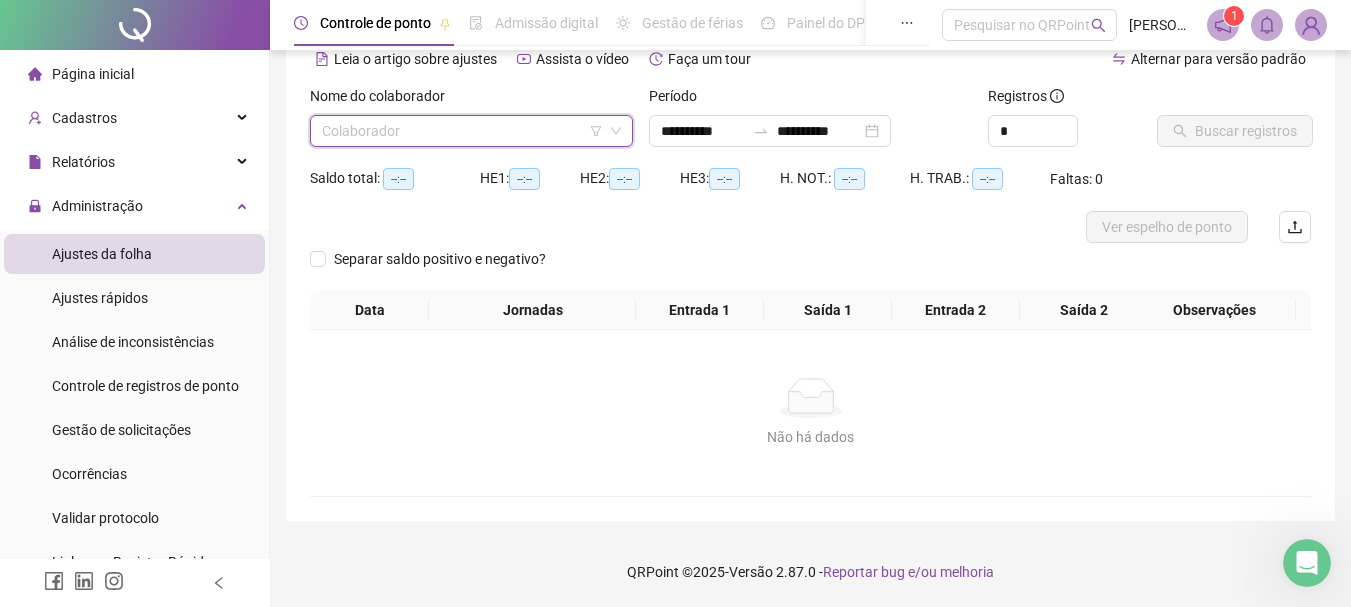 click at bounding box center [465, 131] 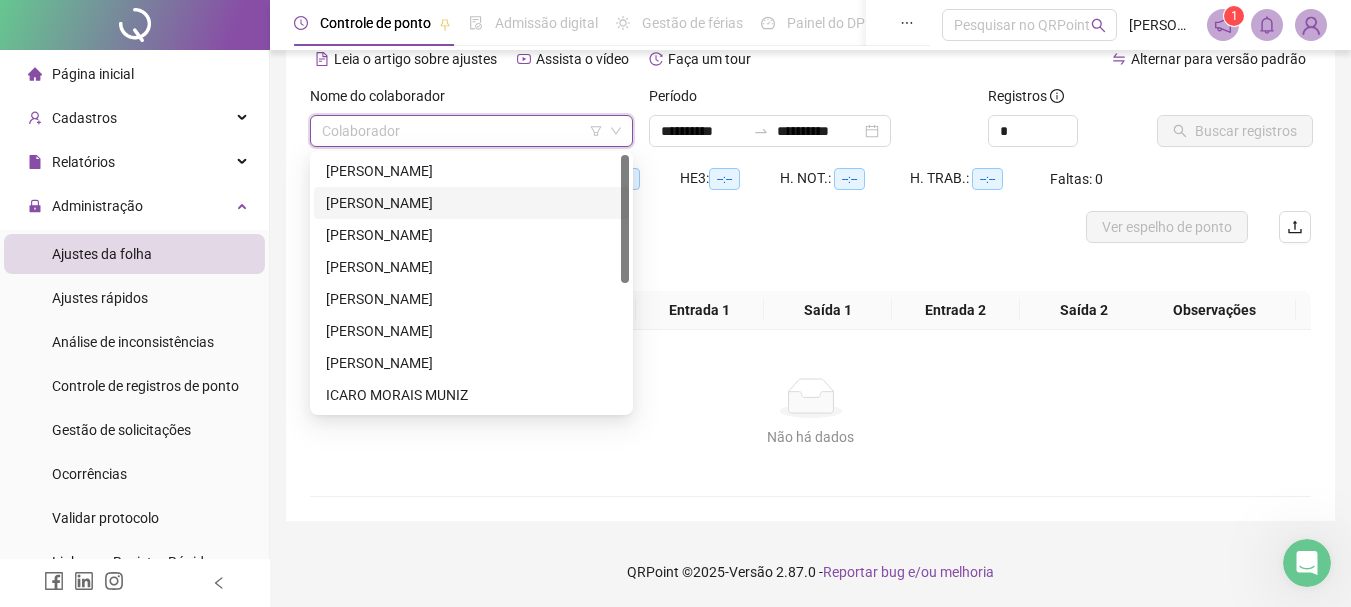 click on "[PERSON_NAME]" at bounding box center [471, 203] 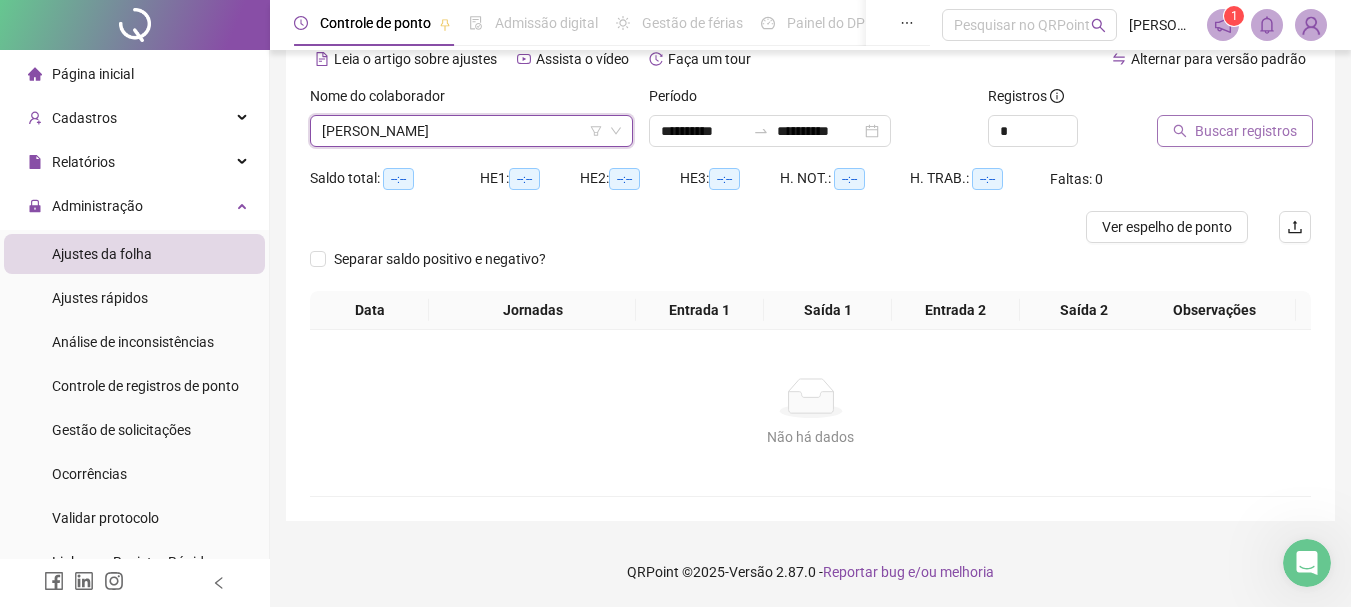 click on "Buscar registros" at bounding box center (1246, 131) 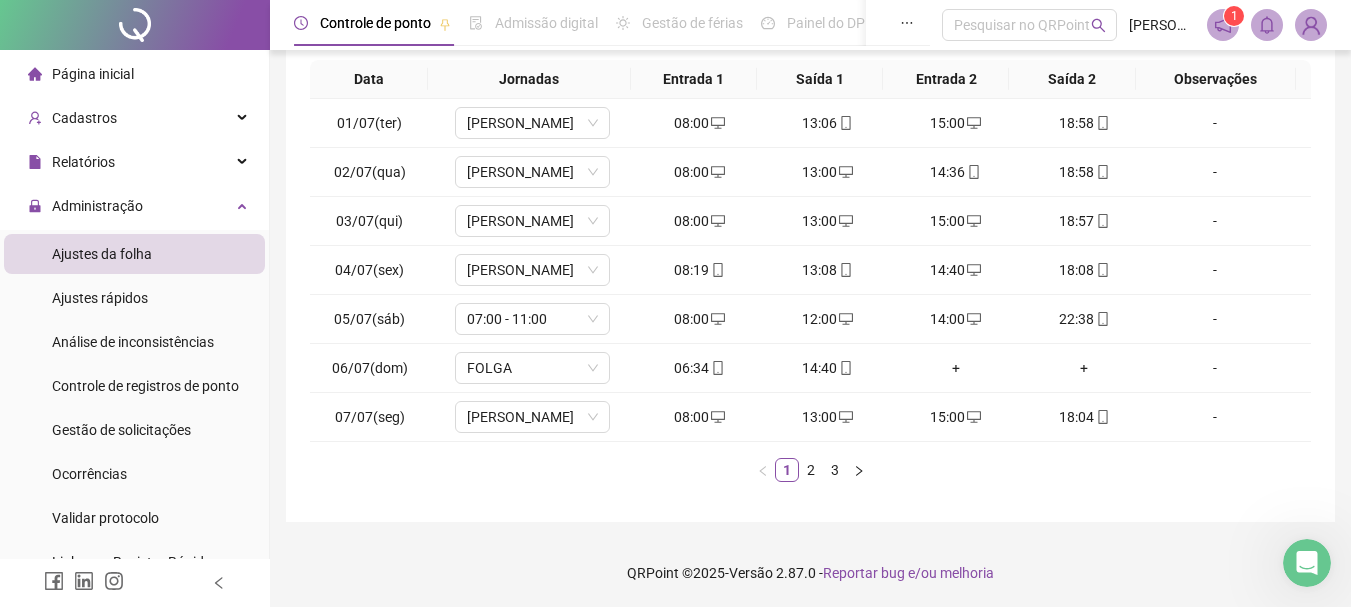 scroll, scrollTop: 331, scrollLeft: 0, axis: vertical 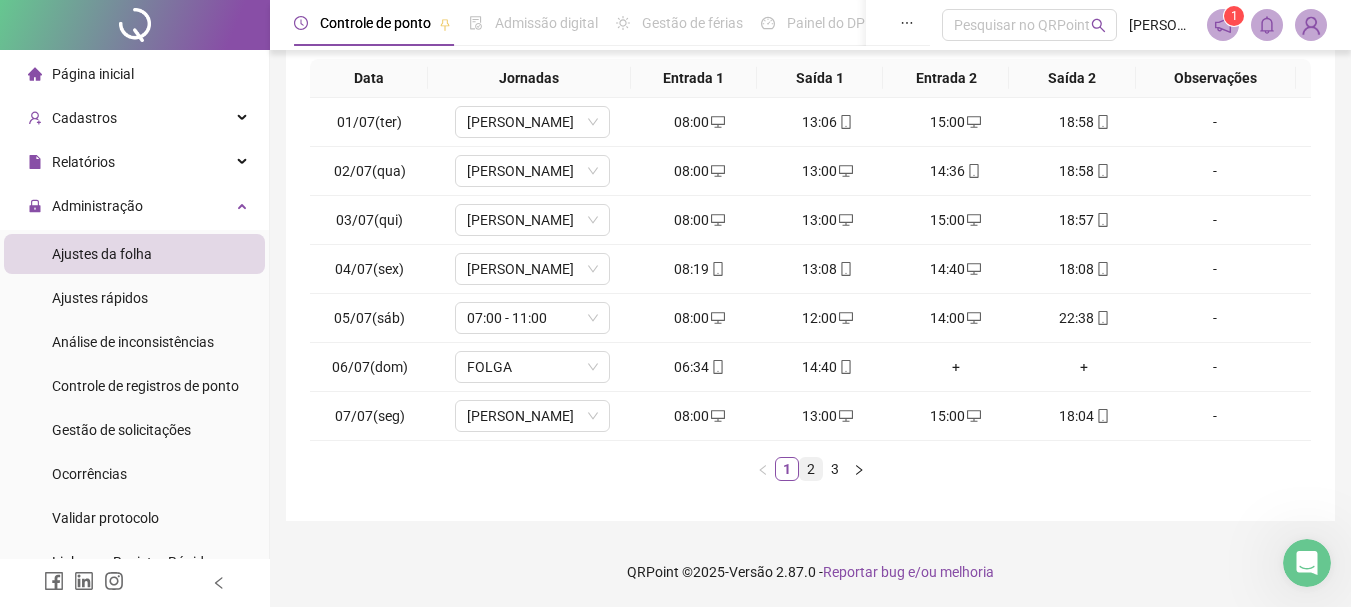 click on "2" at bounding box center [811, 469] 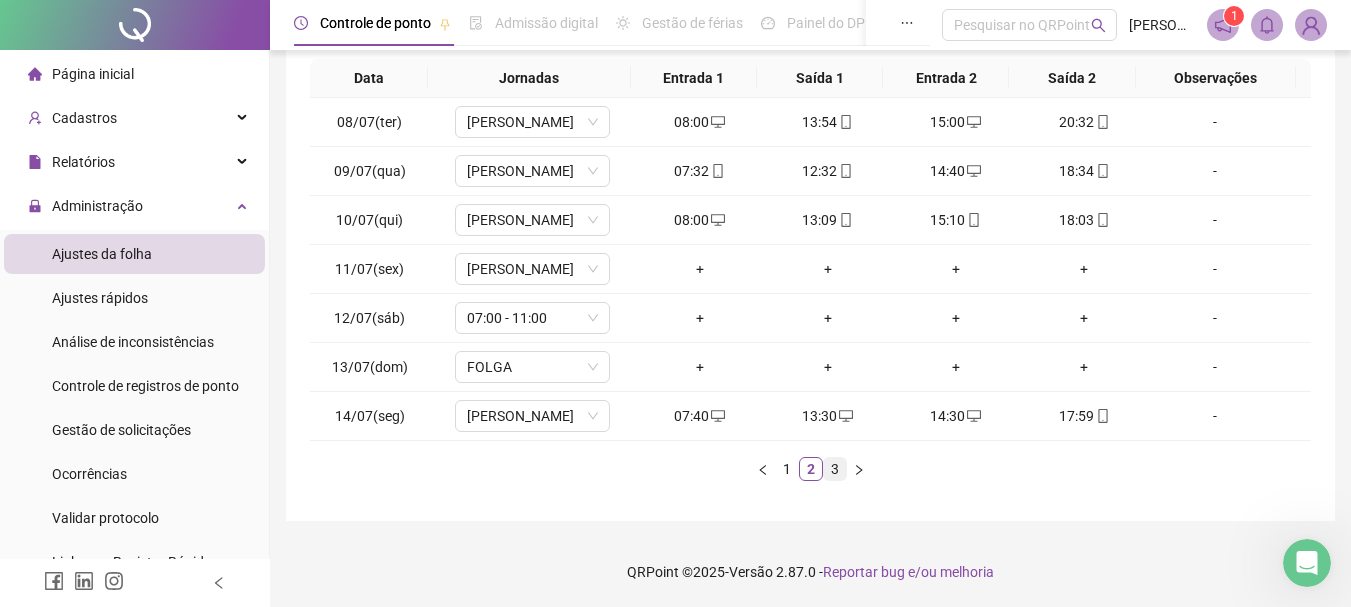 click on "3" at bounding box center (835, 469) 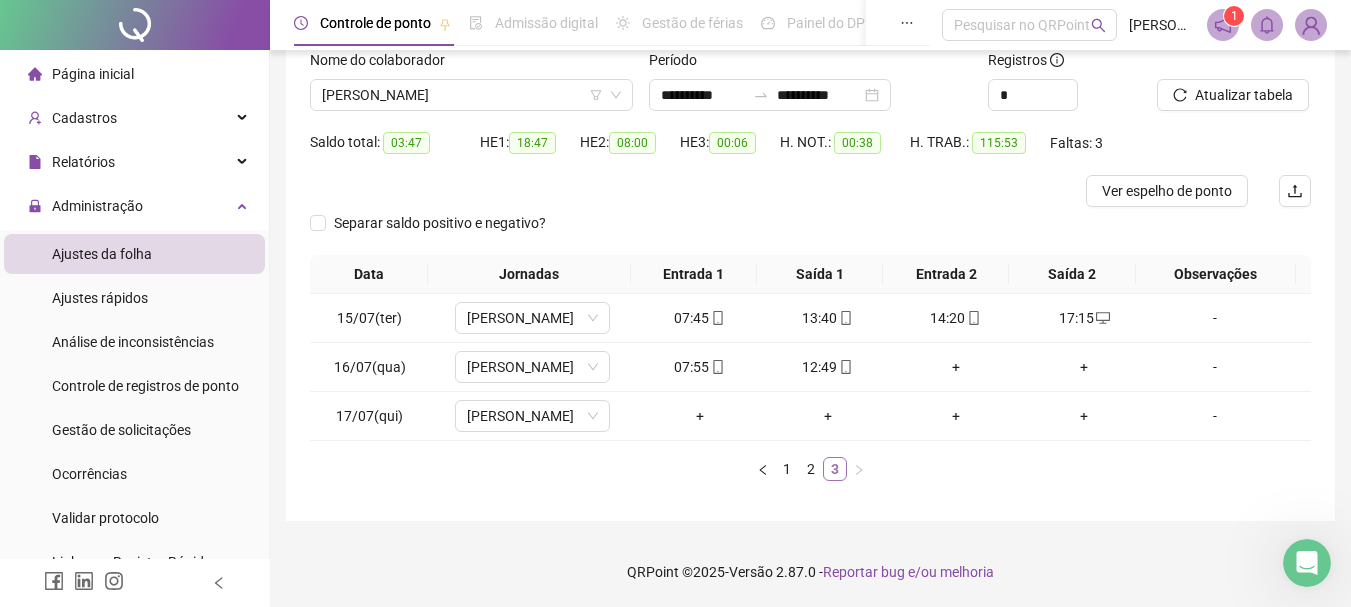 scroll, scrollTop: 135, scrollLeft: 0, axis: vertical 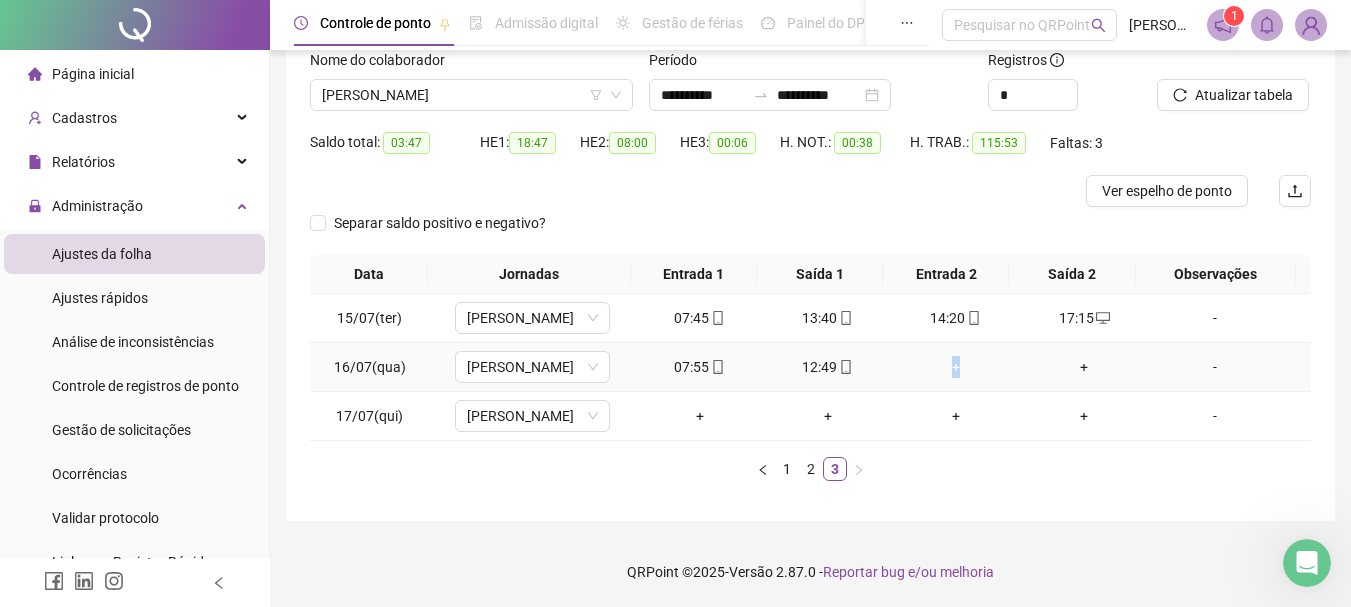 click on "+" at bounding box center [956, 367] 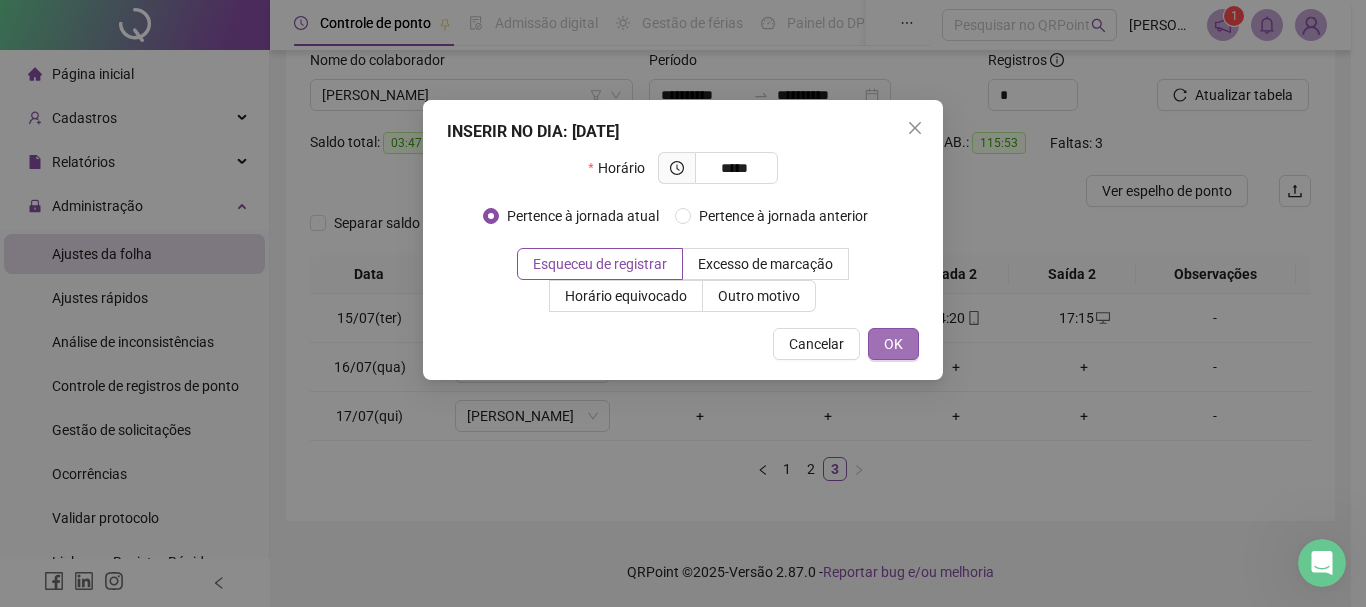type on "*****" 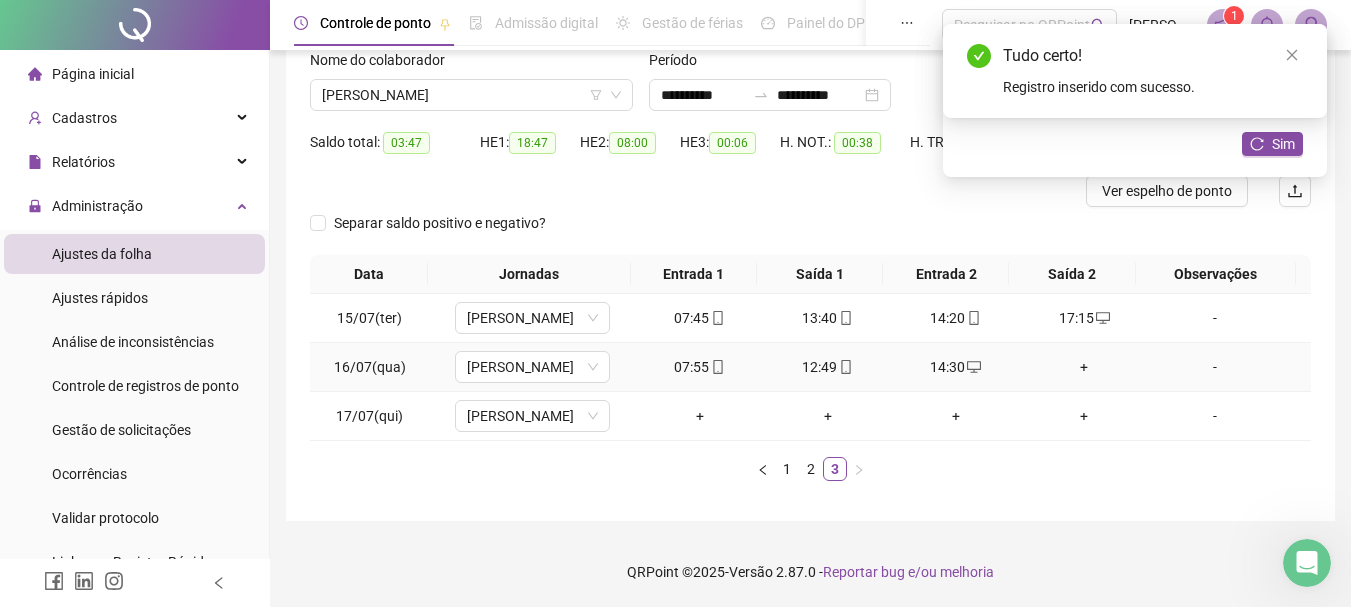 click on "+" at bounding box center (1084, 367) 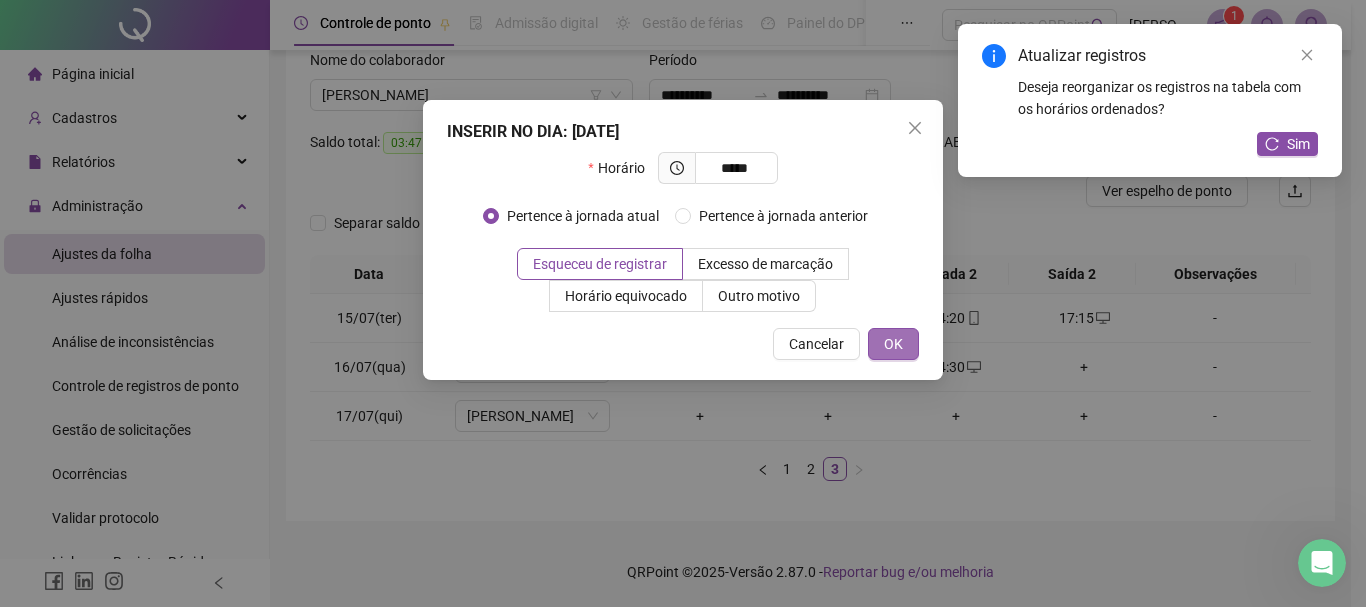 type on "*****" 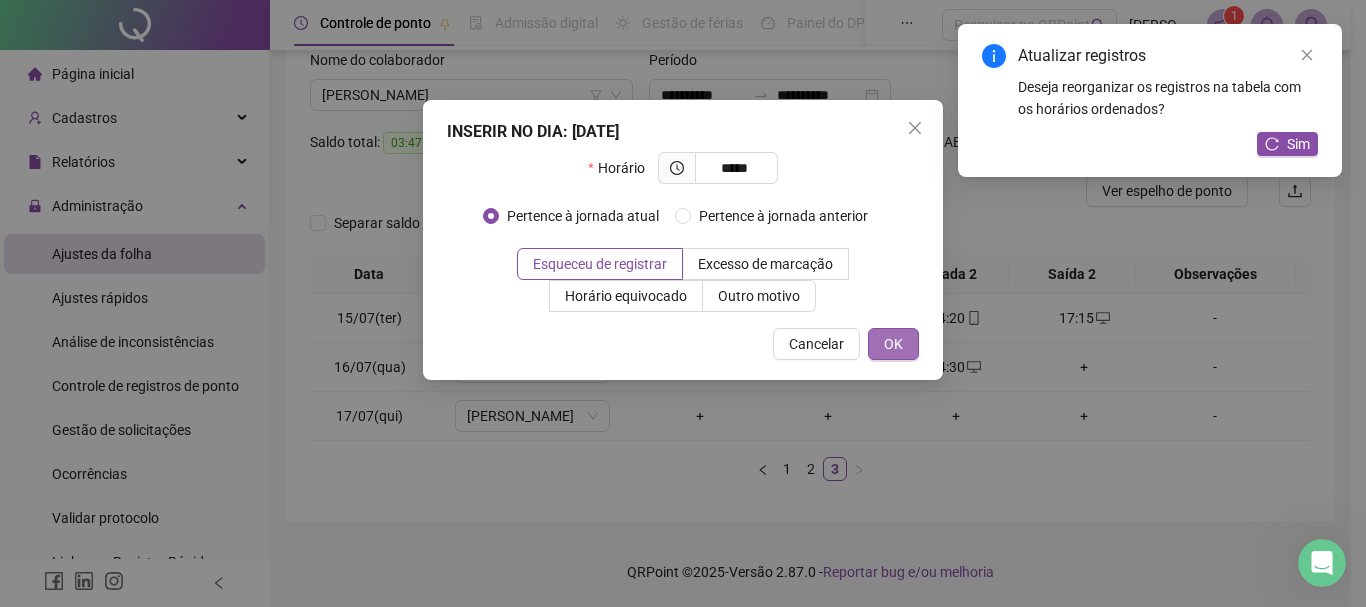 click on "OK" at bounding box center (893, 344) 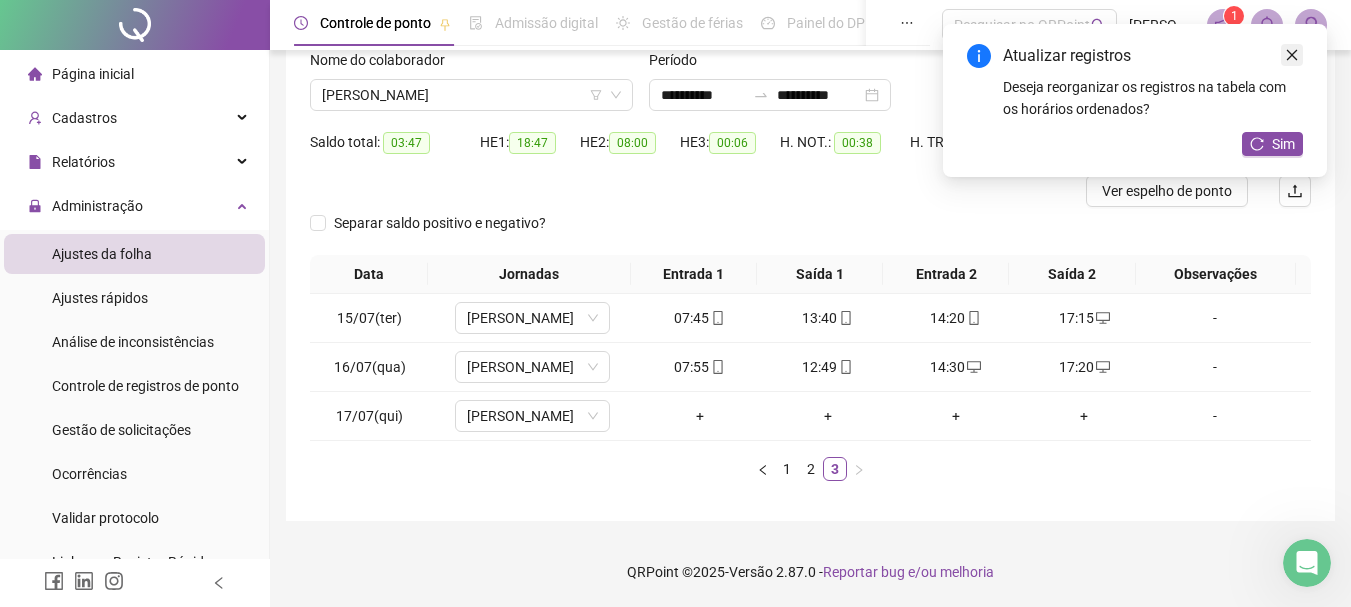 click 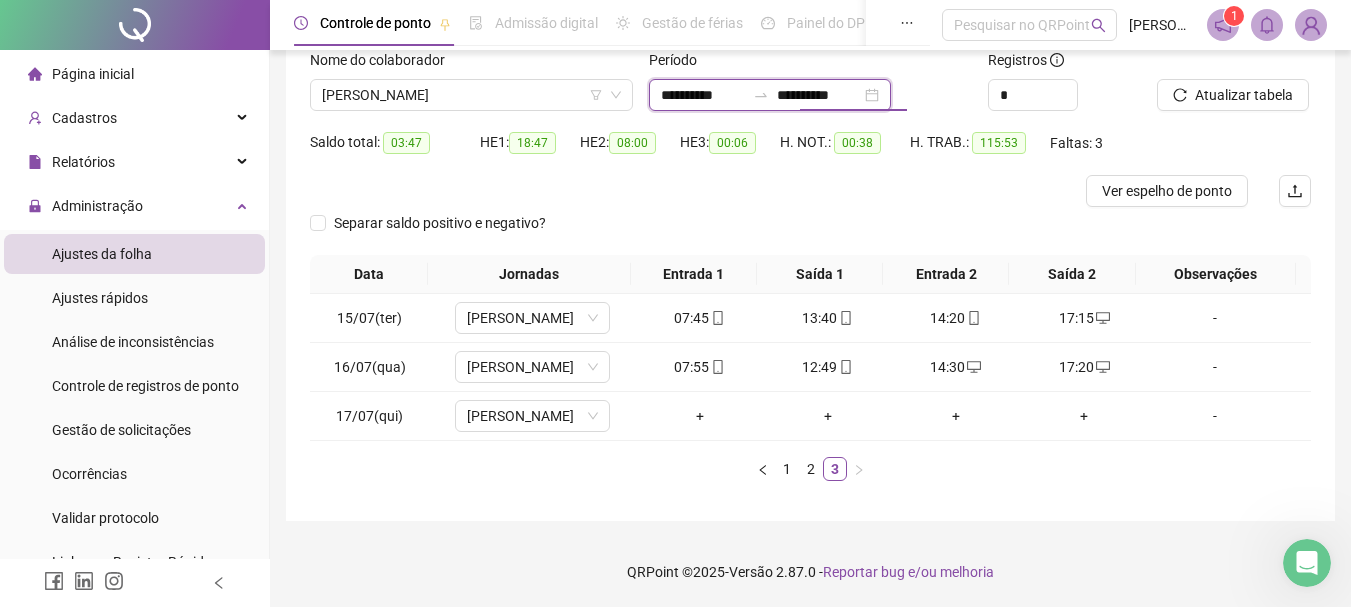 click on "**********" at bounding box center [819, 95] 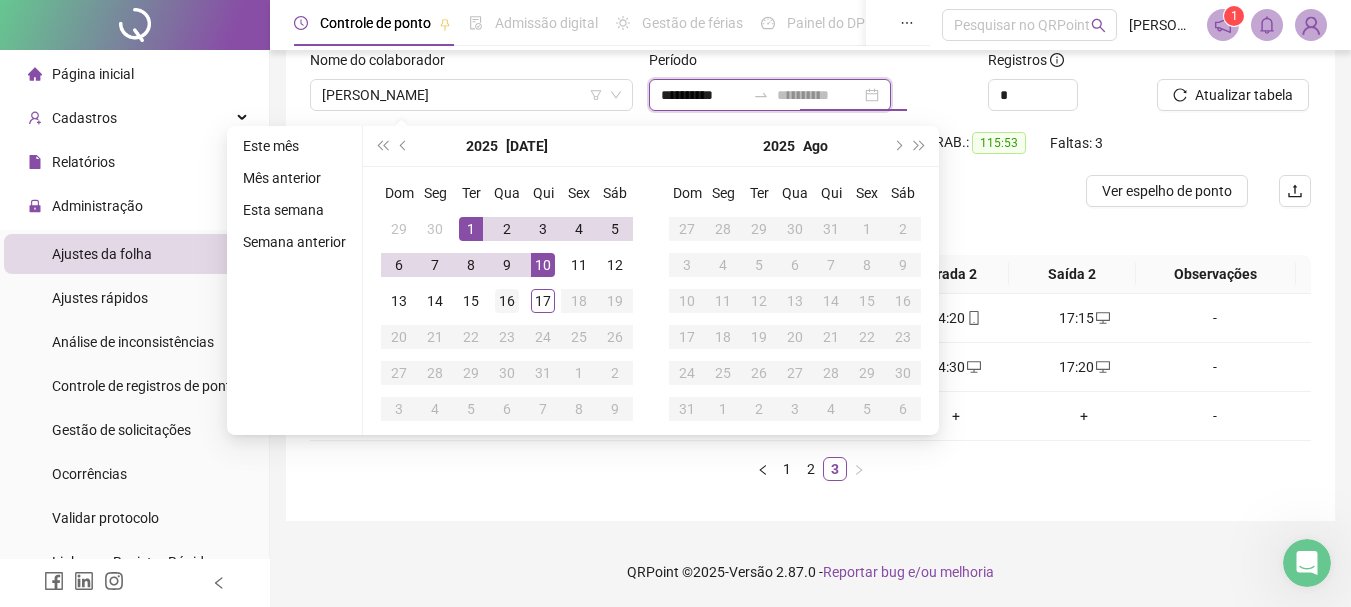 type on "**********" 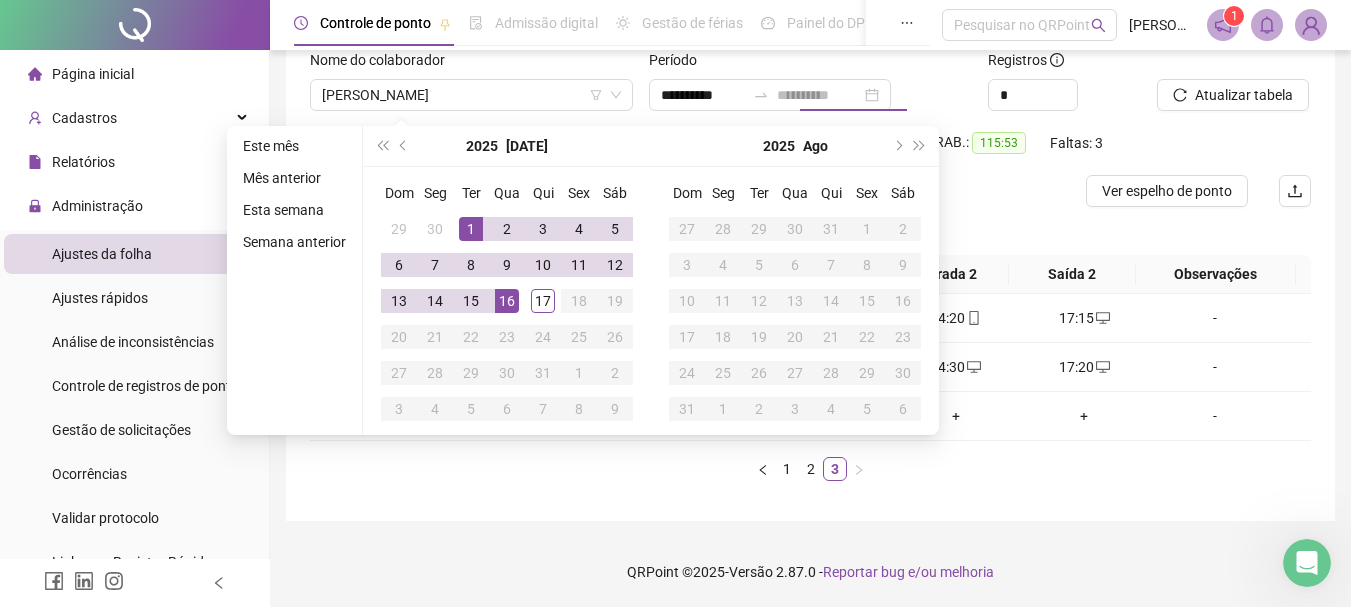 click on "16" at bounding box center (507, 301) 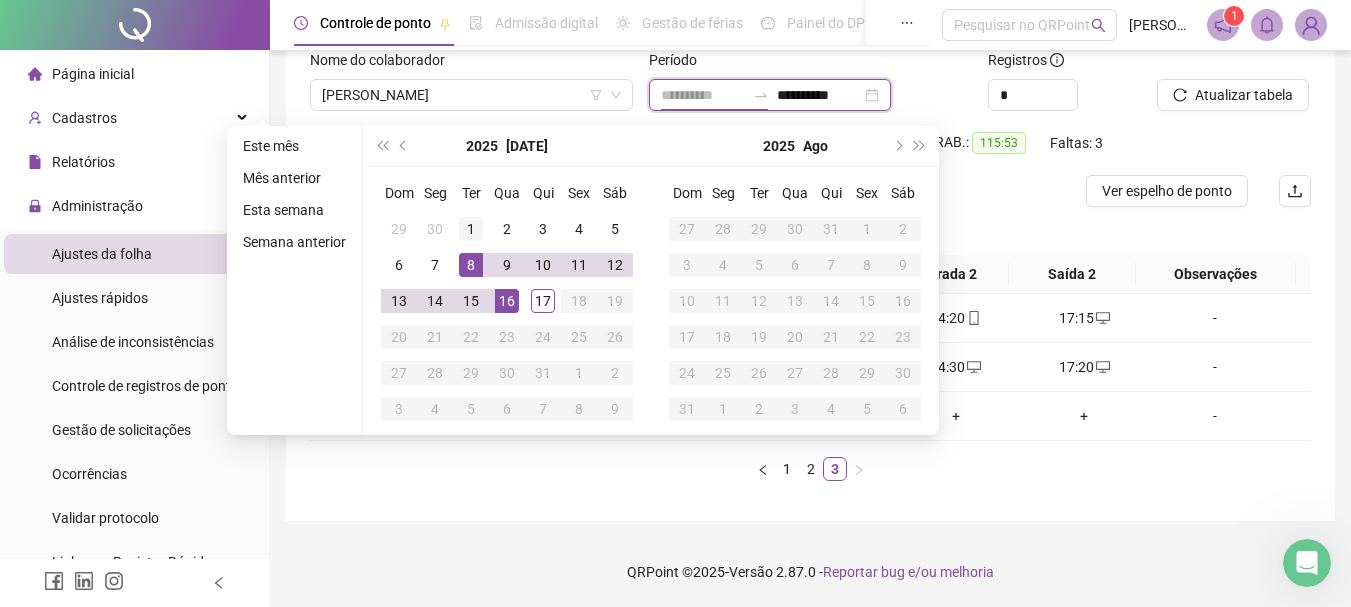 type on "**********" 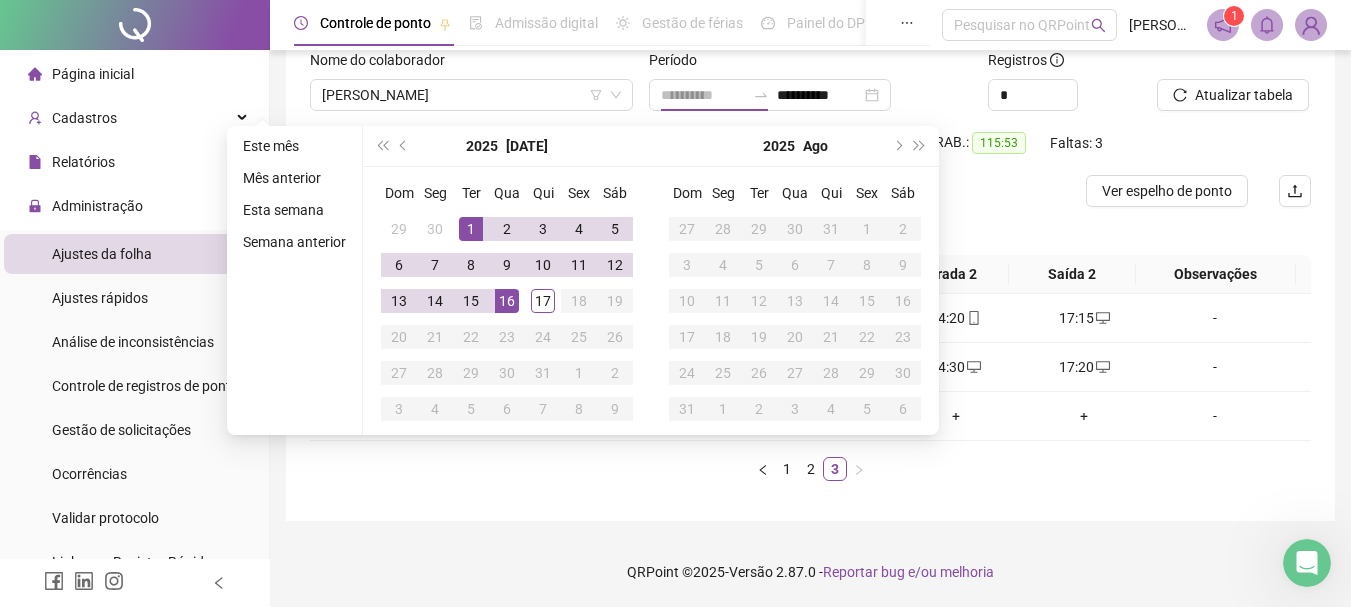 click on "1" at bounding box center (471, 229) 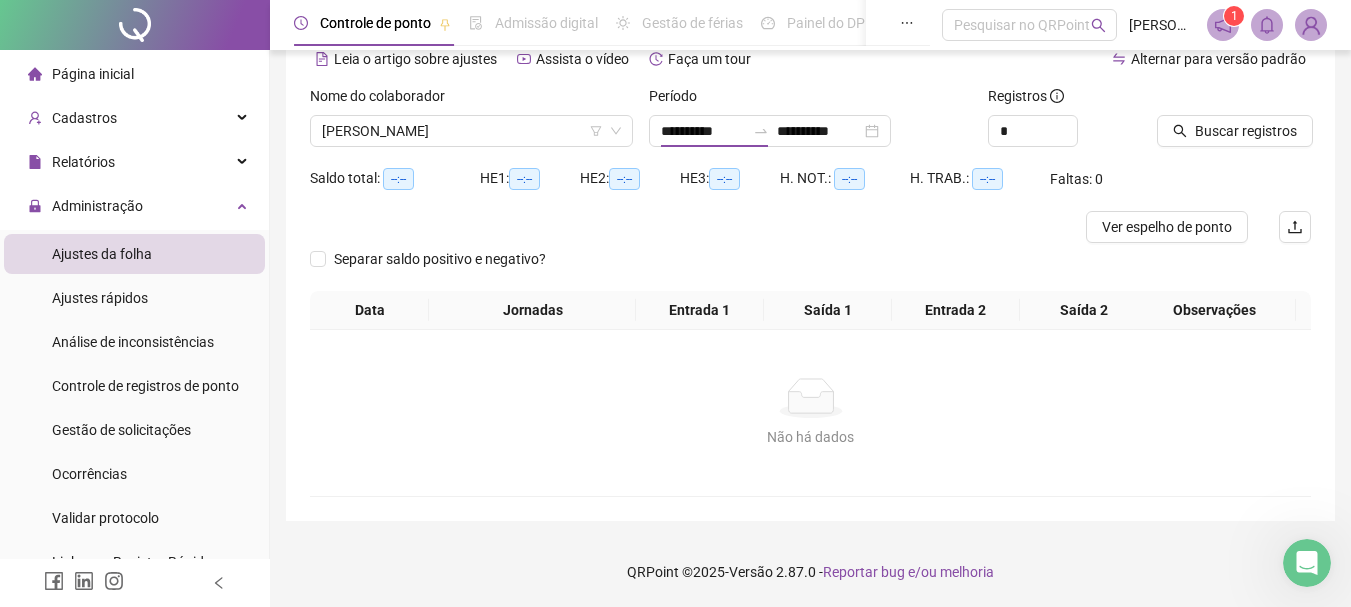 scroll, scrollTop: 99, scrollLeft: 0, axis: vertical 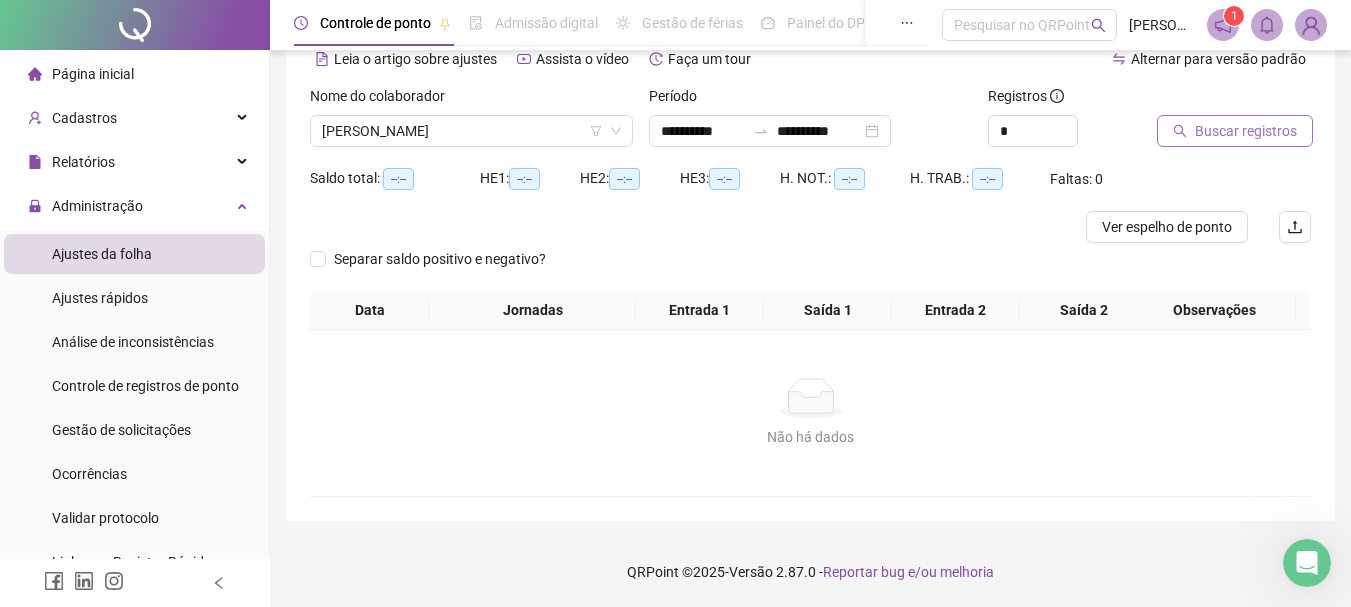 click on "Buscar registros" at bounding box center (1246, 131) 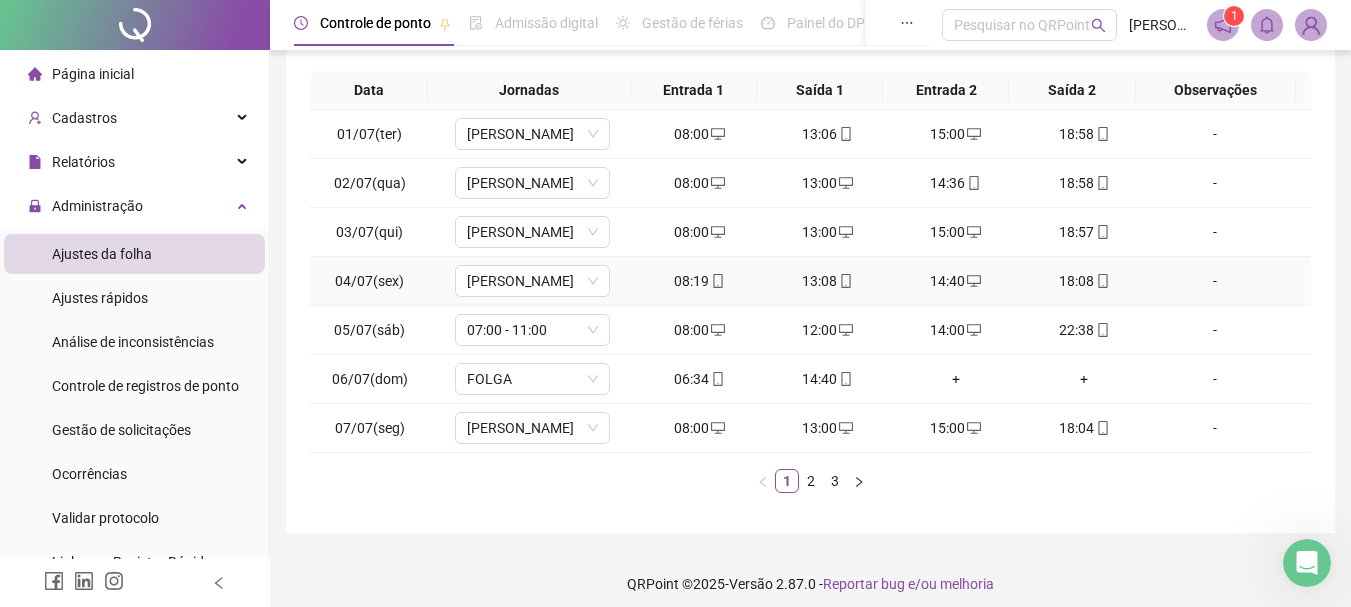 scroll, scrollTop: 331, scrollLeft: 0, axis: vertical 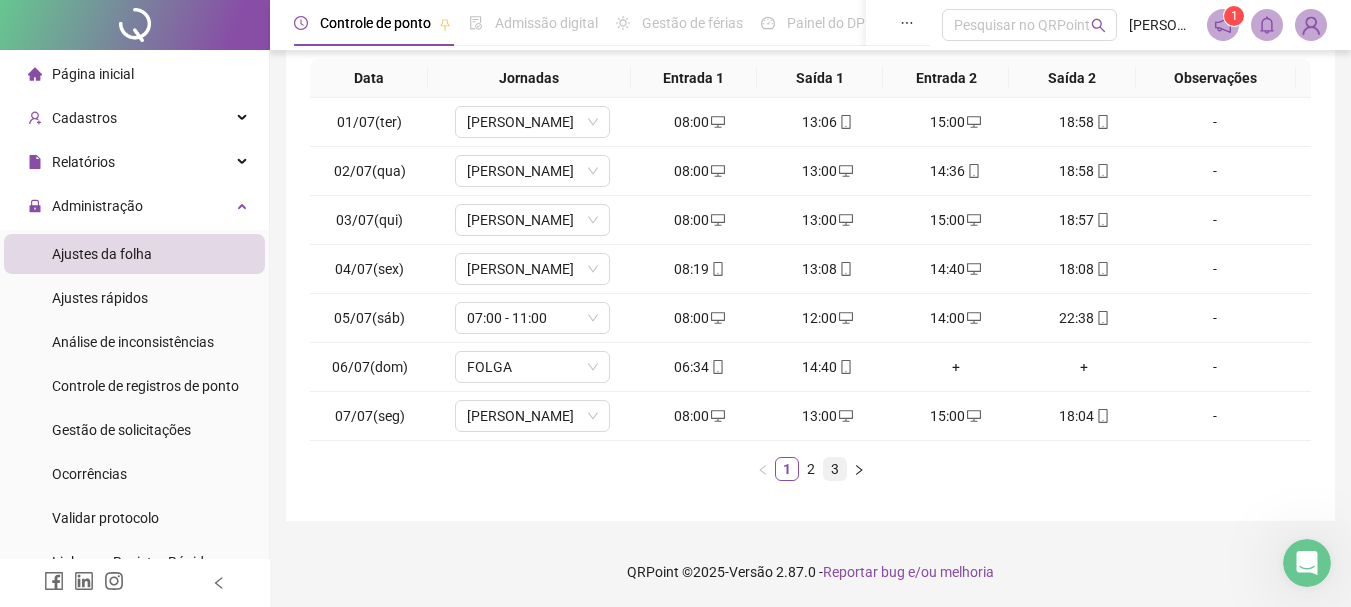 click on "3" at bounding box center [835, 469] 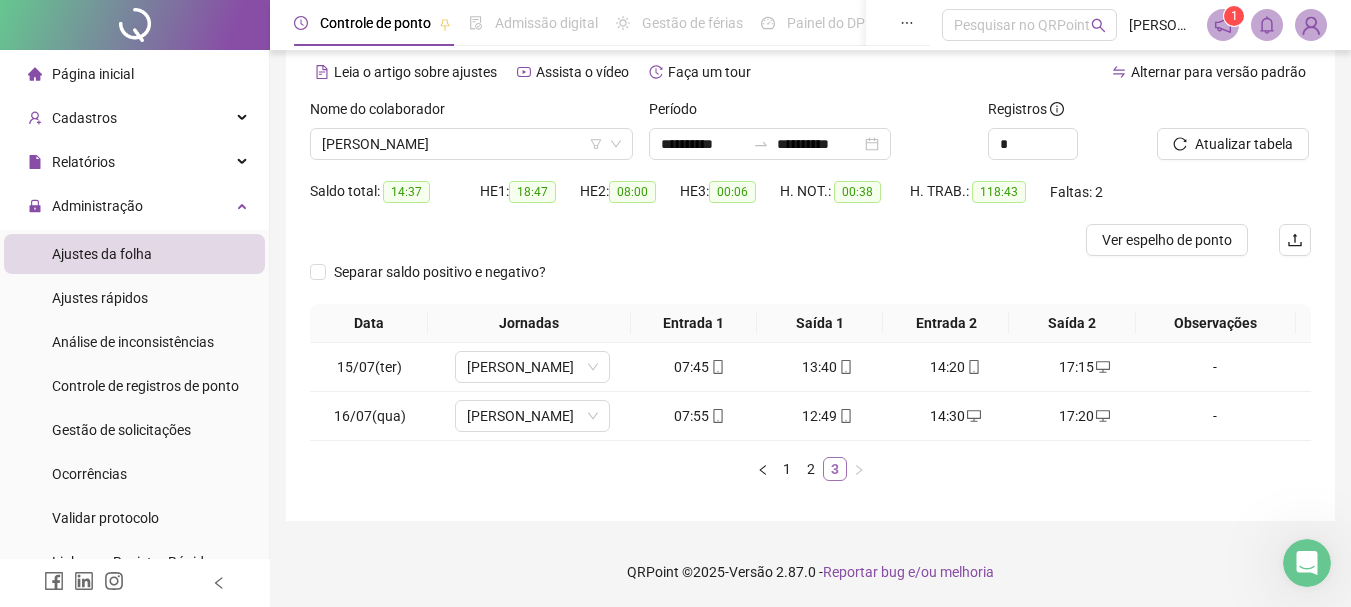 scroll, scrollTop: 86, scrollLeft: 0, axis: vertical 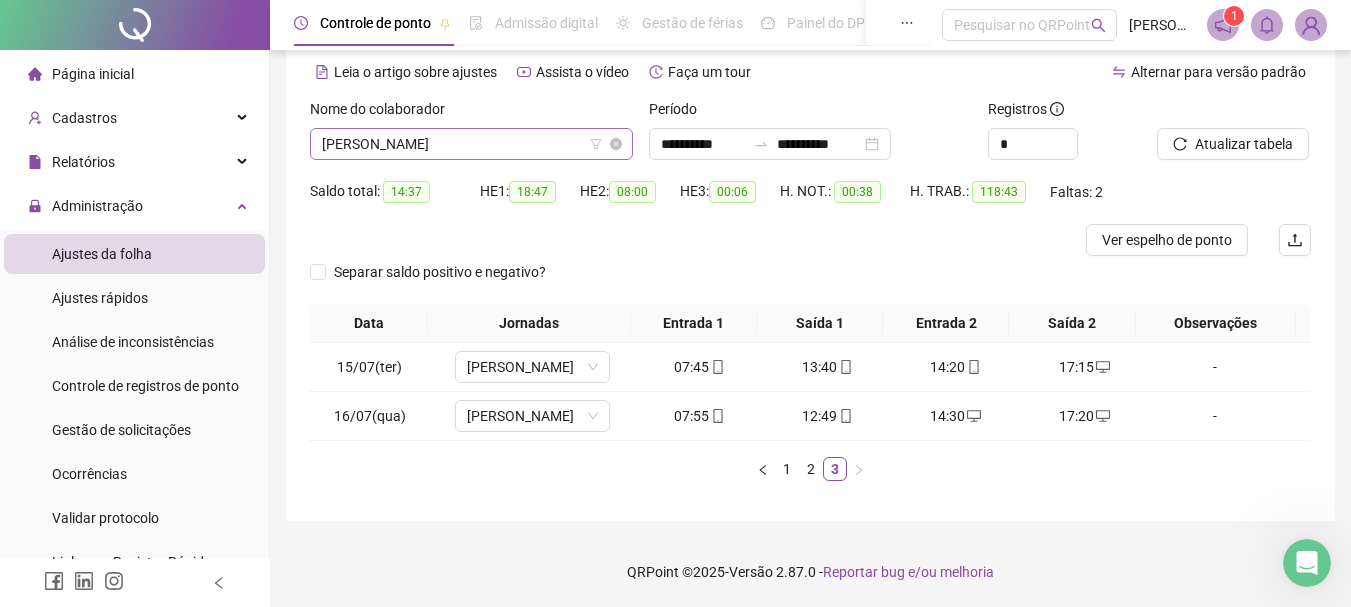 click on "[PERSON_NAME]" at bounding box center (471, 144) 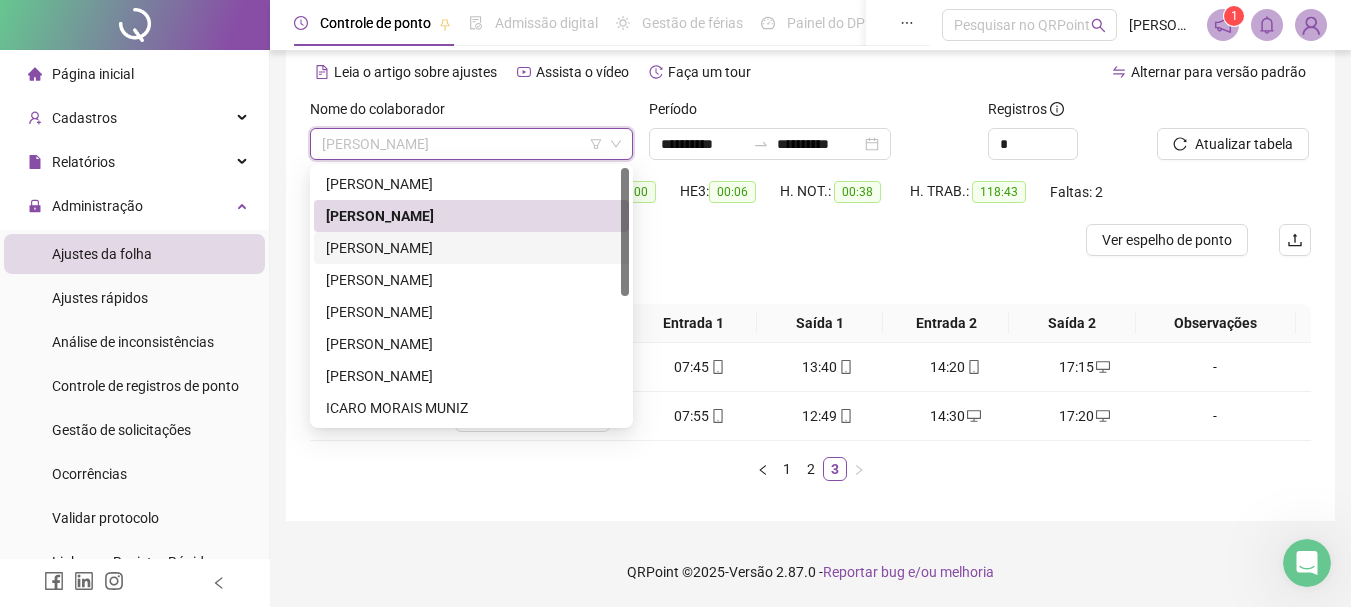 click on "[PERSON_NAME]" at bounding box center [471, 248] 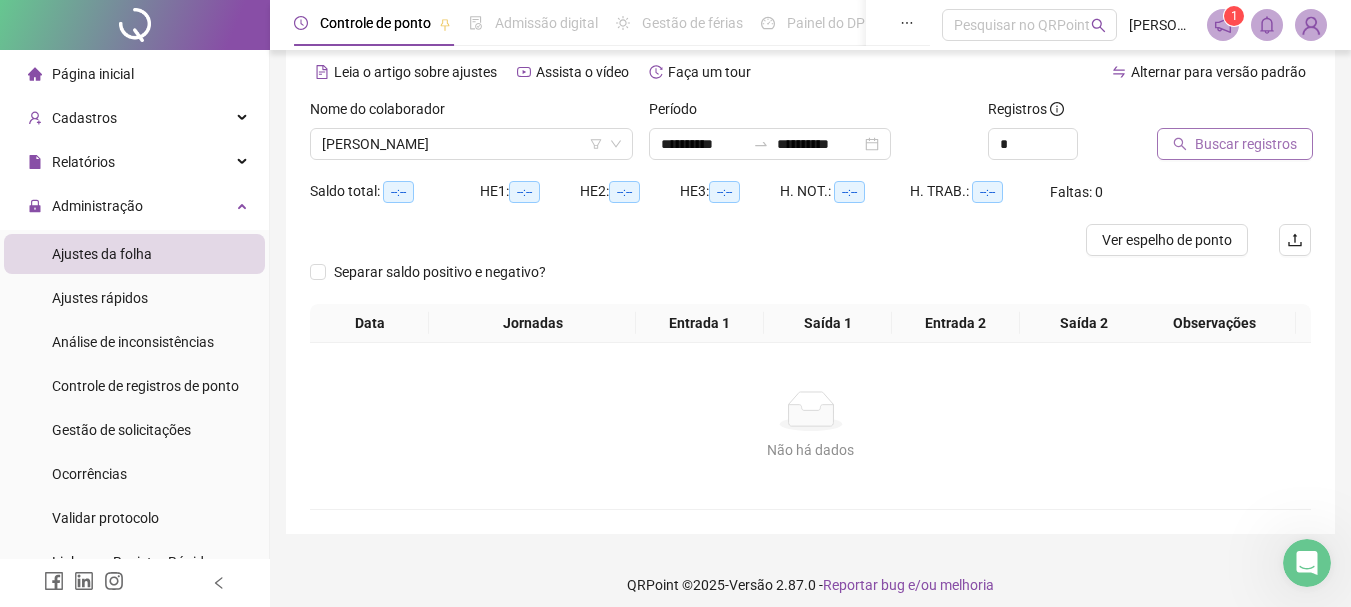 click on "Buscar registros" at bounding box center [1246, 144] 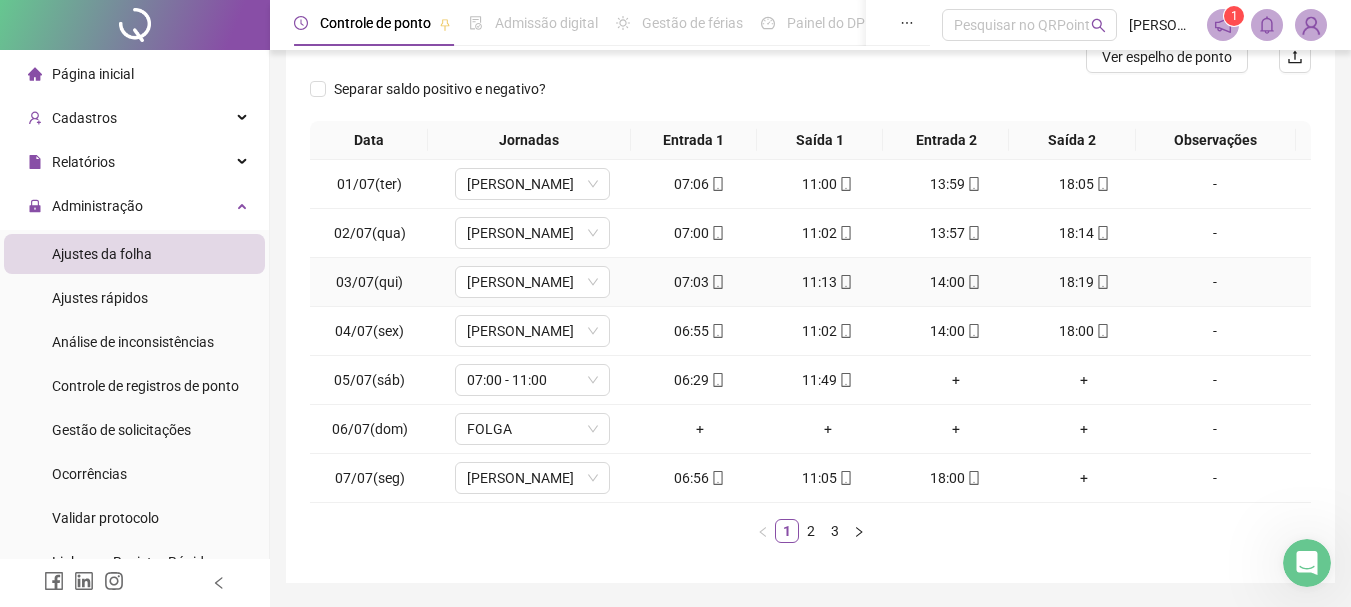 scroll, scrollTop: 331, scrollLeft: 0, axis: vertical 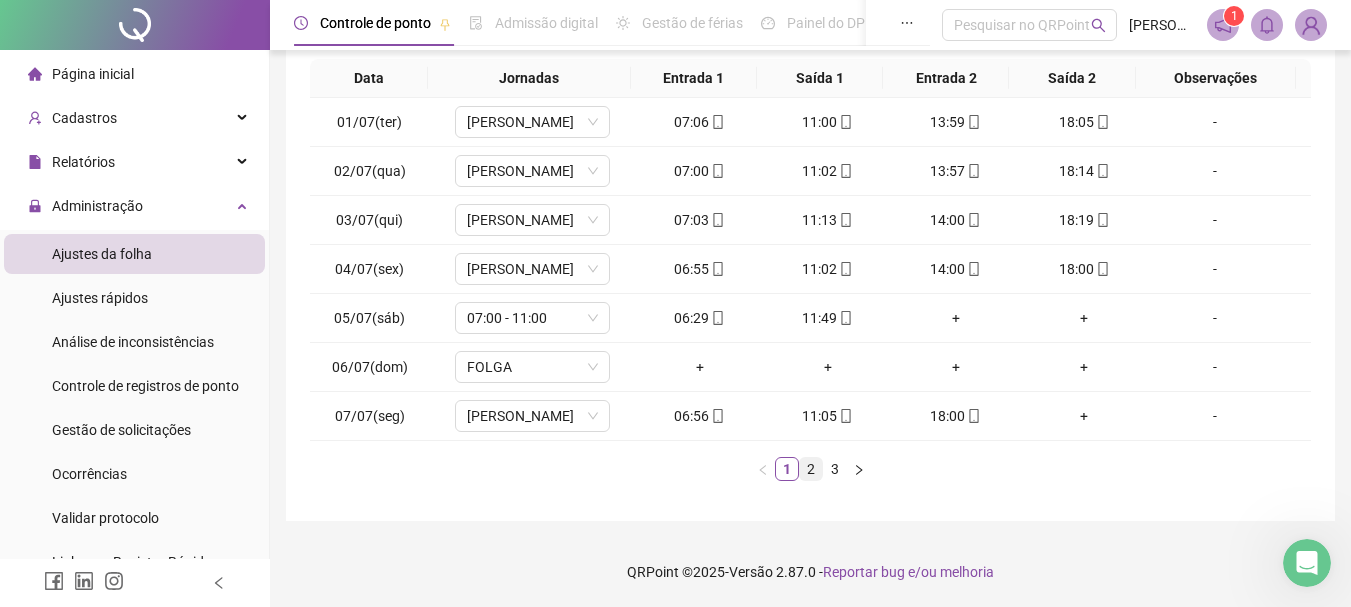 click on "2" at bounding box center [811, 469] 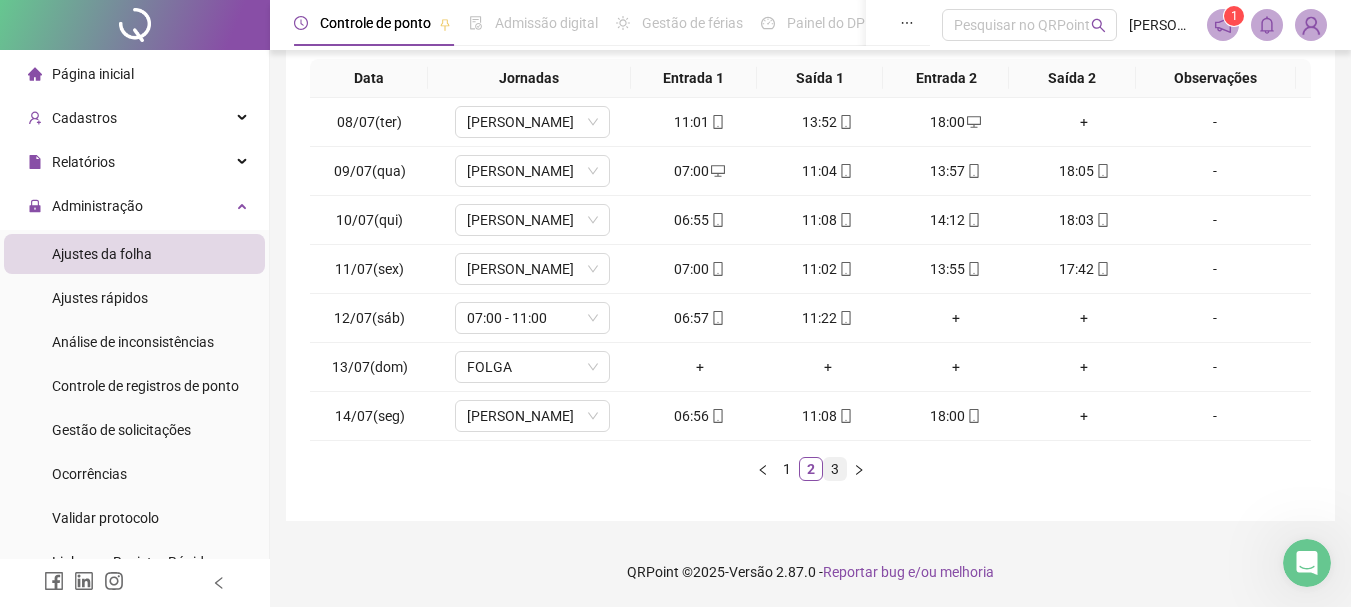 click on "3" at bounding box center [835, 469] 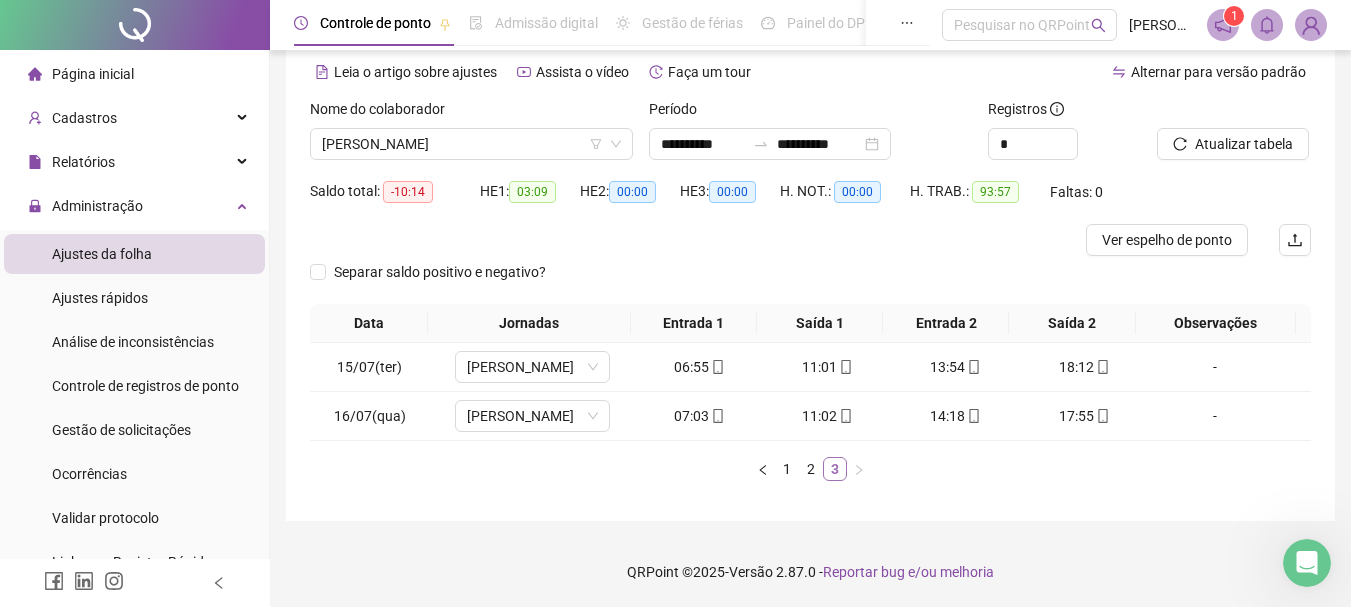 scroll, scrollTop: 86, scrollLeft: 0, axis: vertical 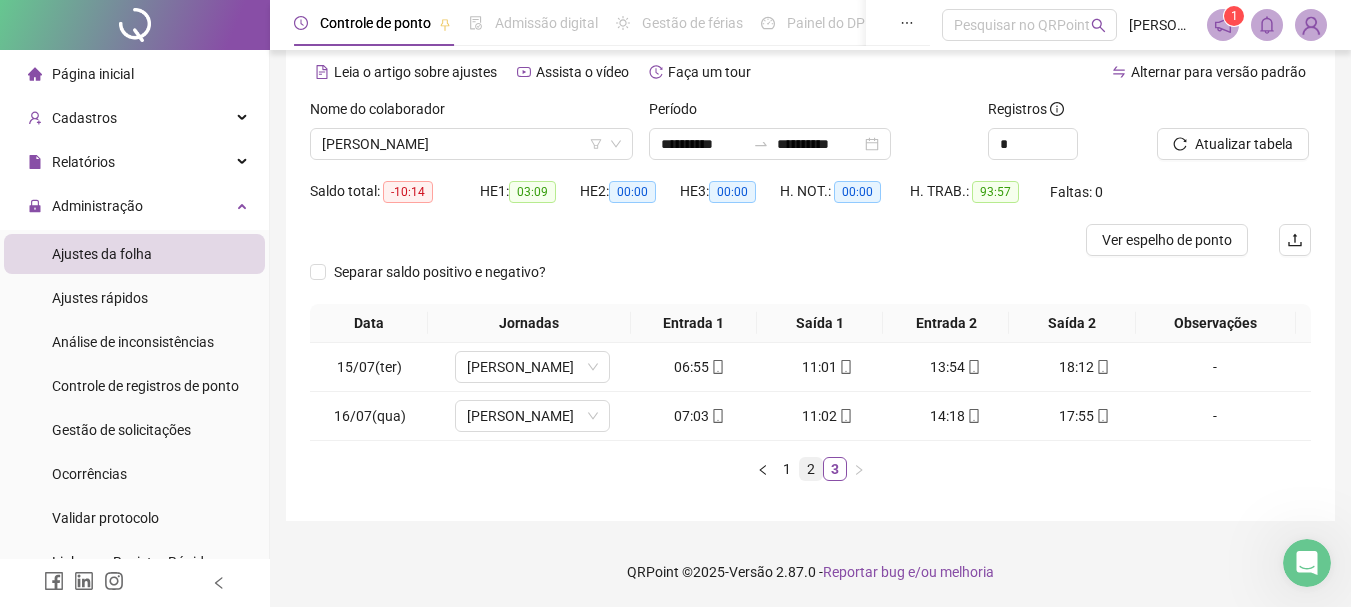 click on "2" at bounding box center (811, 469) 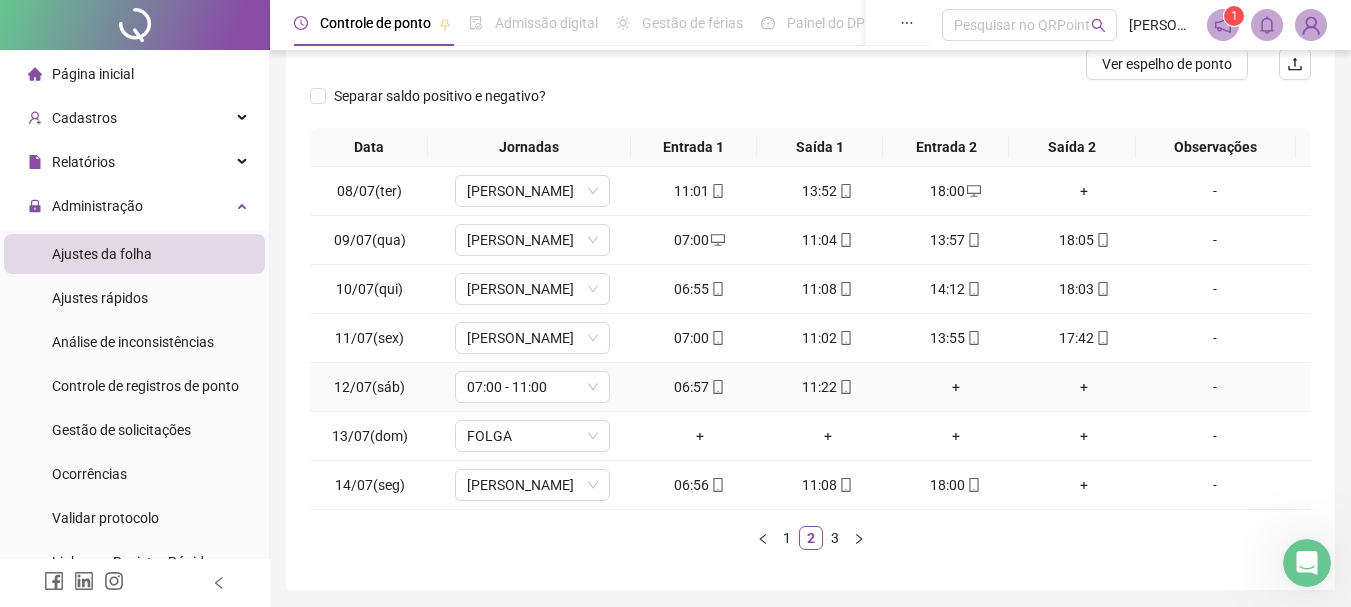 scroll, scrollTop: 131, scrollLeft: 0, axis: vertical 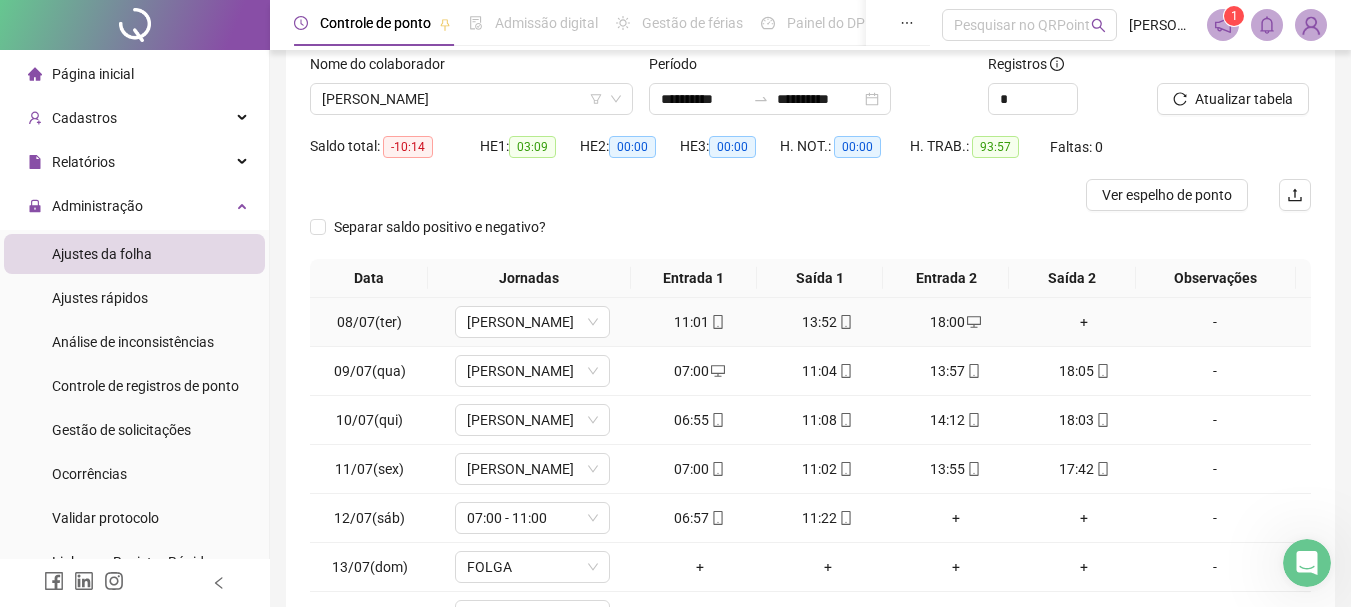 click on "+" at bounding box center (1084, 322) 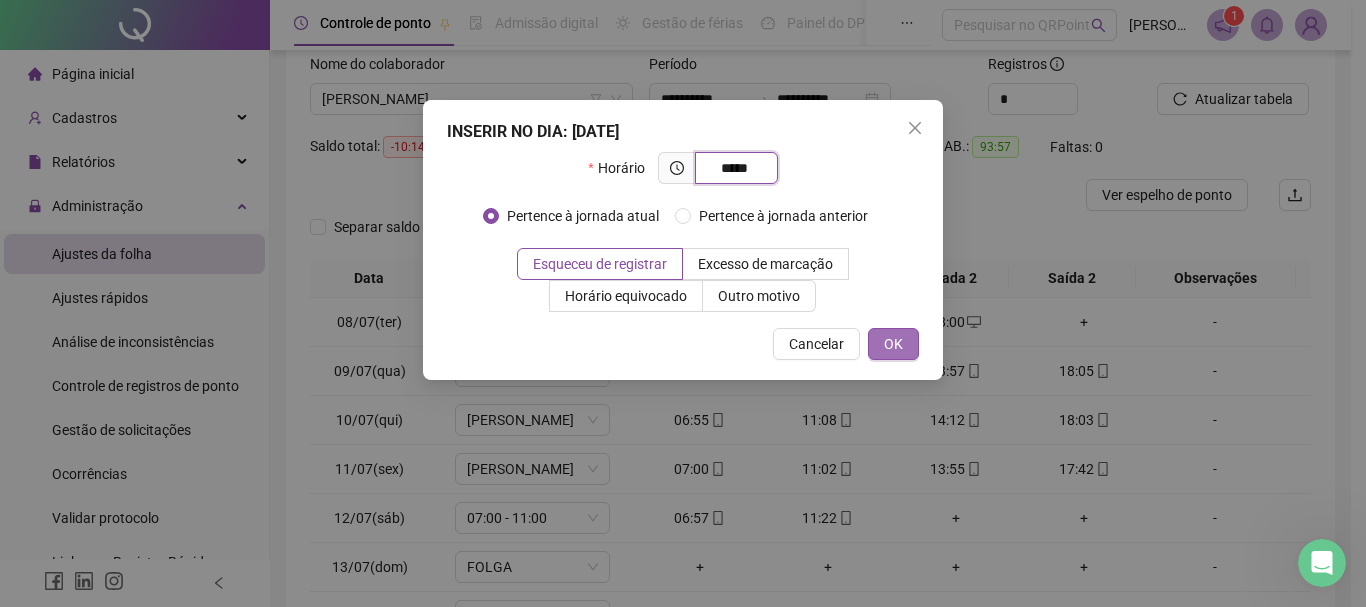 type on "*****" 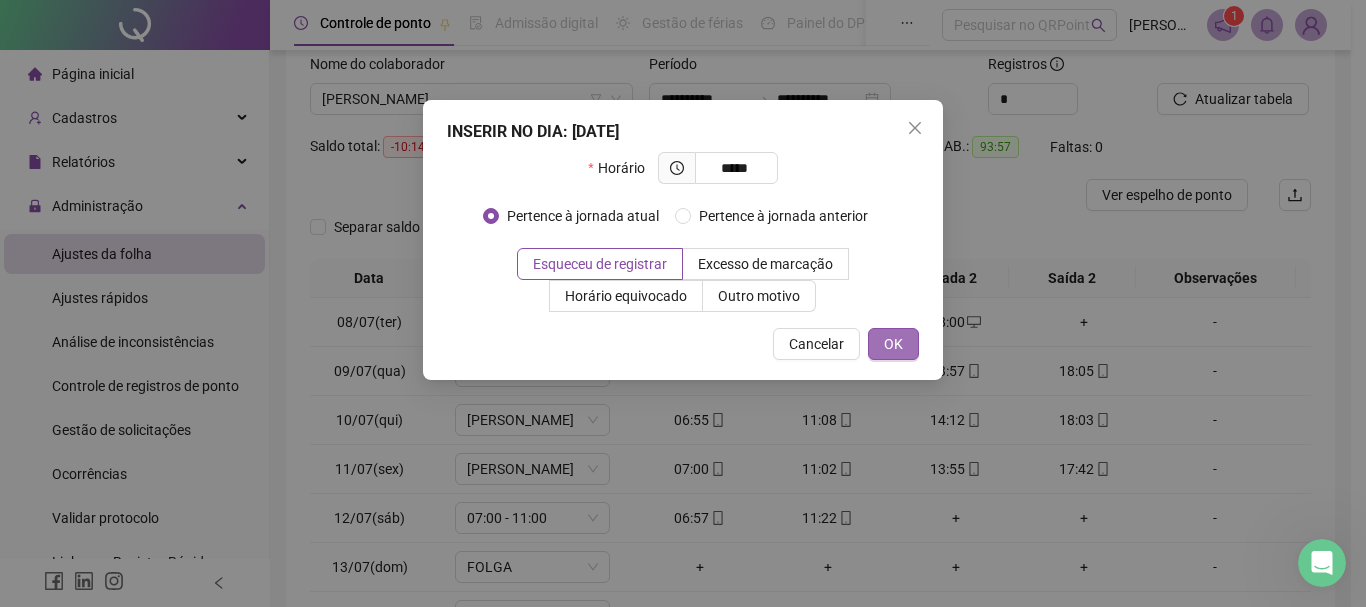 click on "OK" at bounding box center [893, 344] 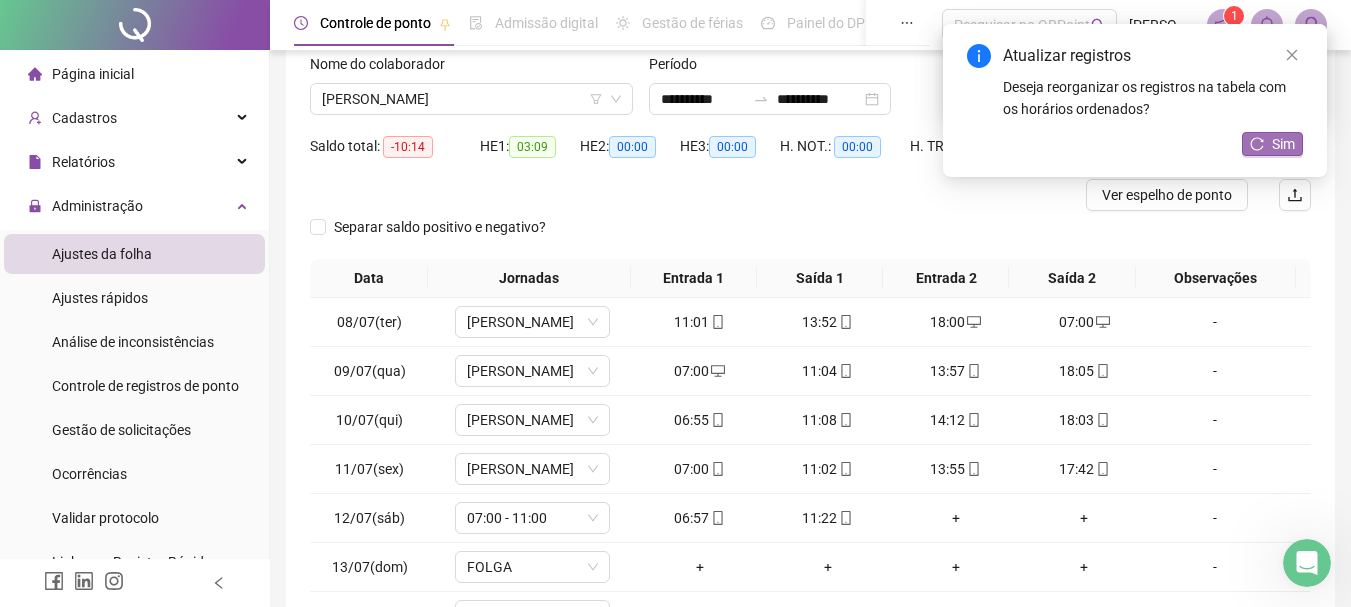 click on "Sim" at bounding box center (1283, 144) 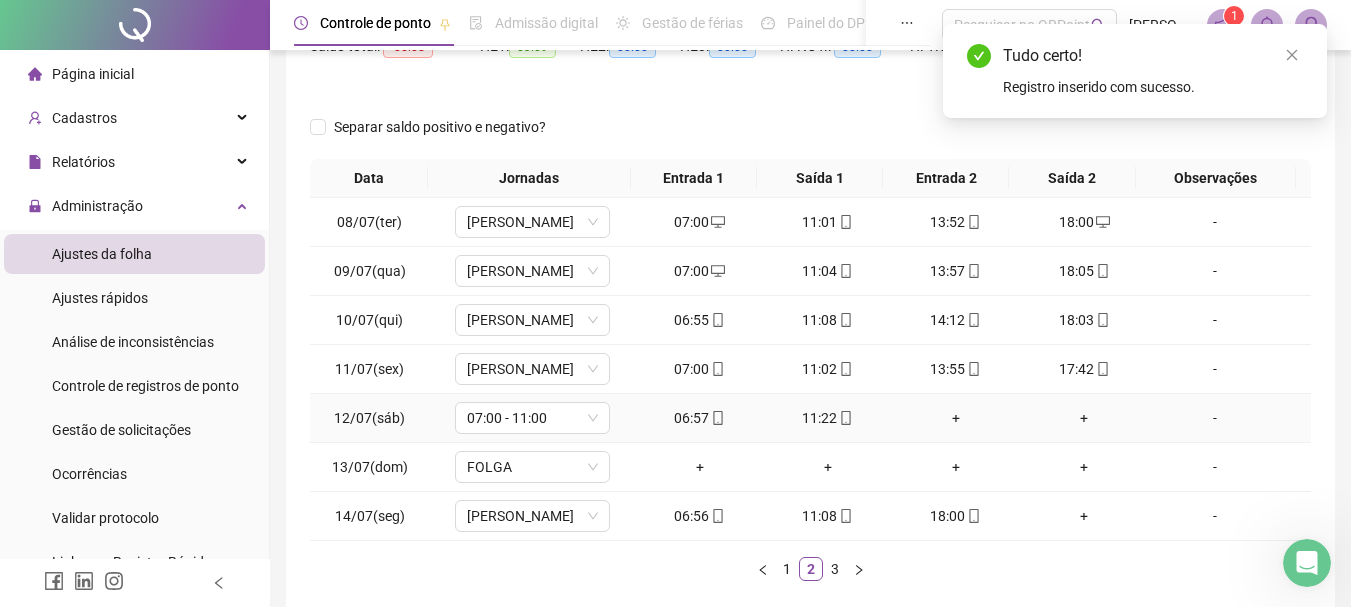 scroll, scrollTop: 331, scrollLeft: 0, axis: vertical 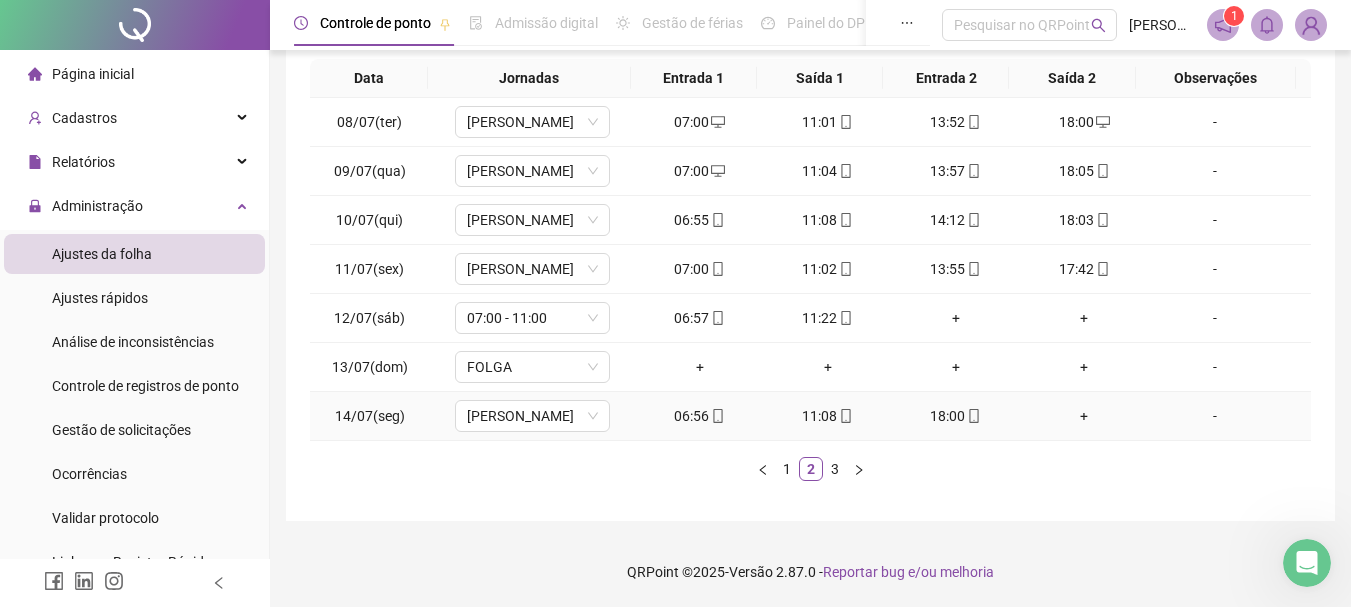 click on "+" at bounding box center [1084, 416] 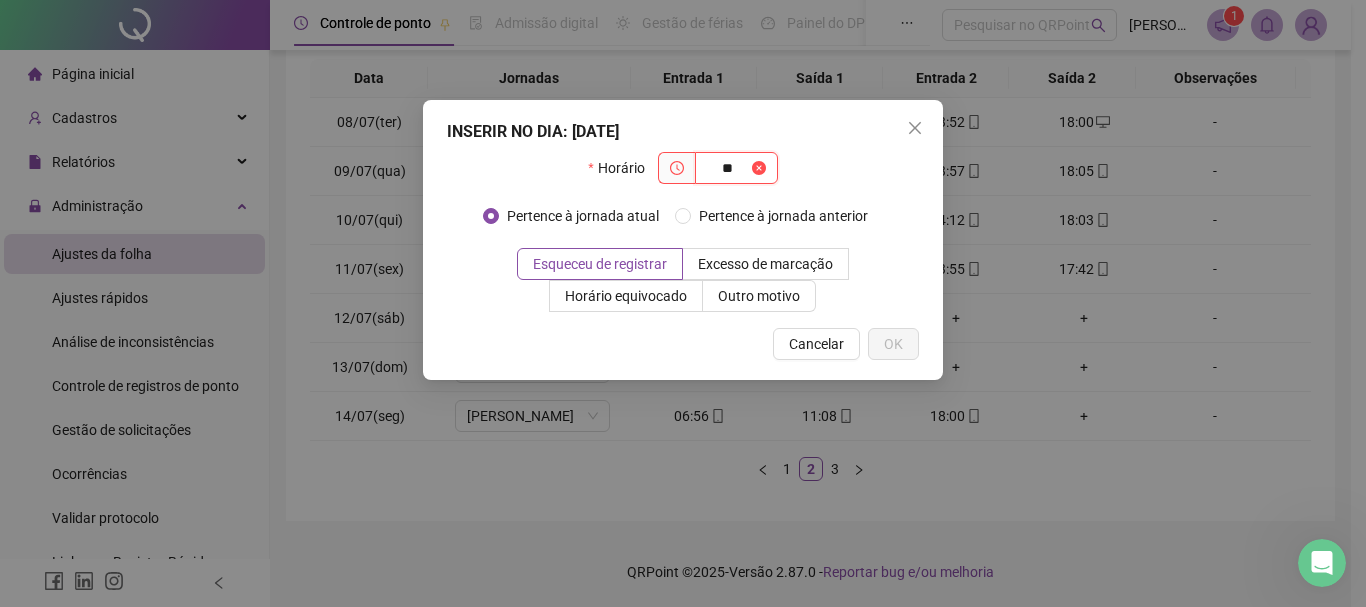 type on "*" 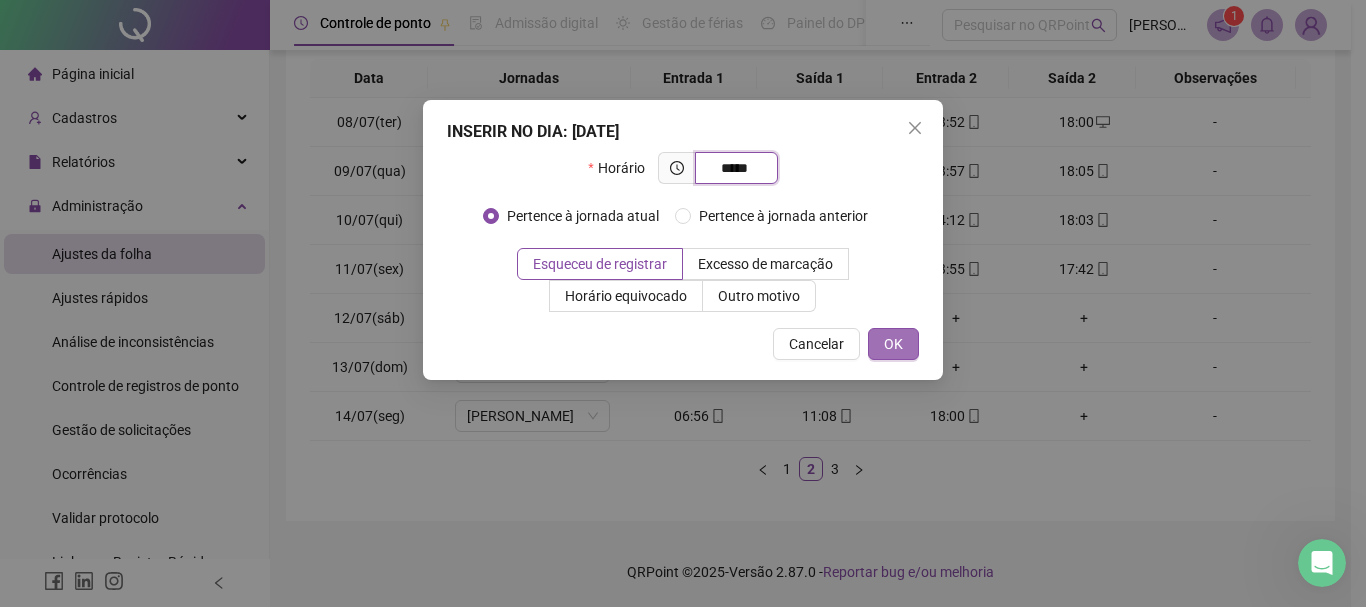 type on "*****" 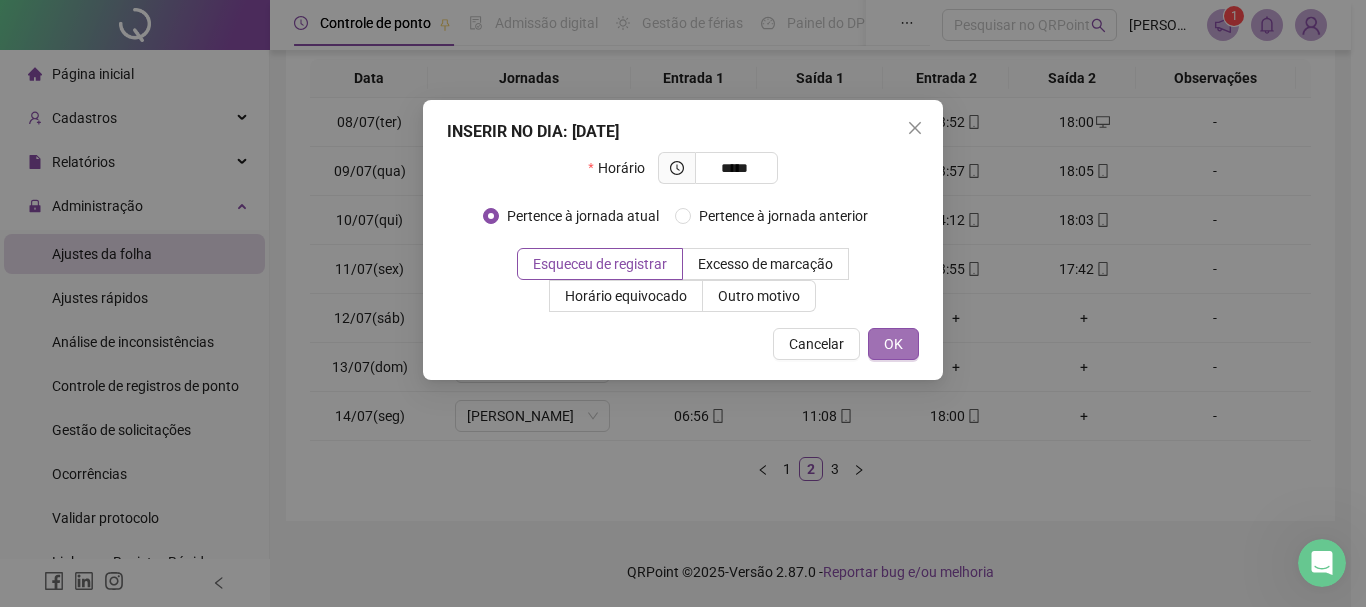 click on "OK" at bounding box center (893, 344) 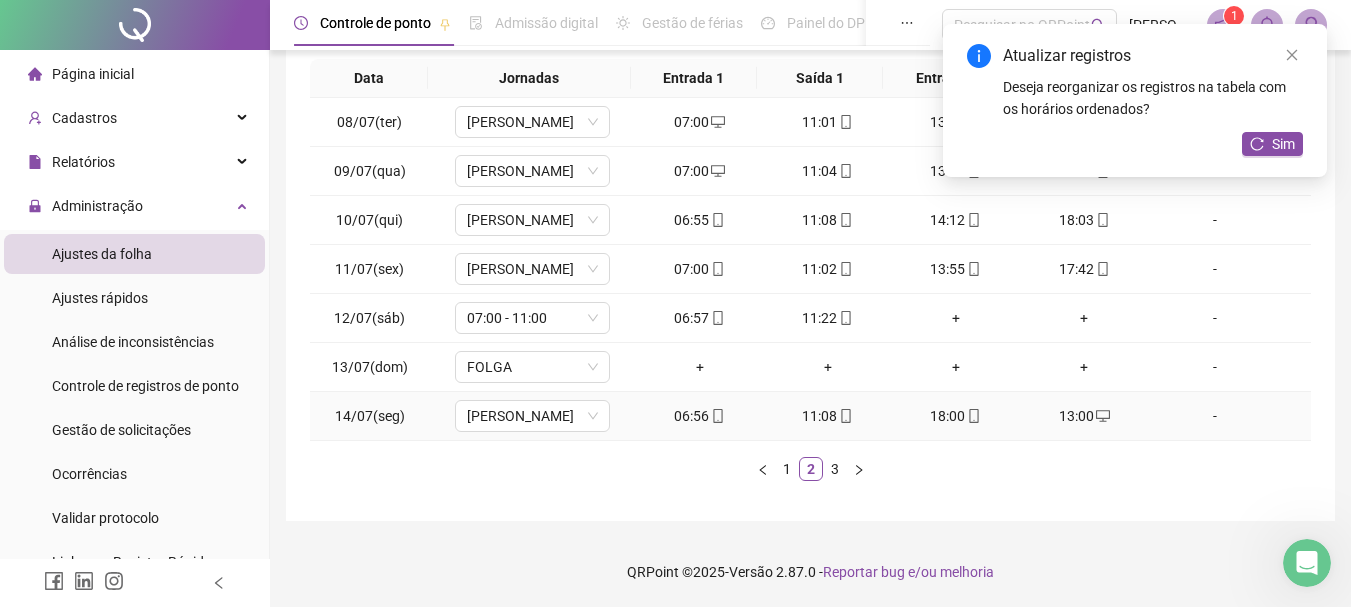 click on "13:00" at bounding box center (1084, 416) 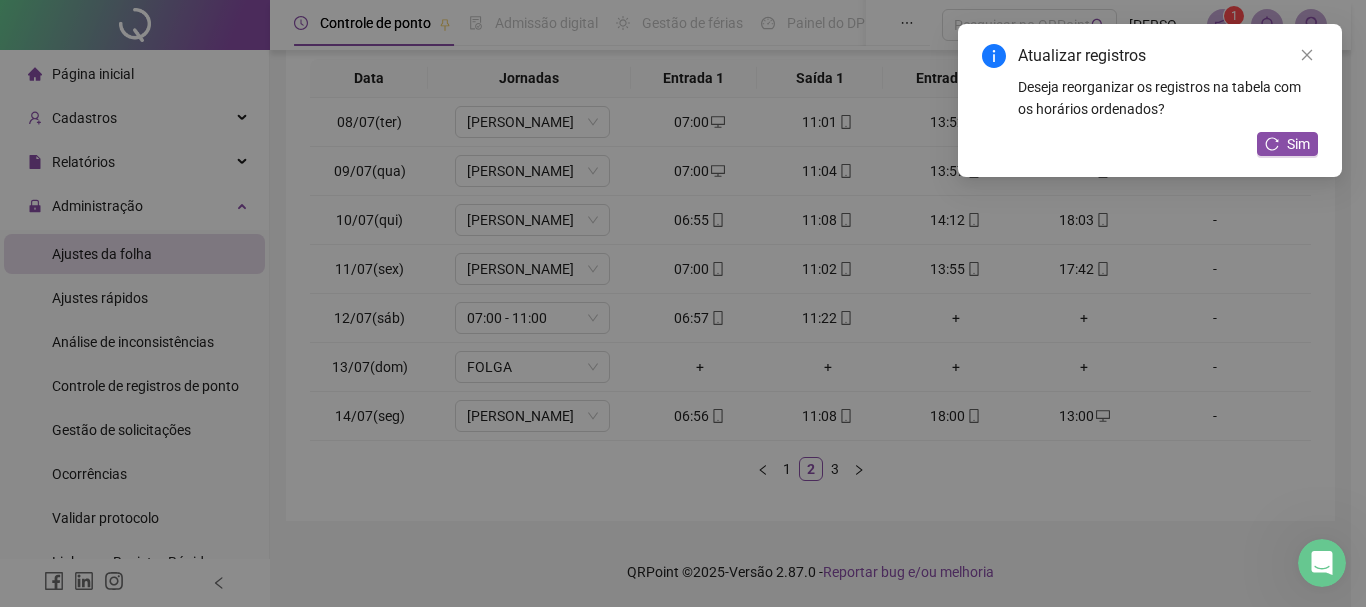 click on "**********" at bounding box center (683, 303) 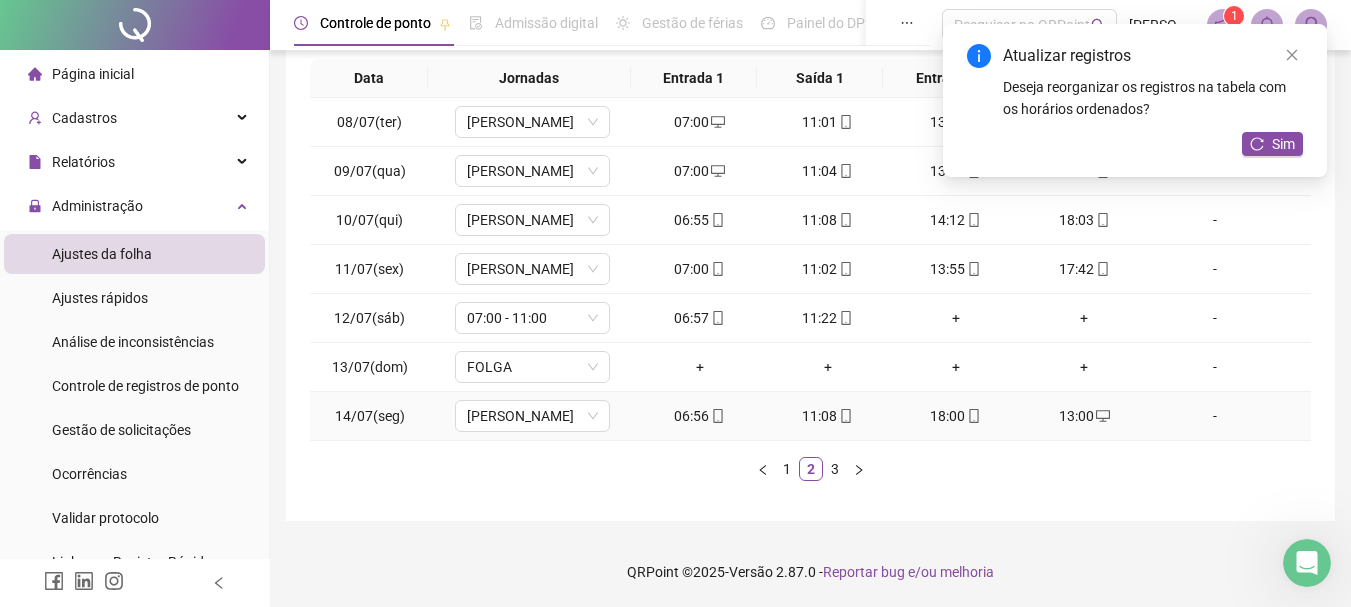 click on "13:00" at bounding box center (1084, 416) 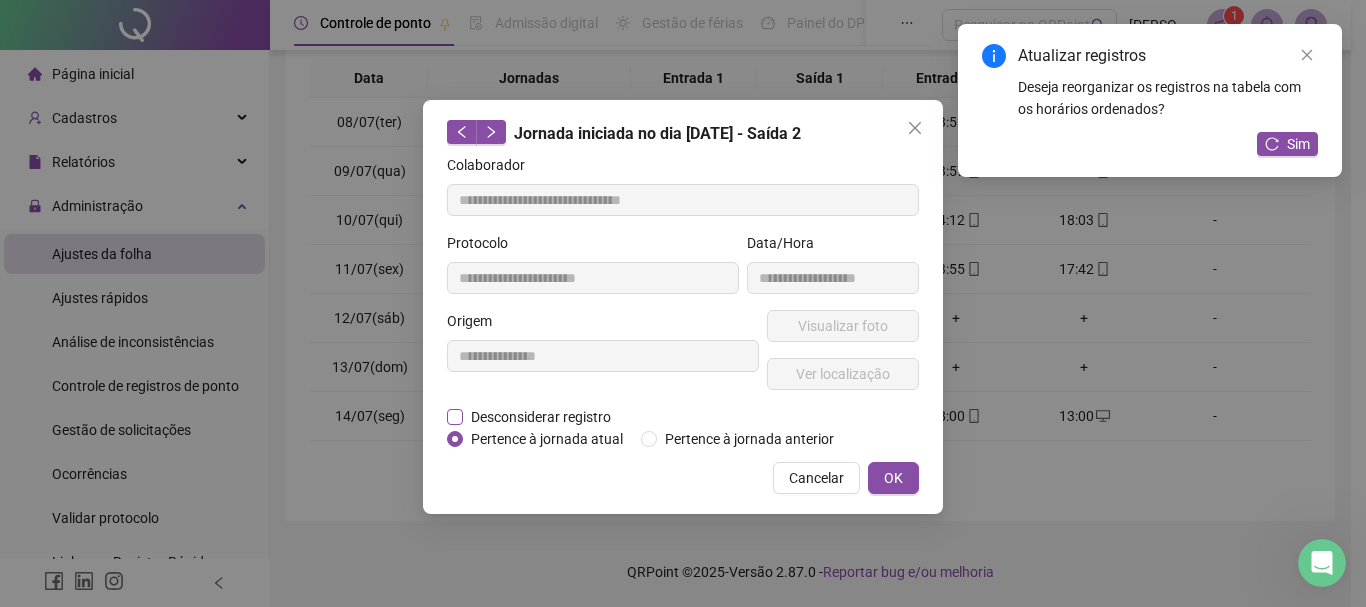 click on "Desconsiderar registro" at bounding box center [541, 417] 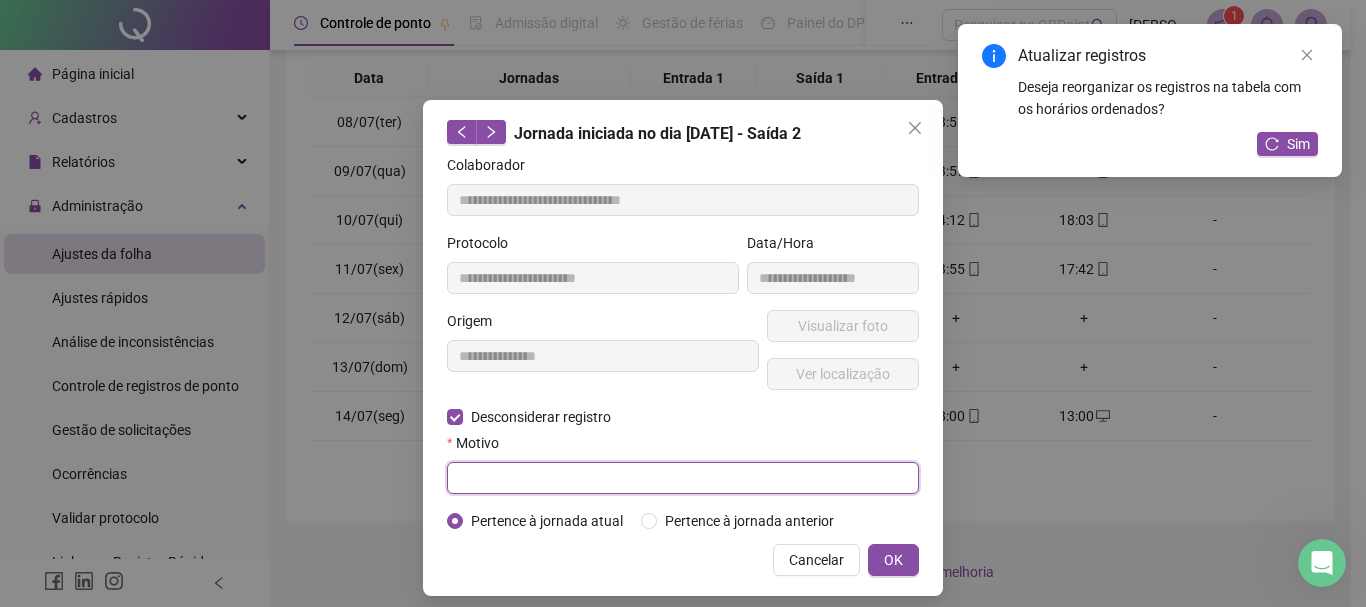 click at bounding box center [683, 478] 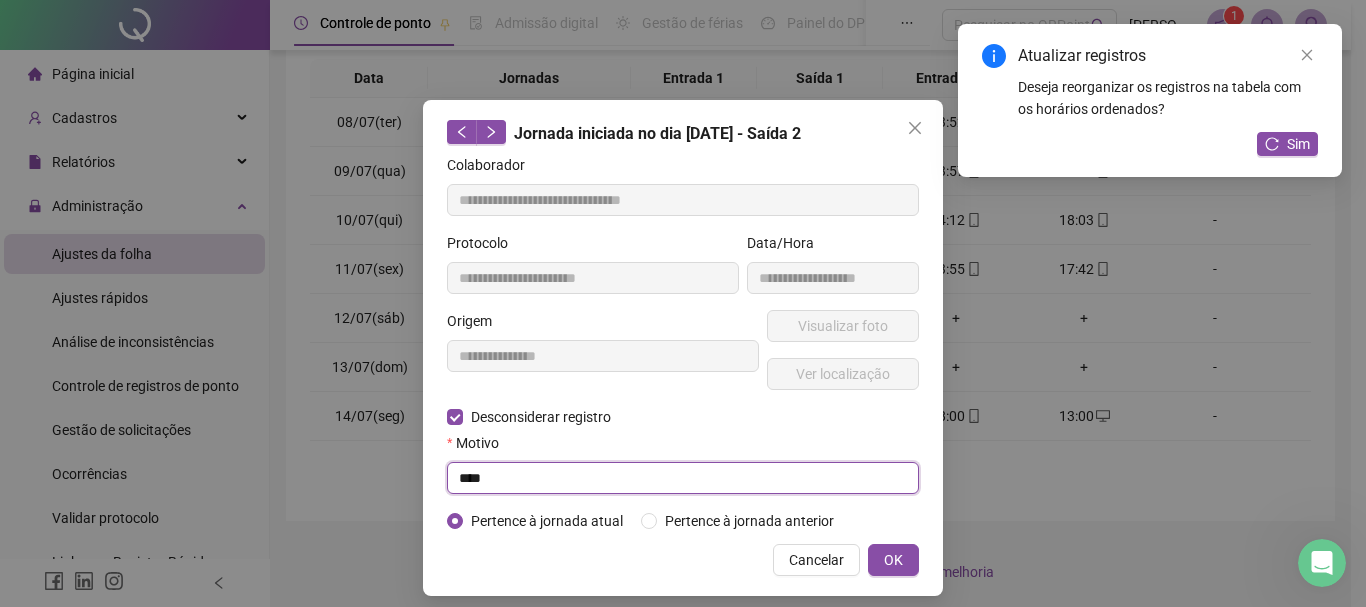 type on "****" 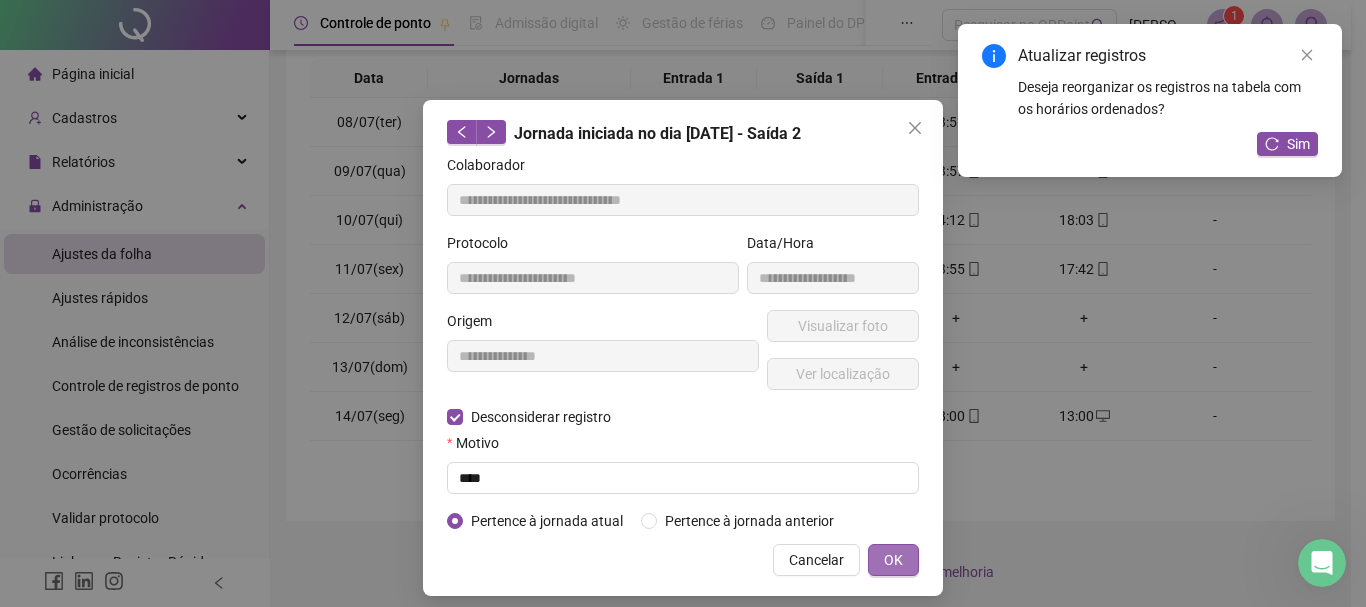 click on "OK" at bounding box center [893, 560] 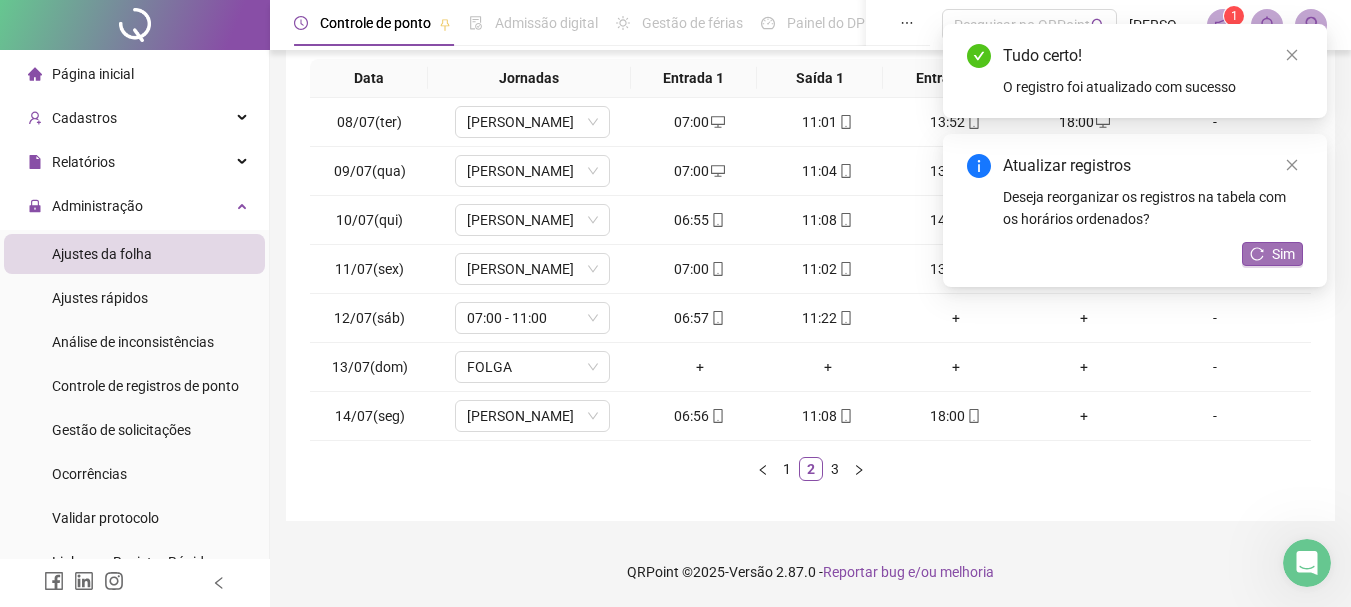 click on "Sim" at bounding box center (1283, 254) 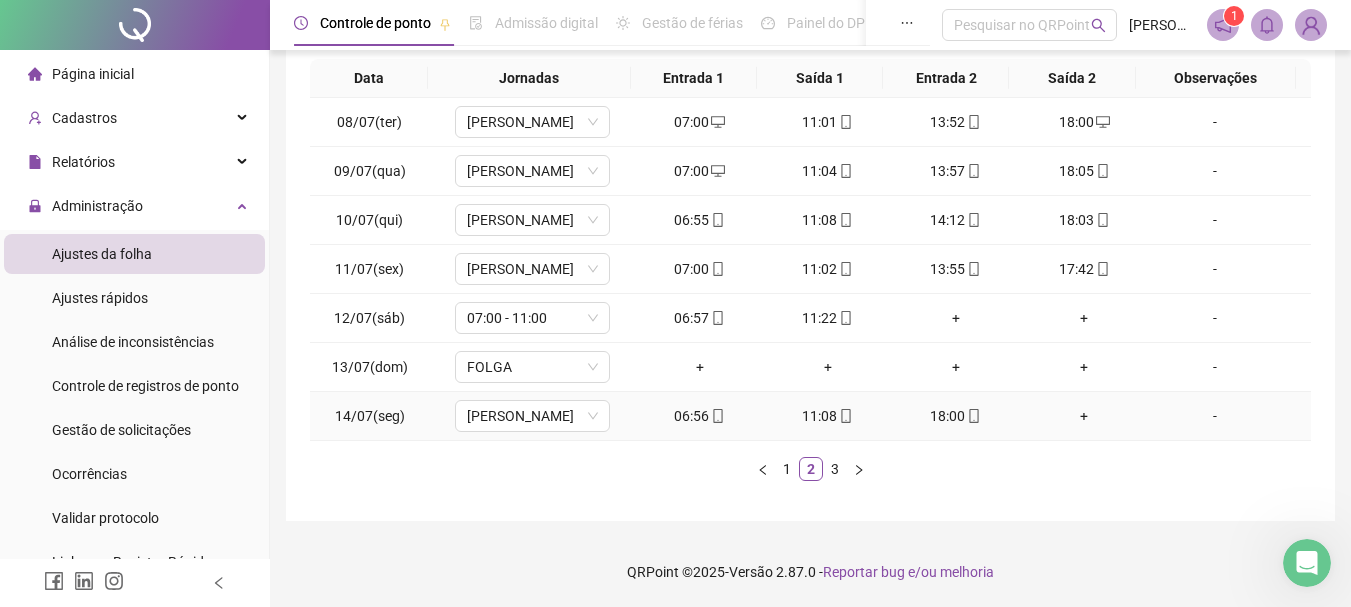 click on "+" at bounding box center [1084, 416] 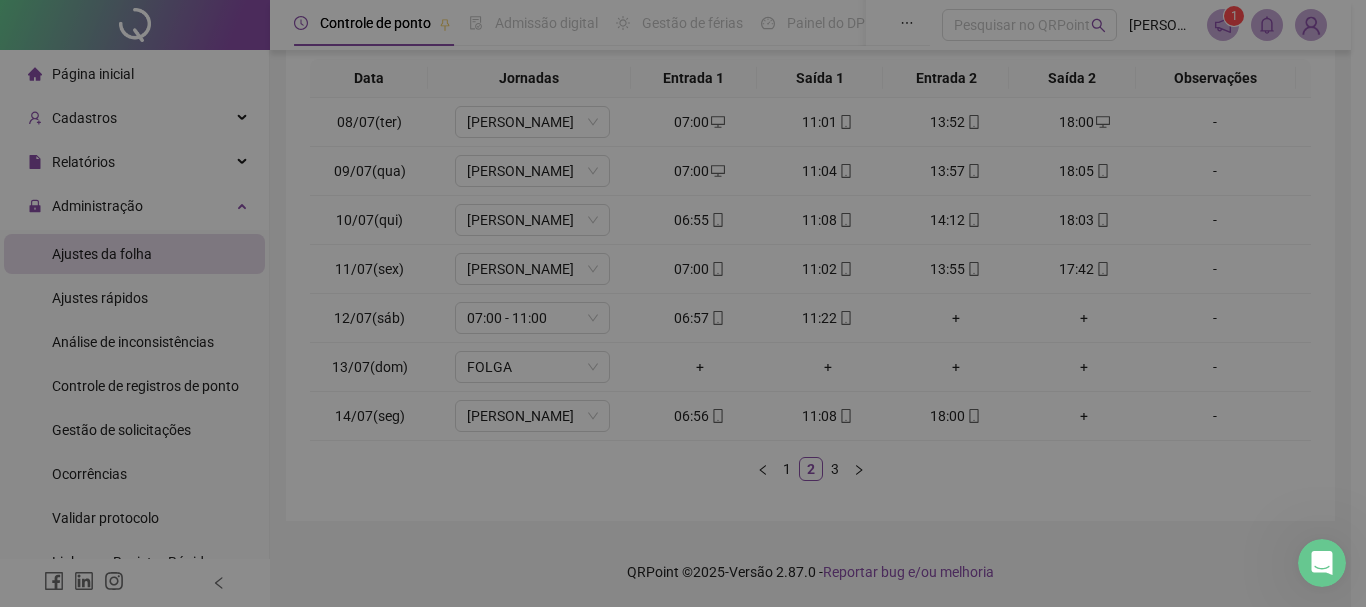 click on "INSERIR NO DIA :   [DATE] Horário Pertence à jornada atual Pertence à jornada anterior Esqueceu de registrar Excesso de marcação Horário equivocado Outro motivo Motivo Cancelar OK" at bounding box center (683, 303) 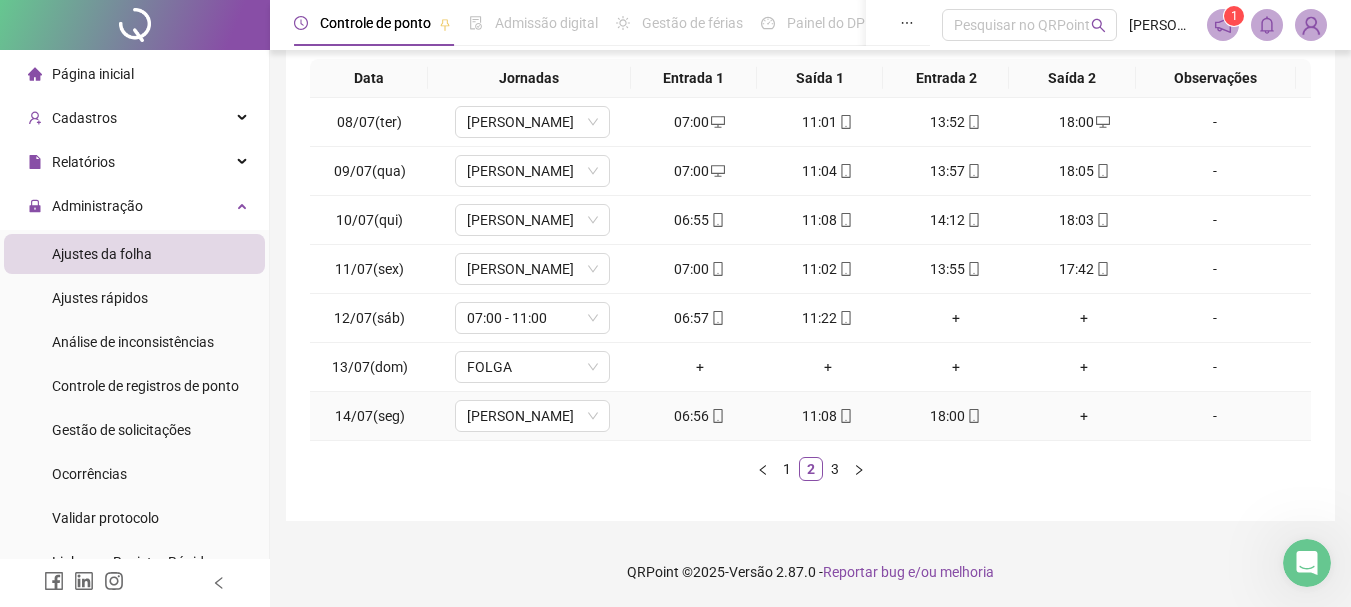 click on "+" at bounding box center (1084, 416) 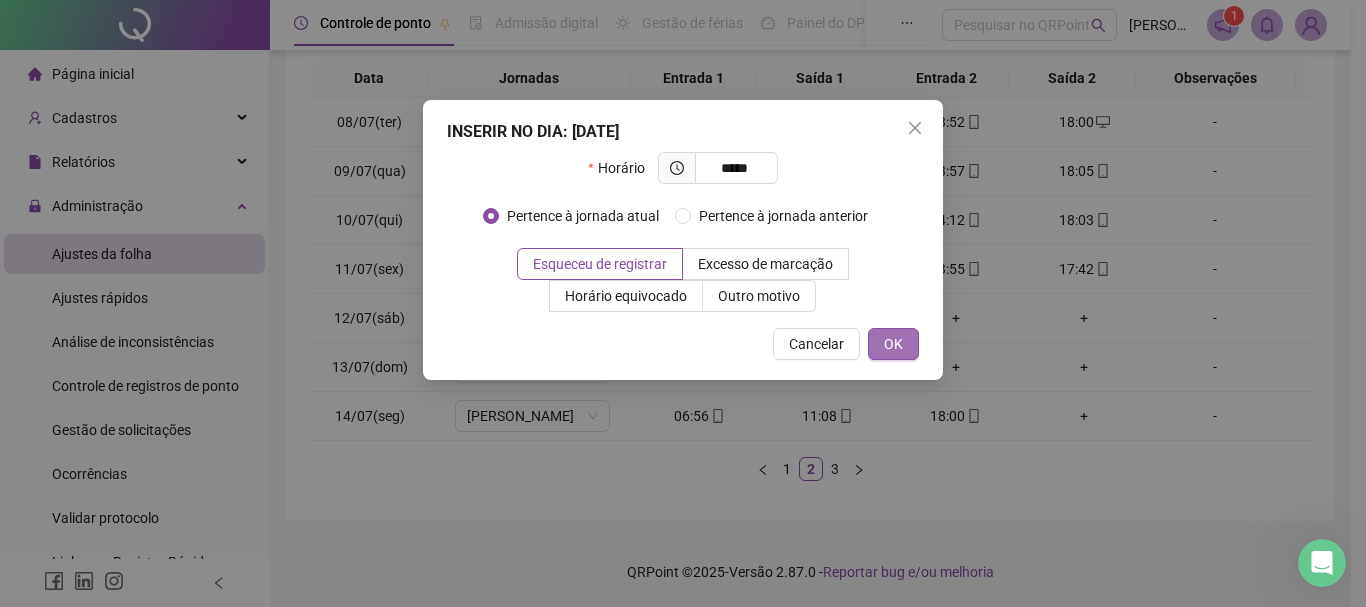 type on "*****" 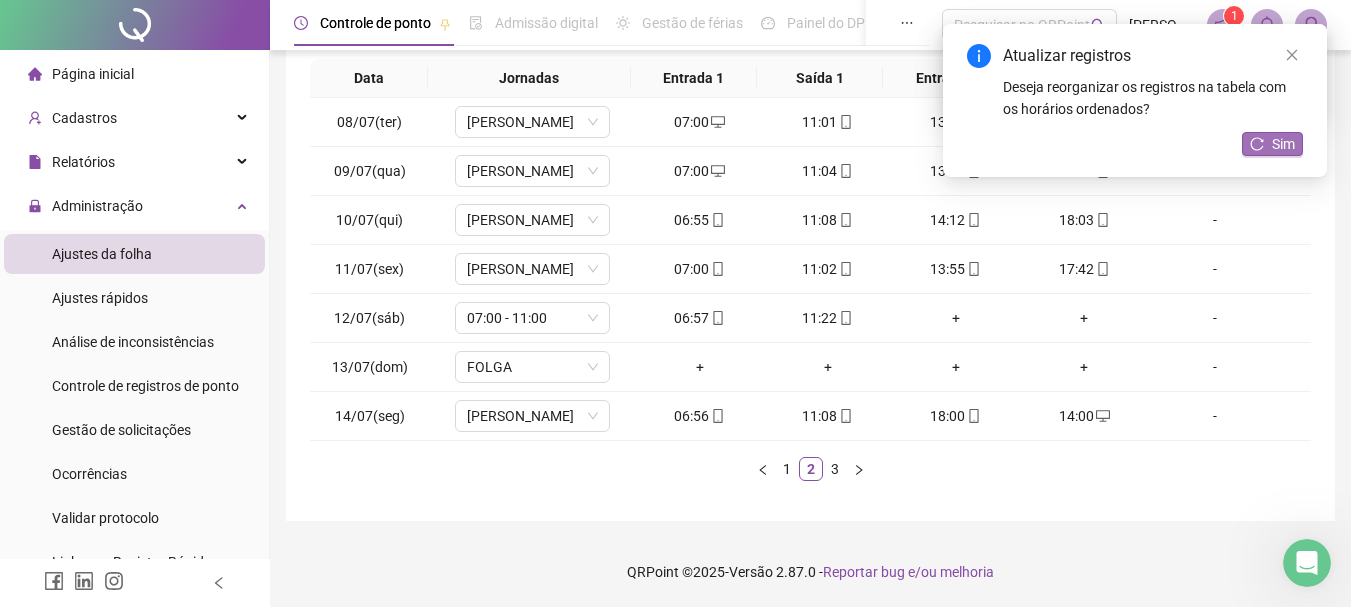 drag, startPoint x: 1280, startPoint y: 147, endPoint x: 1261, endPoint y: 142, distance: 19.646883 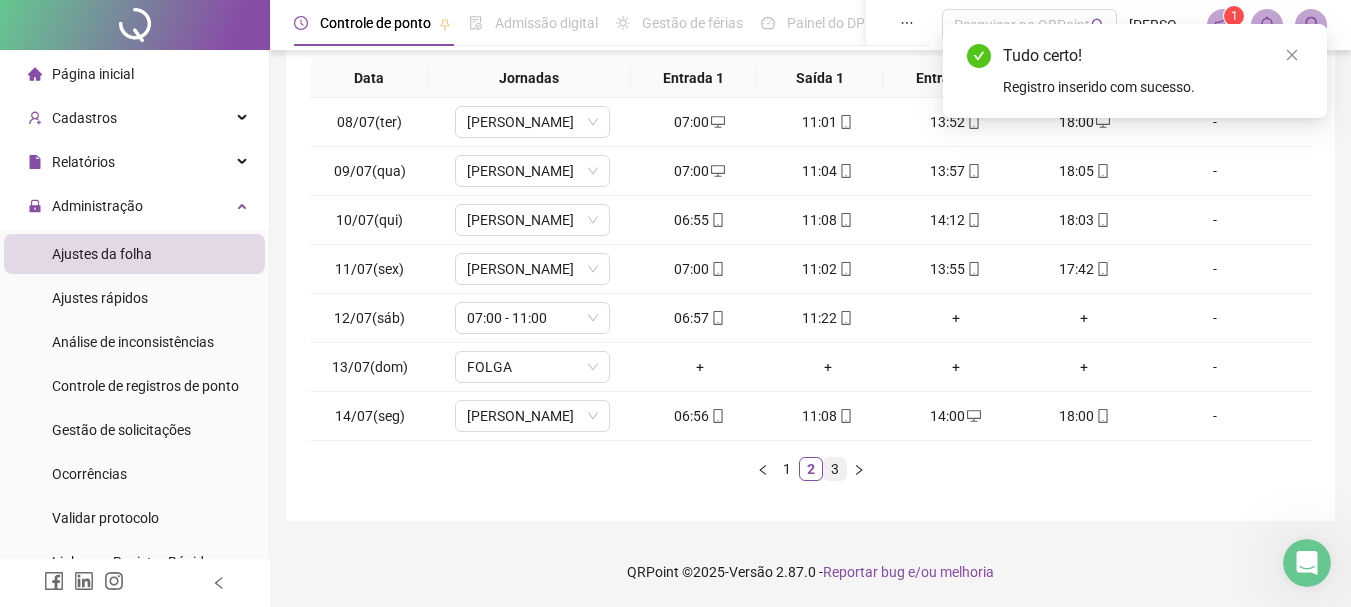 click on "3" at bounding box center (835, 469) 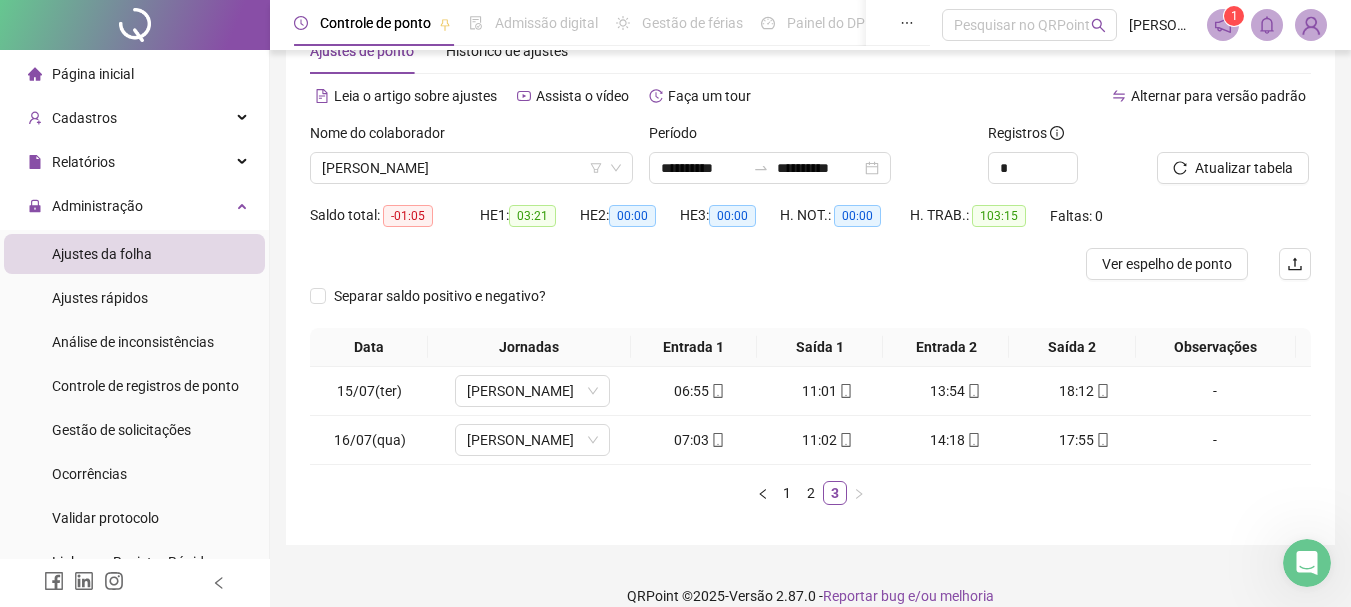 scroll, scrollTop: 86, scrollLeft: 0, axis: vertical 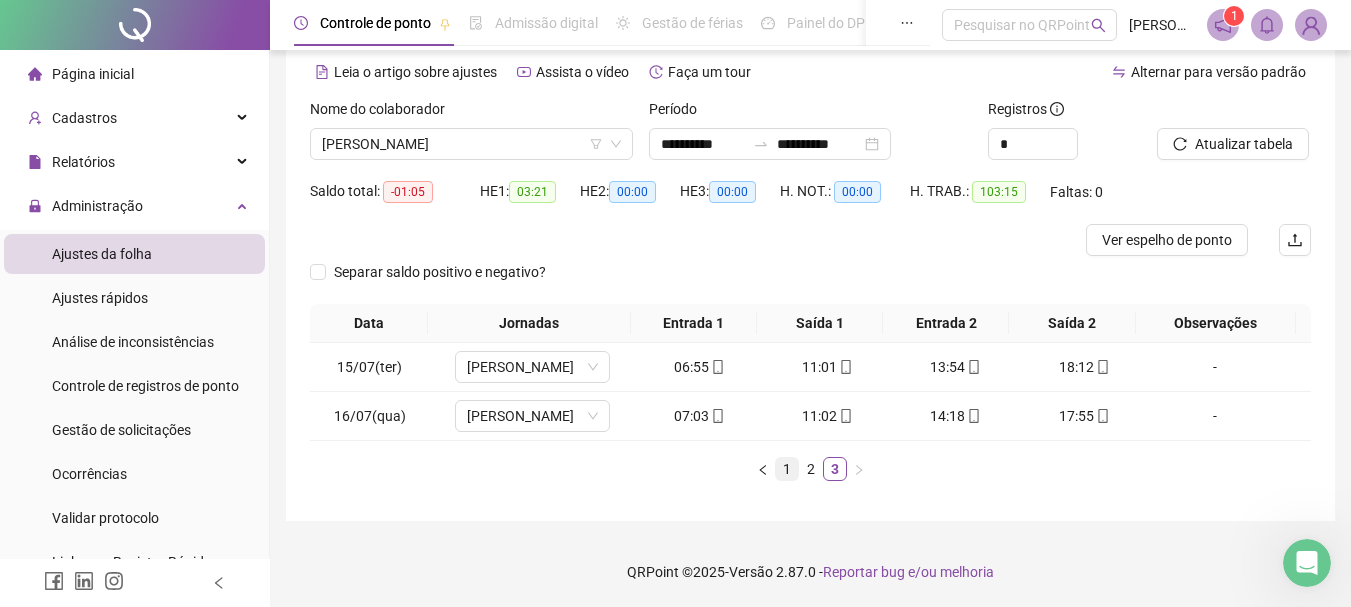 click on "1" at bounding box center [787, 469] 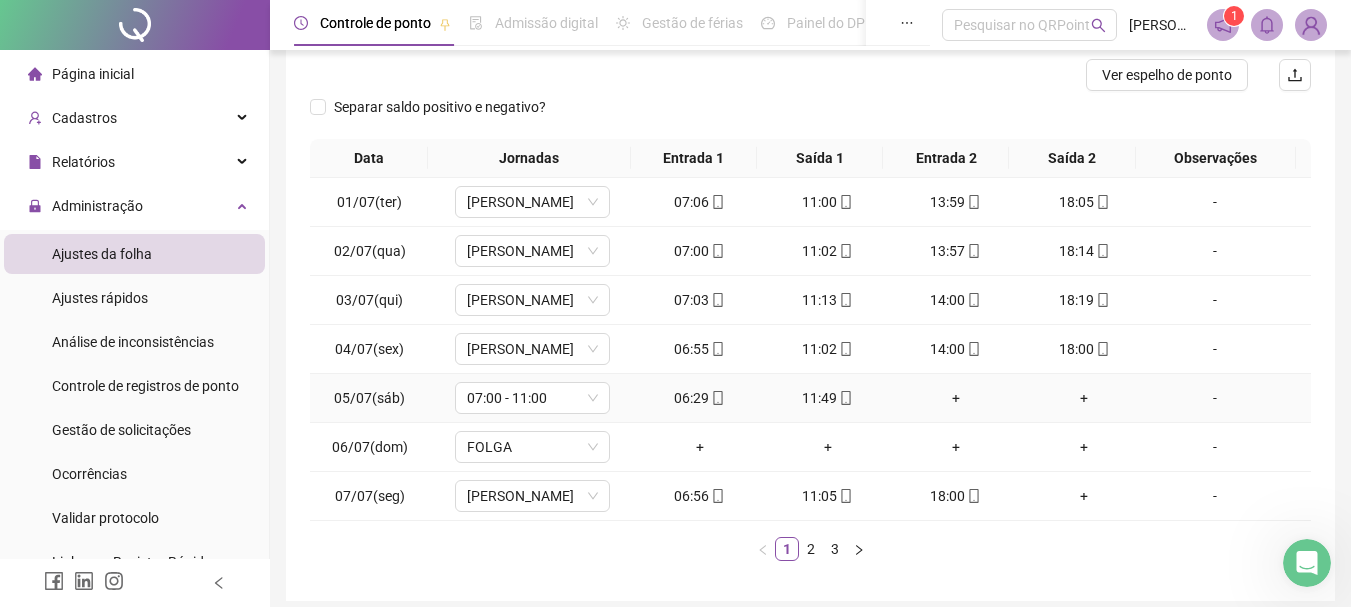 scroll, scrollTop: 286, scrollLeft: 0, axis: vertical 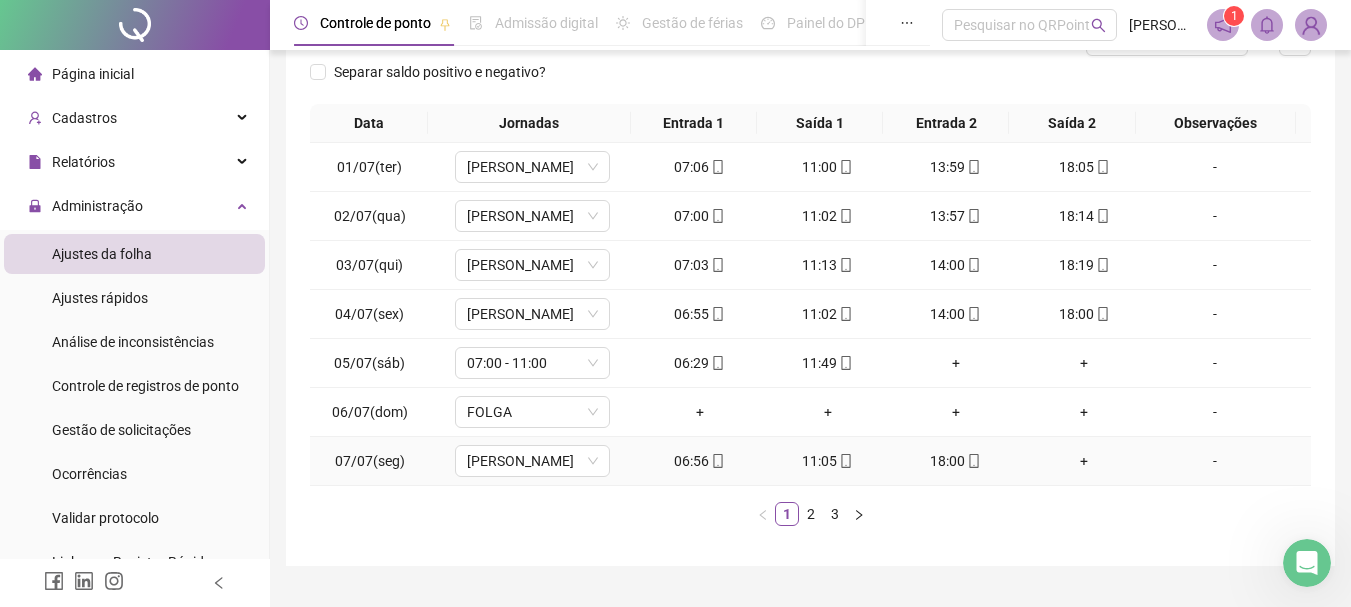 click on "+" at bounding box center [1084, 461] 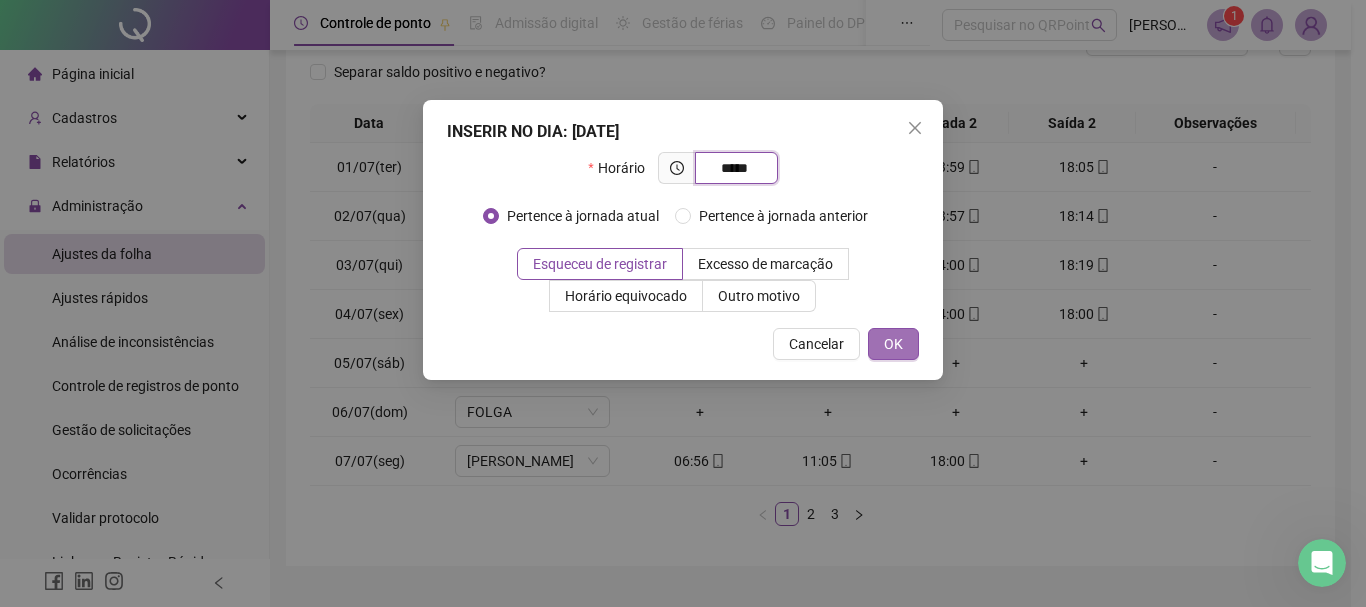 type on "*****" 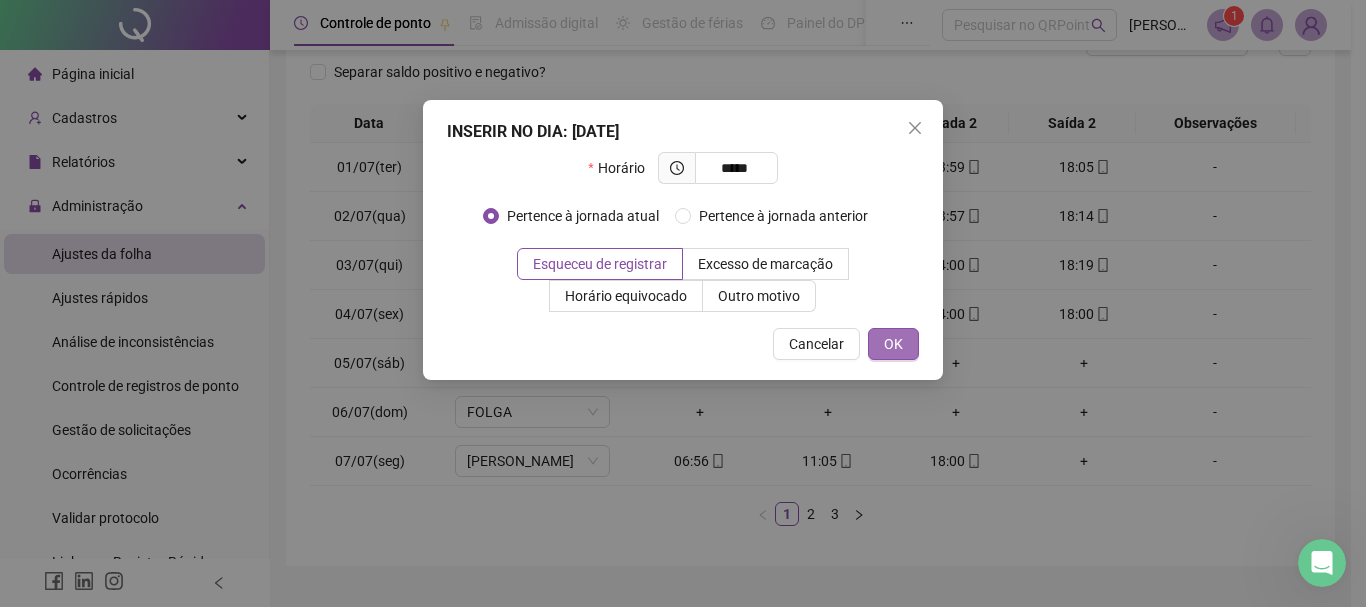 click on "OK" at bounding box center (893, 344) 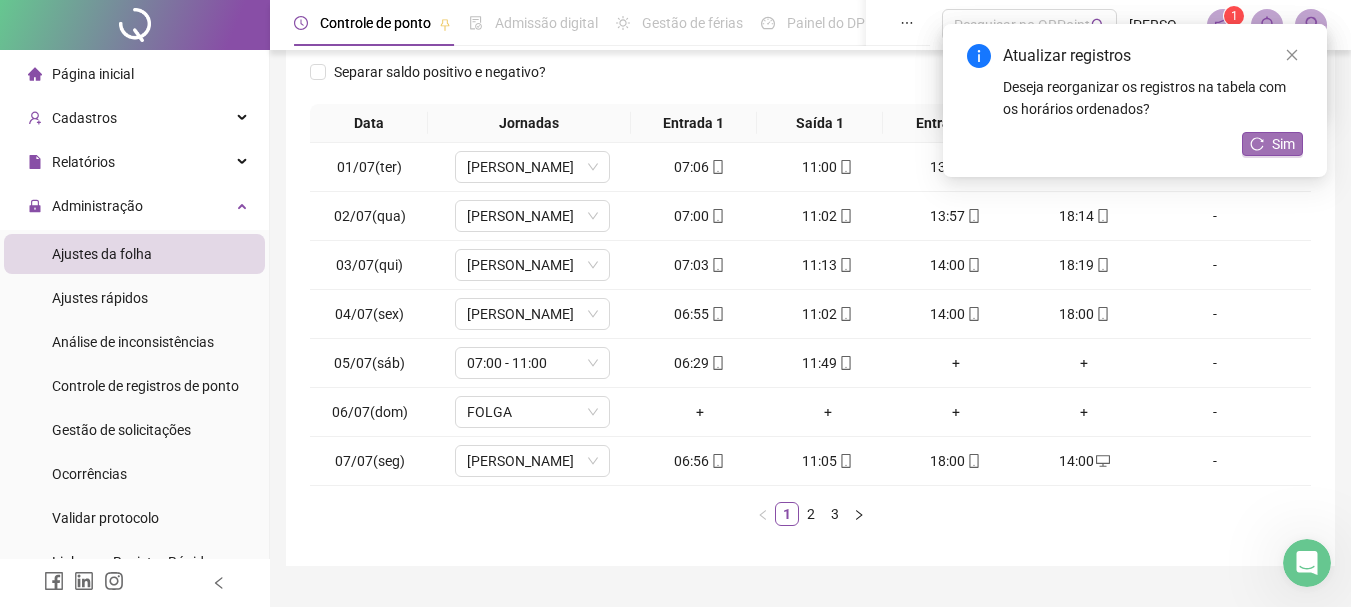 click on "Sim" at bounding box center (1283, 144) 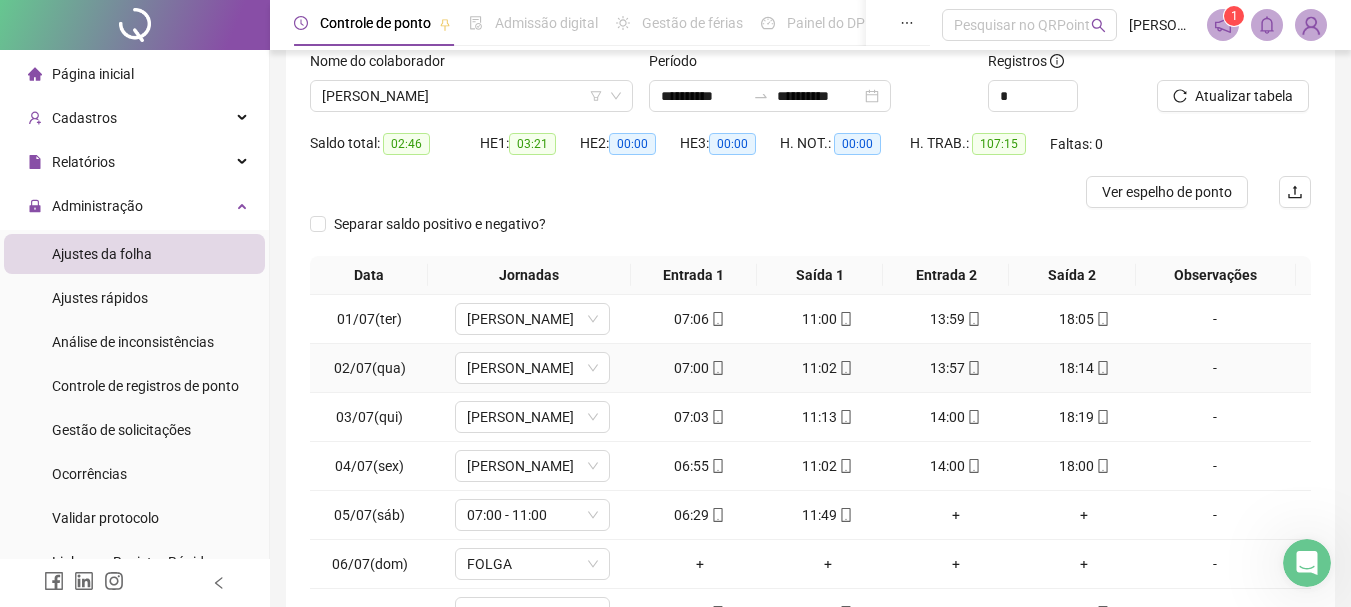 scroll, scrollTop: 331, scrollLeft: 0, axis: vertical 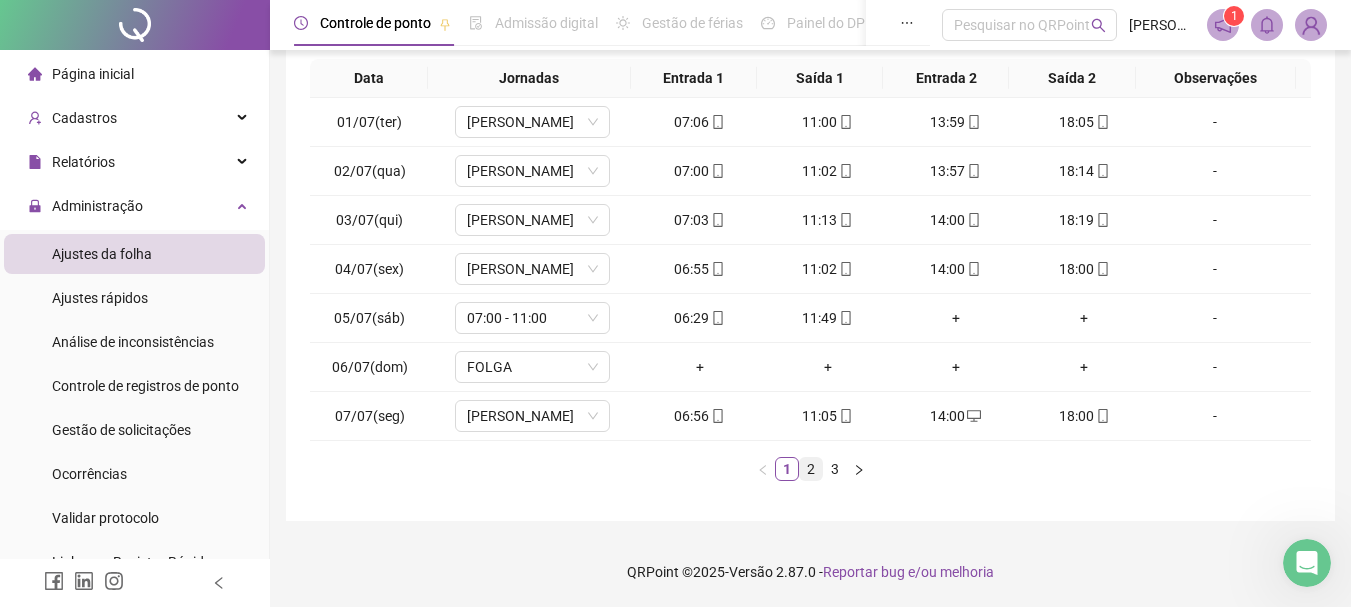 click on "2" at bounding box center (811, 469) 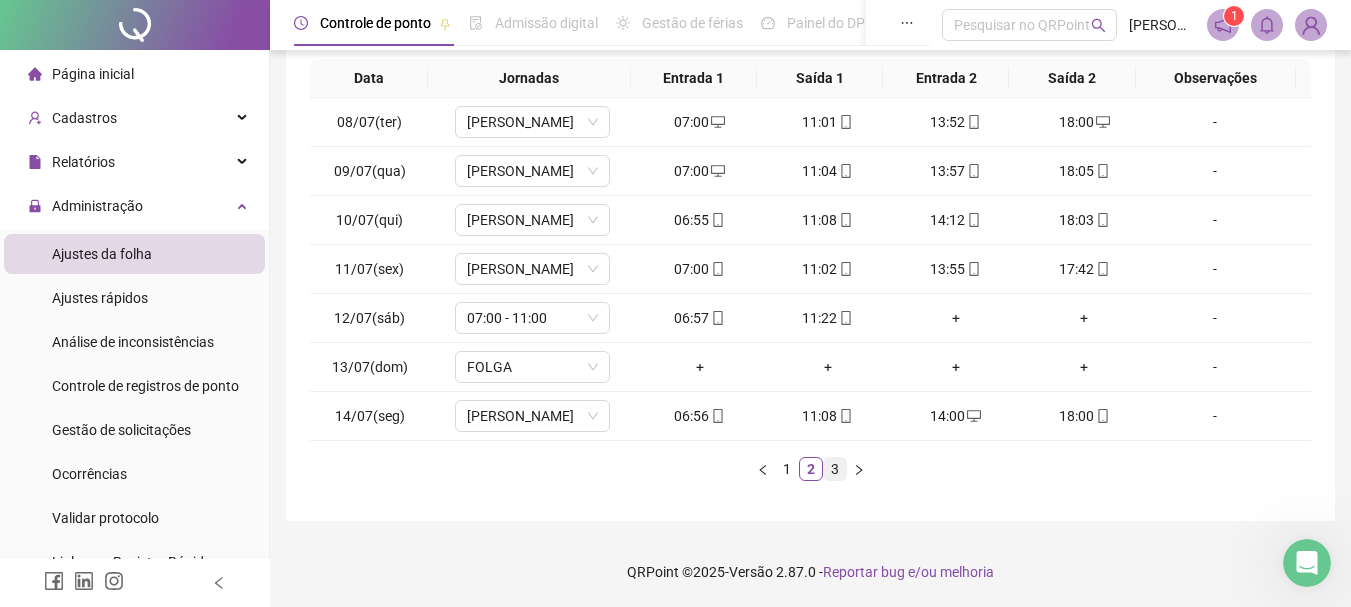 click on "3" at bounding box center [835, 469] 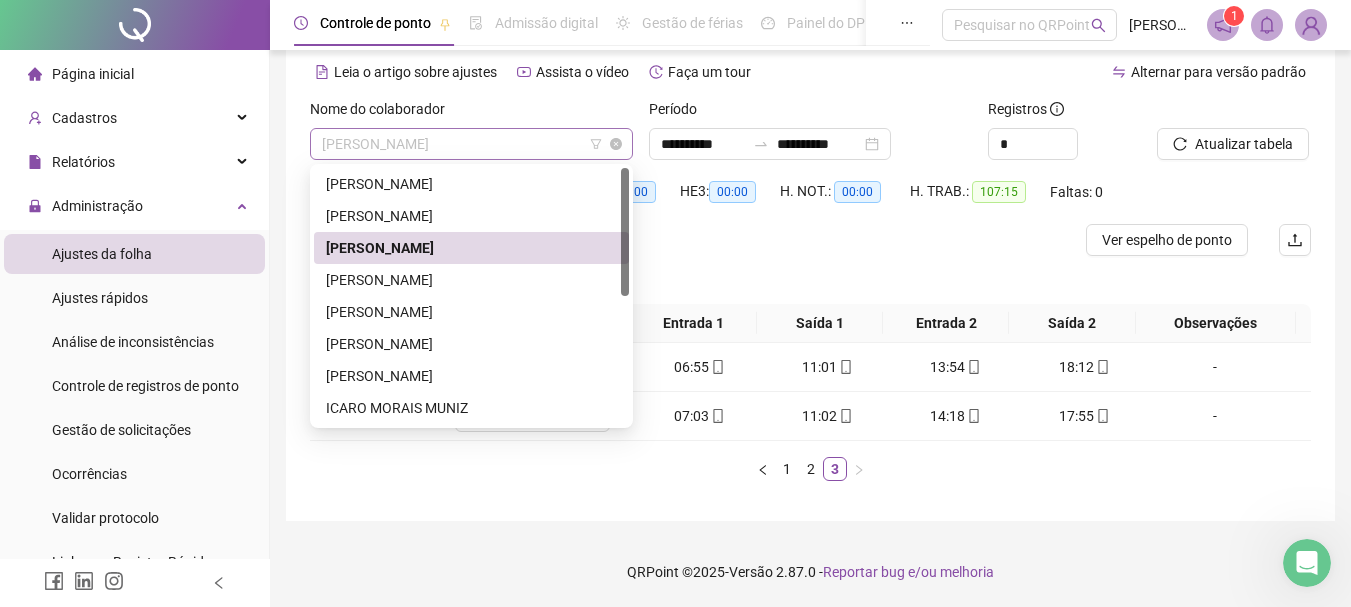 click on "[PERSON_NAME]" at bounding box center [471, 144] 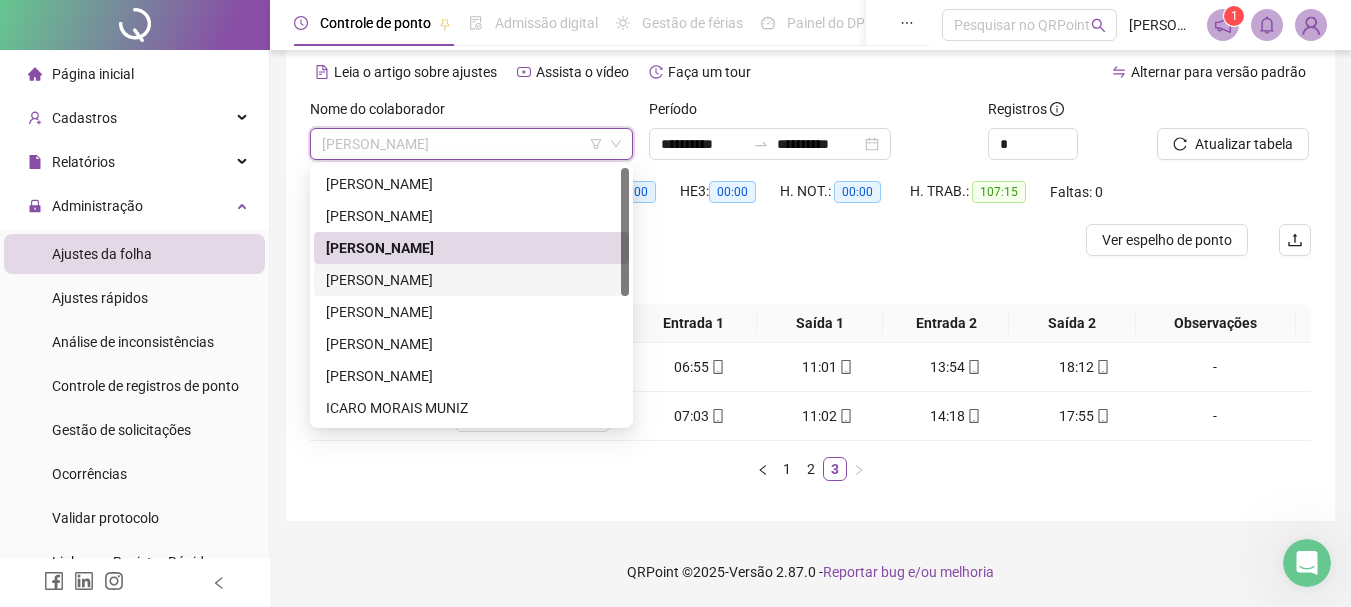 click on "[PERSON_NAME]" at bounding box center [471, 280] 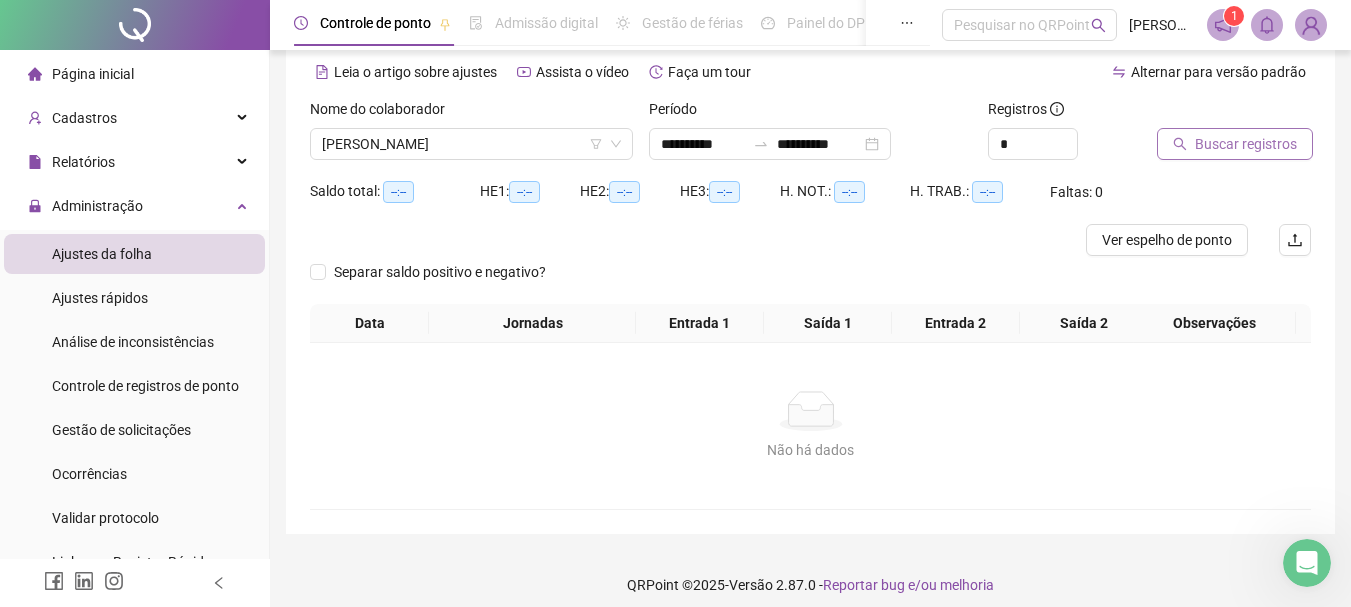click on "Buscar registros" at bounding box center (1246, 144) 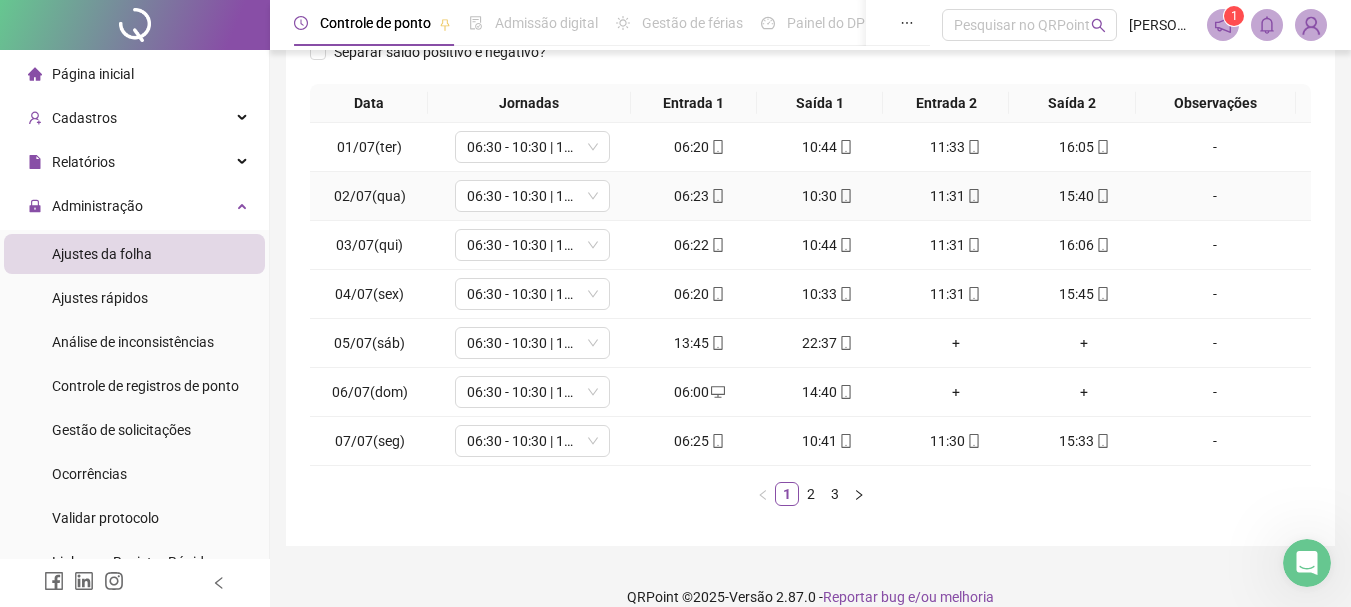 scroll, scrollTop: 331, scrollLeft: 0, axis: vertical 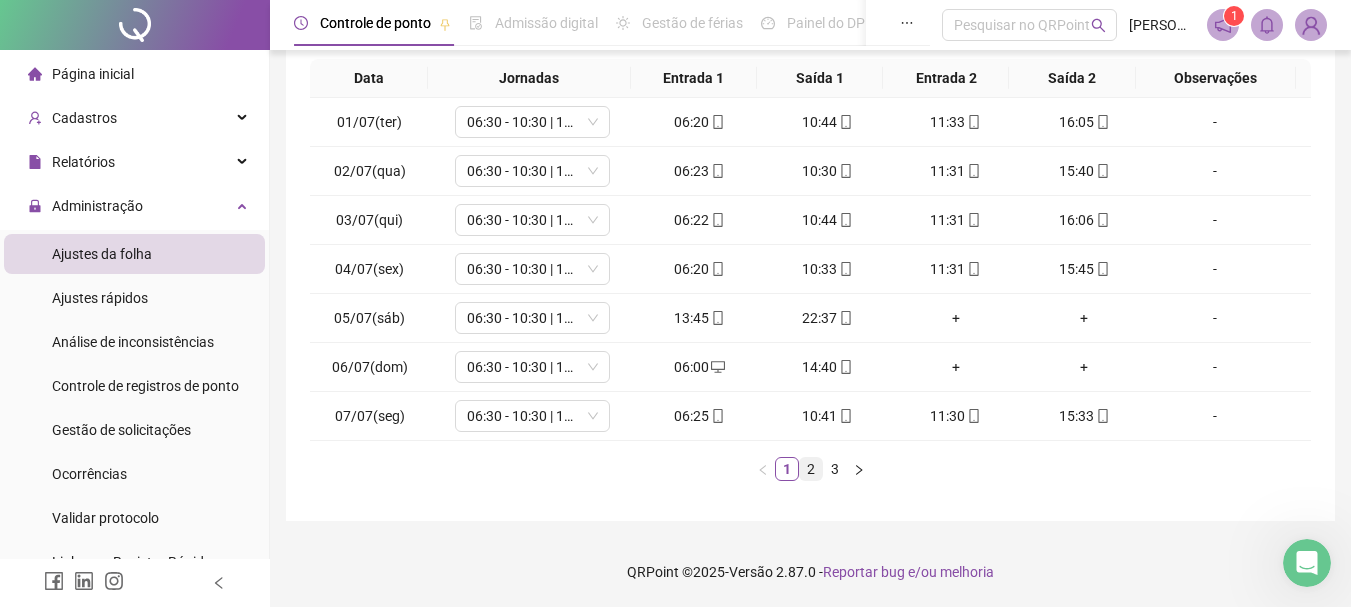 click on "2" at bounding box center (811, 469) 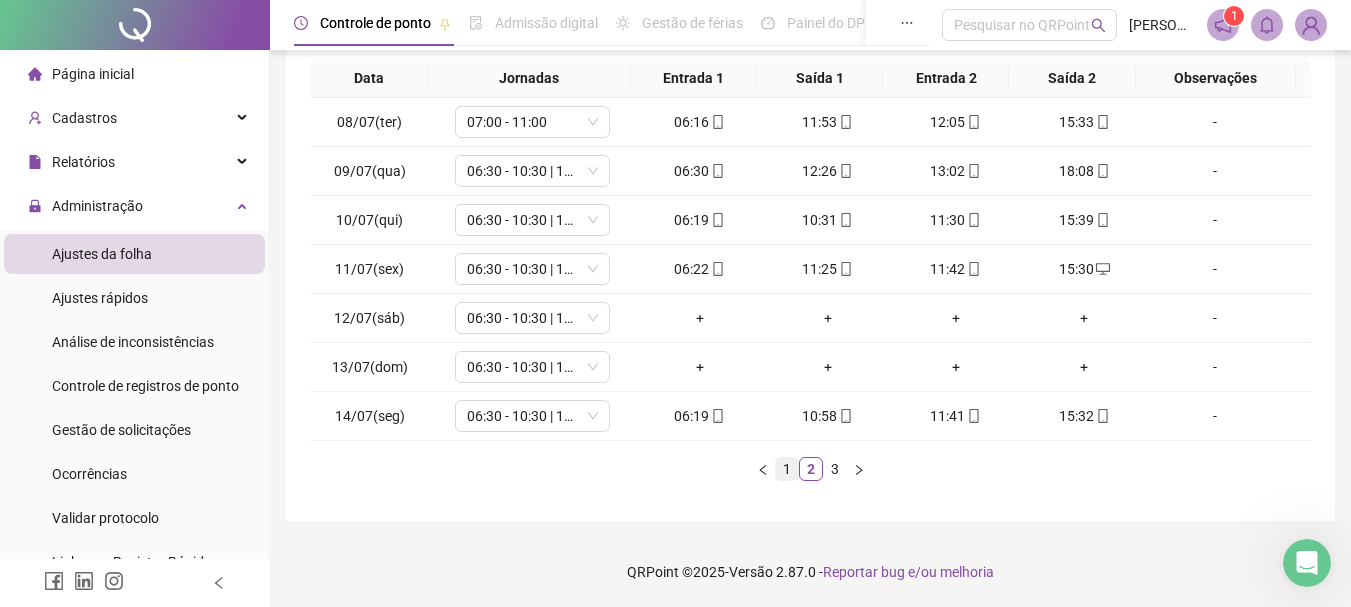 click on "1" at bounding box center [787, 469] 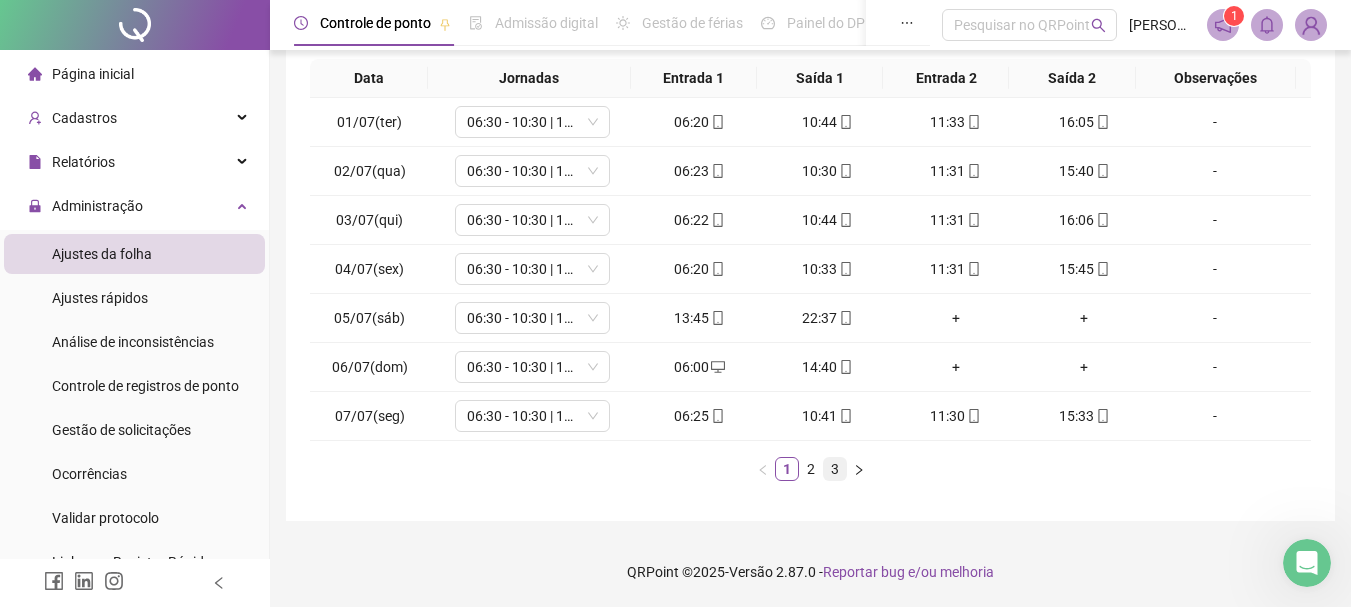 click on "3" at bounding box center [835, 469] 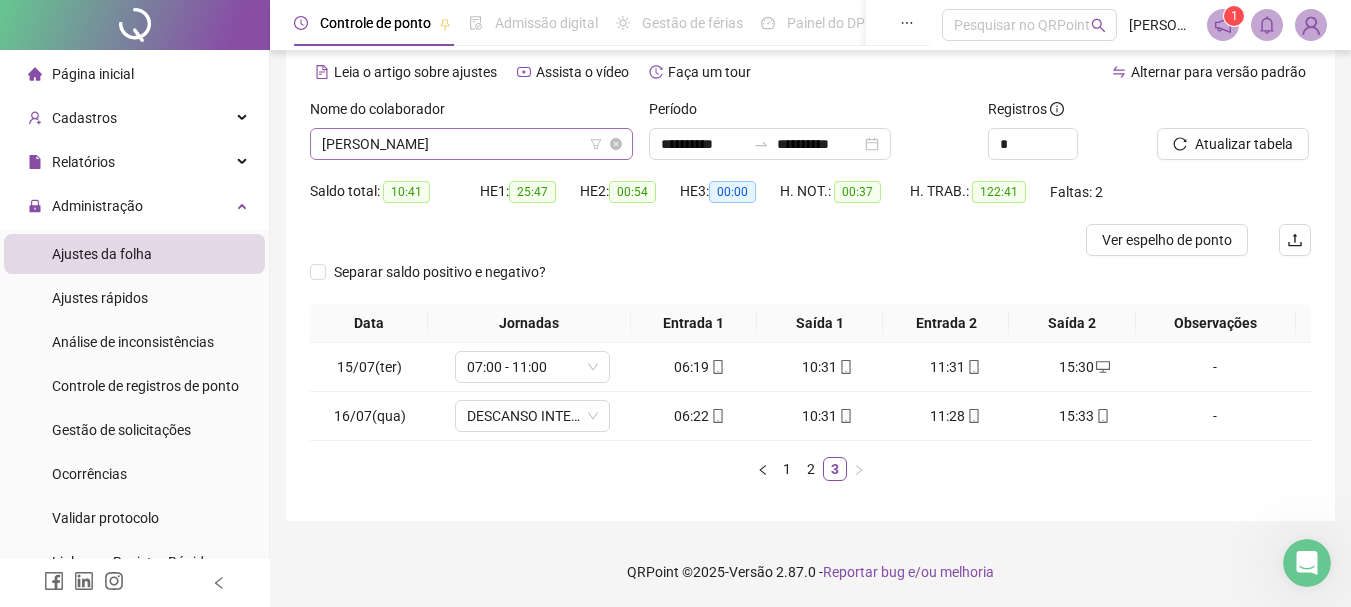 click on "[PERSON_NAME]" at bounding box center (471, 144) 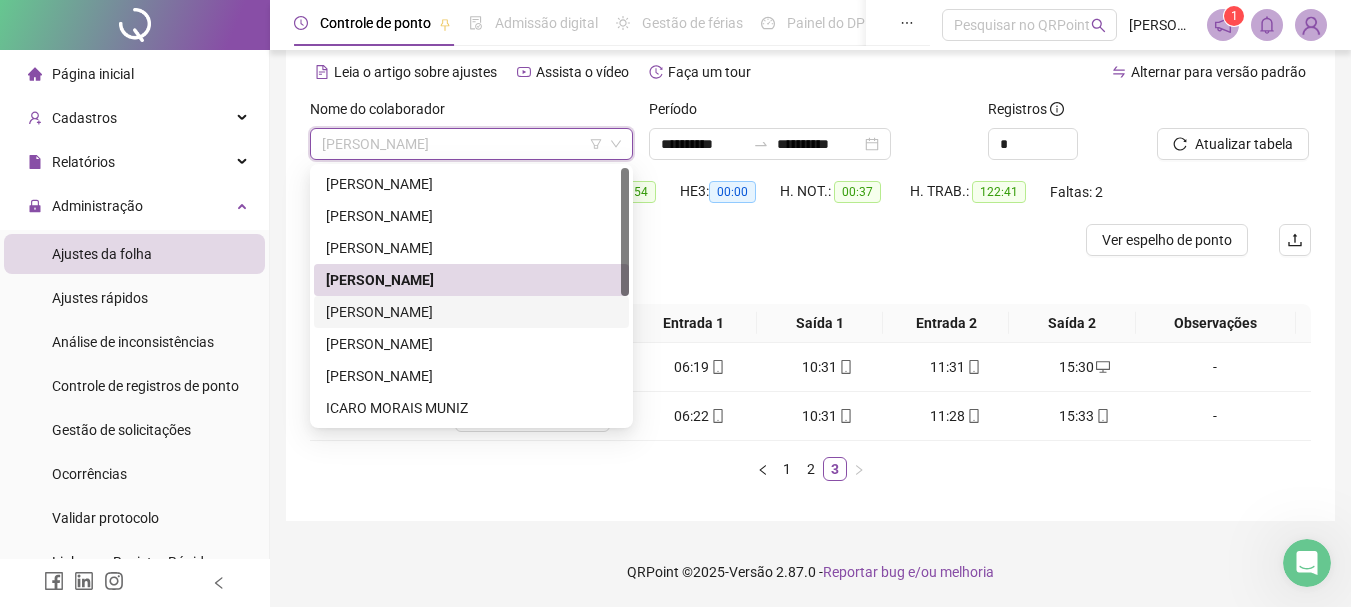 click on "[PERSON_NAME]" at bounding box center (471, 312) 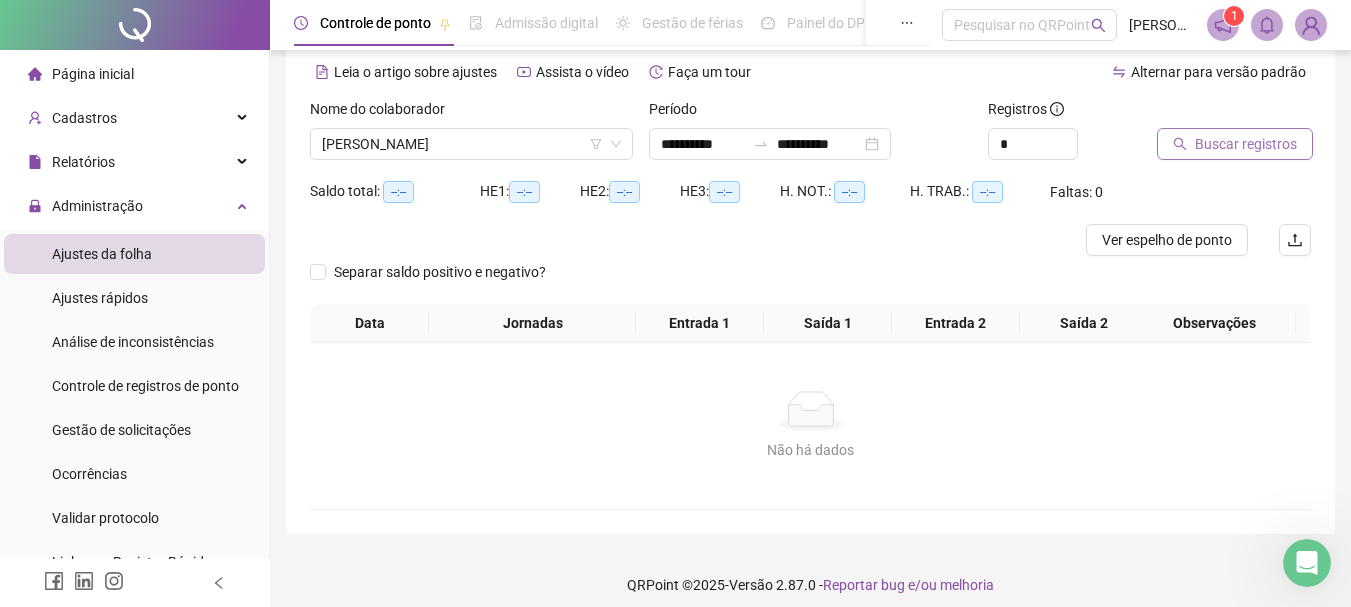 click on "Buscar registros" at bounding box center (1246, 144) 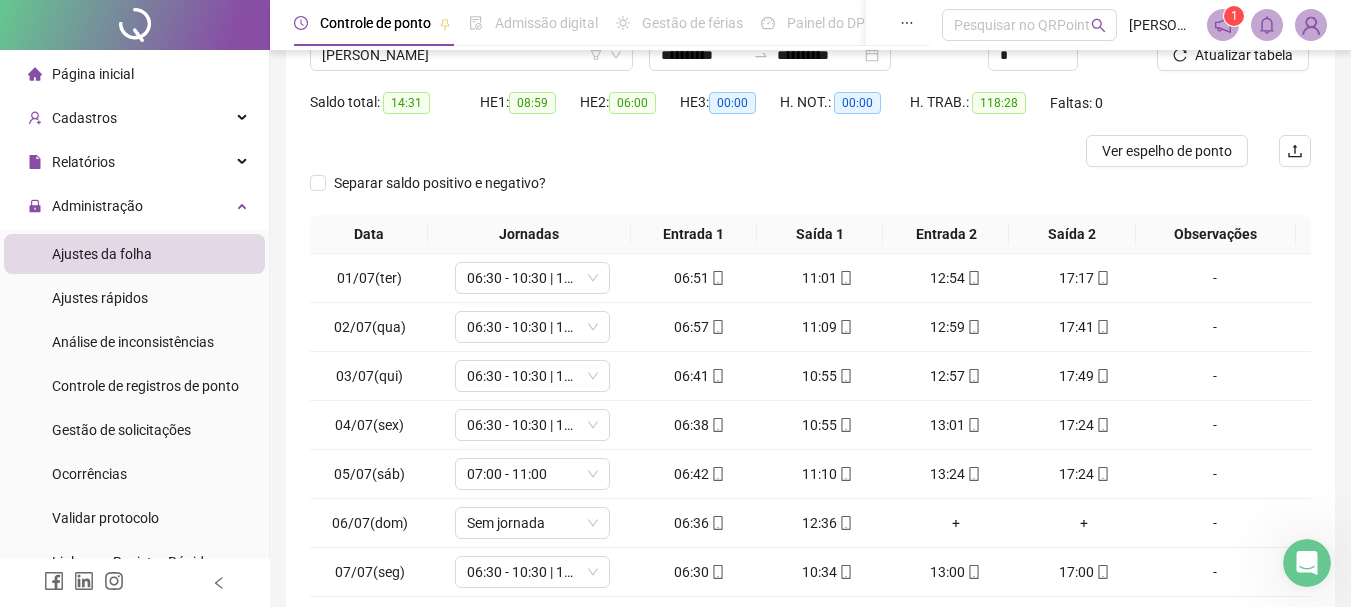 scroll, scrollTop: 286, scrollLeft: 0, axis: vertical 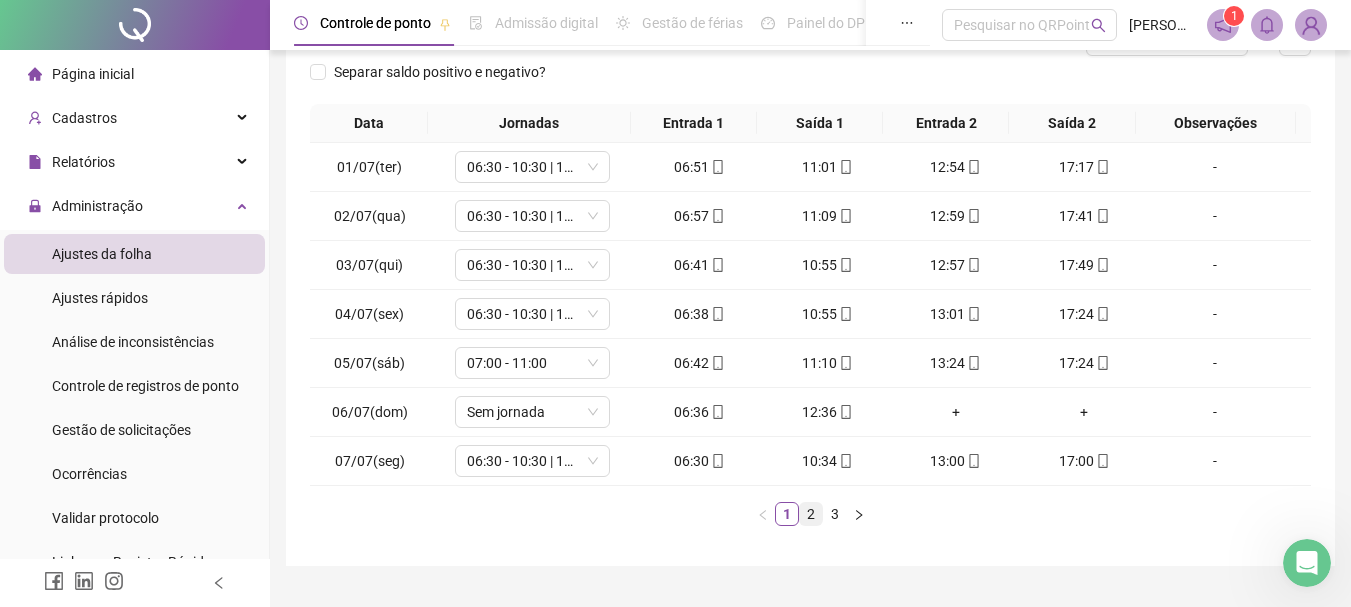 click on "2" at bounding box center (811, 514) 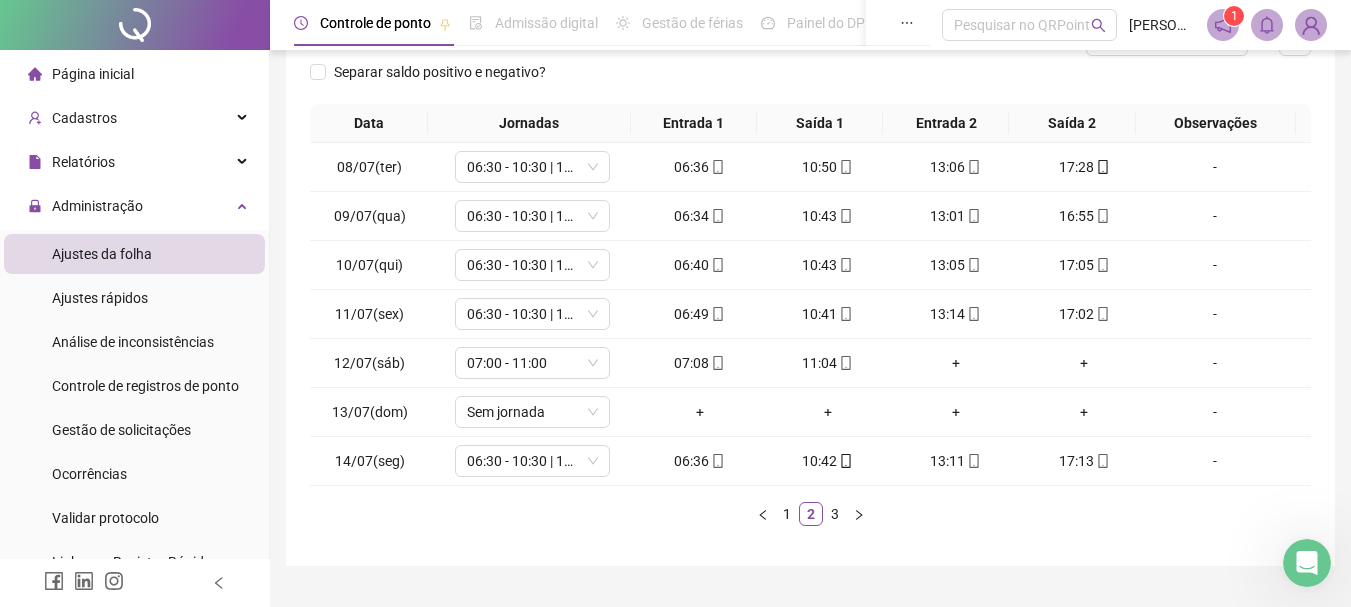 click on "3" at bounding box center [835, 514] 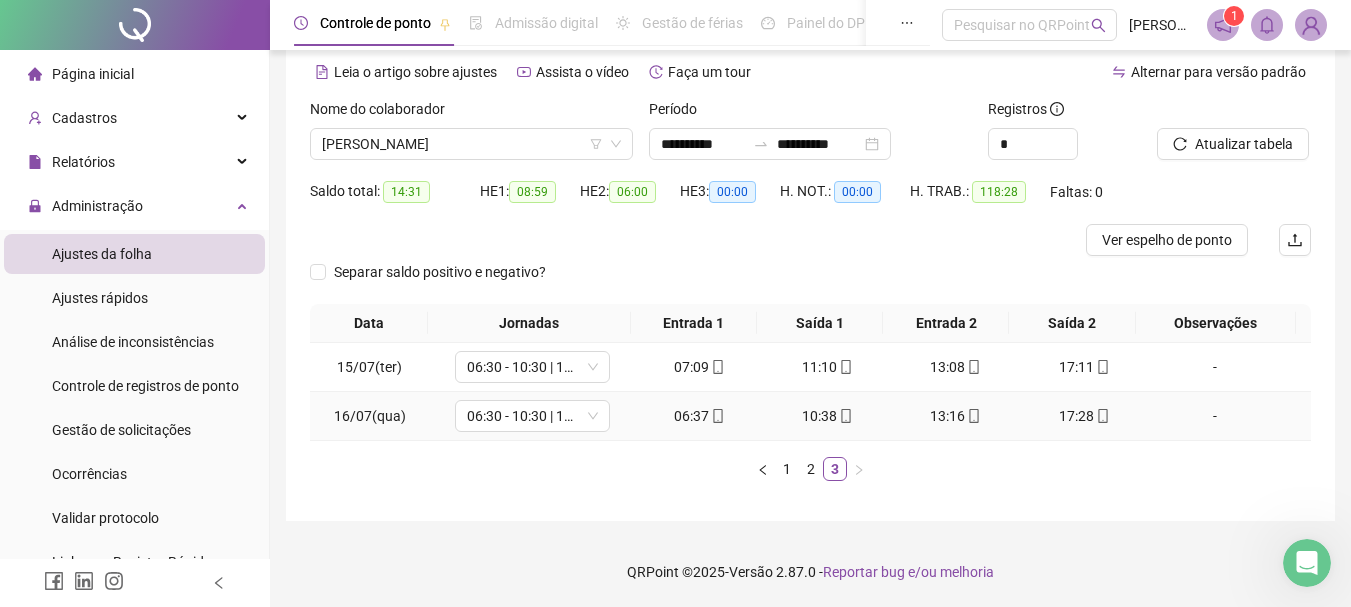 scroll, scrollTop: 0, scrollLeft: 0, axis: both 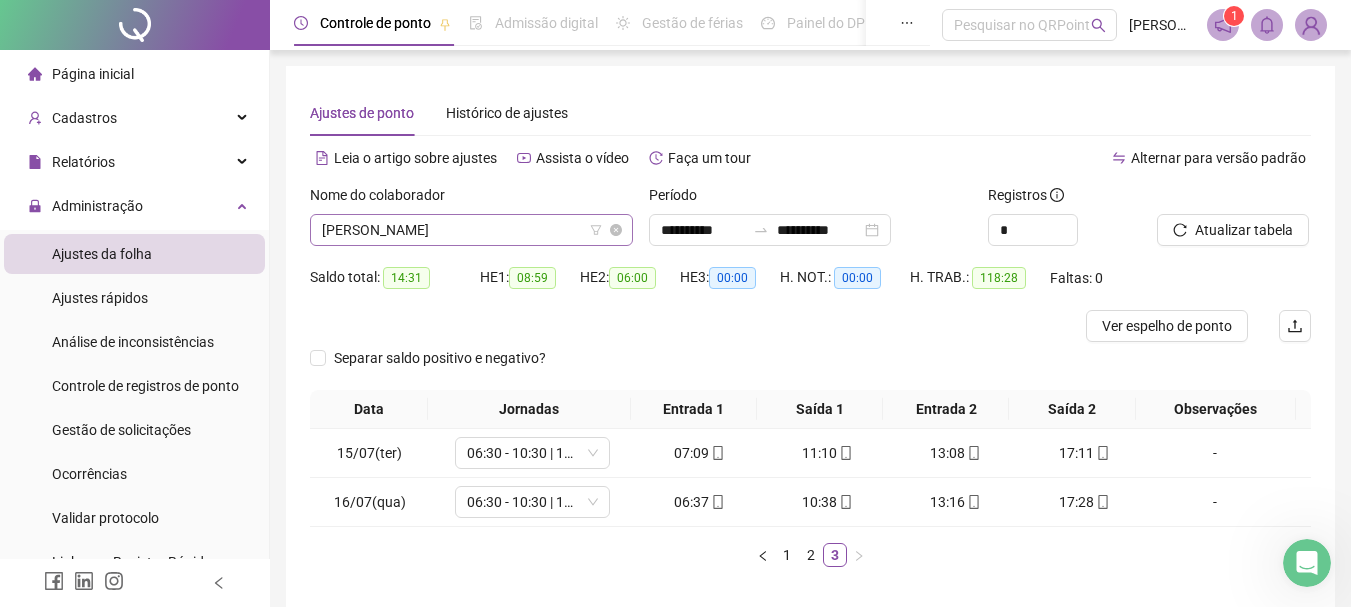 click on "[PERSON_NAME]" at bounding box center (471, 230) 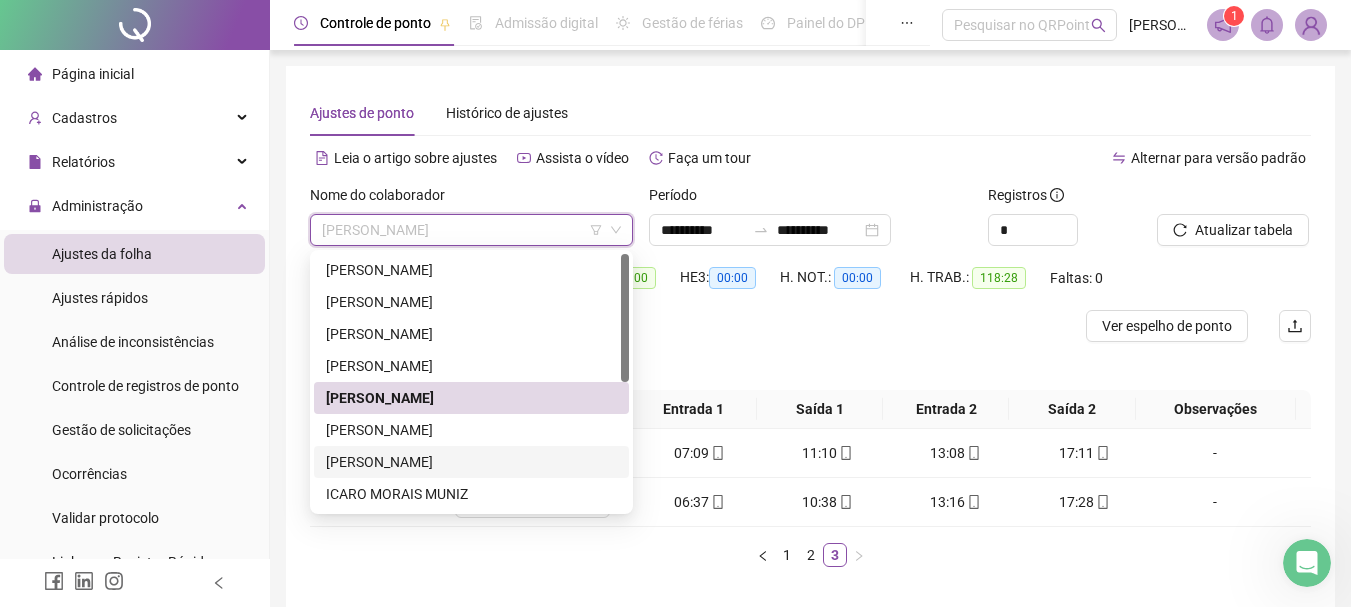 click on "[PERSON_NAME]" at bounding box center (471, 462) 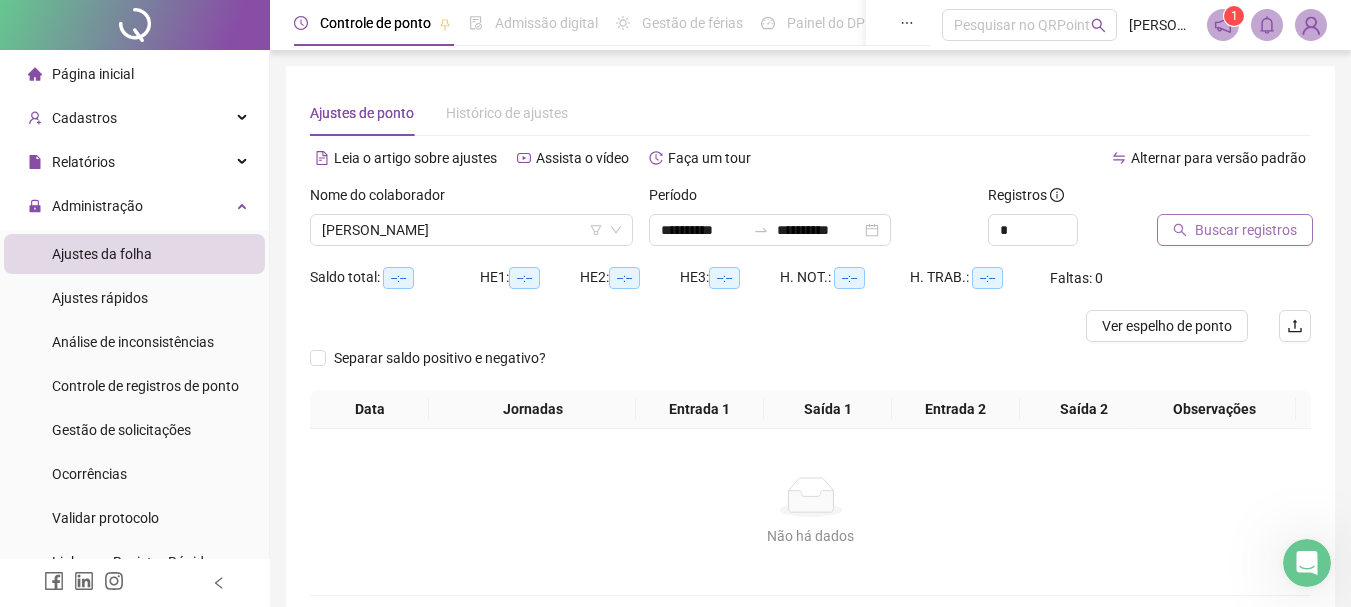 click on "Buscar registros" at bounding box center [1246, 230] 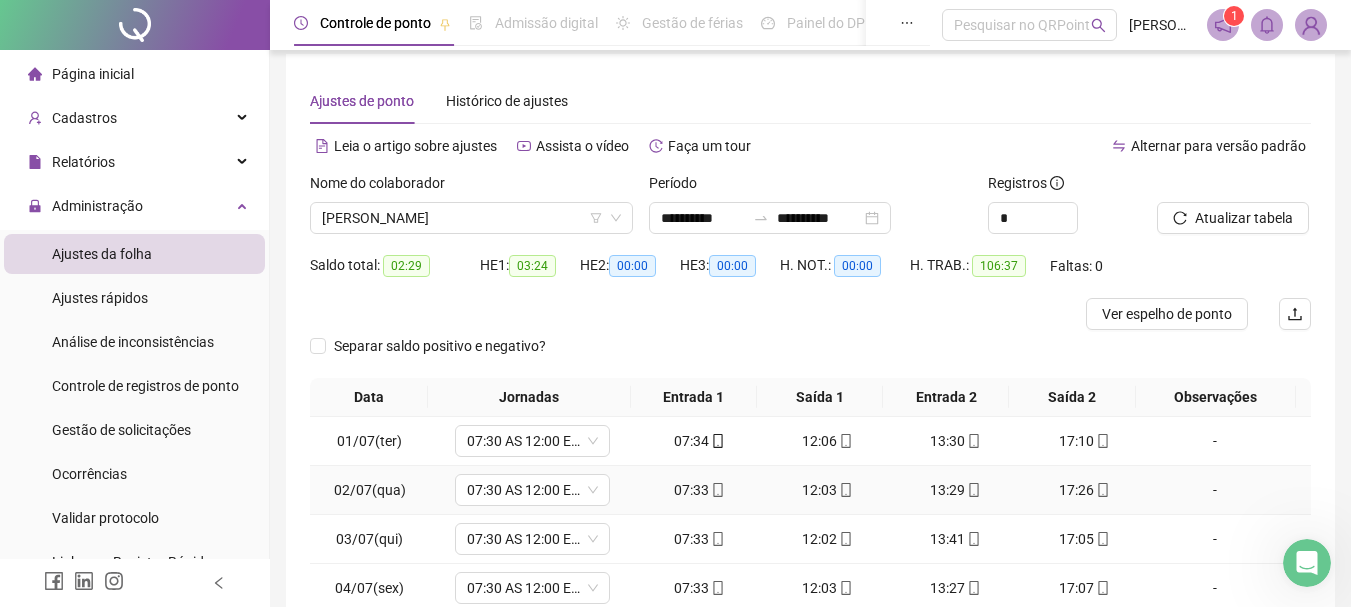 scroll, scrollTop: 0, scrollLeft: 0, axis: both 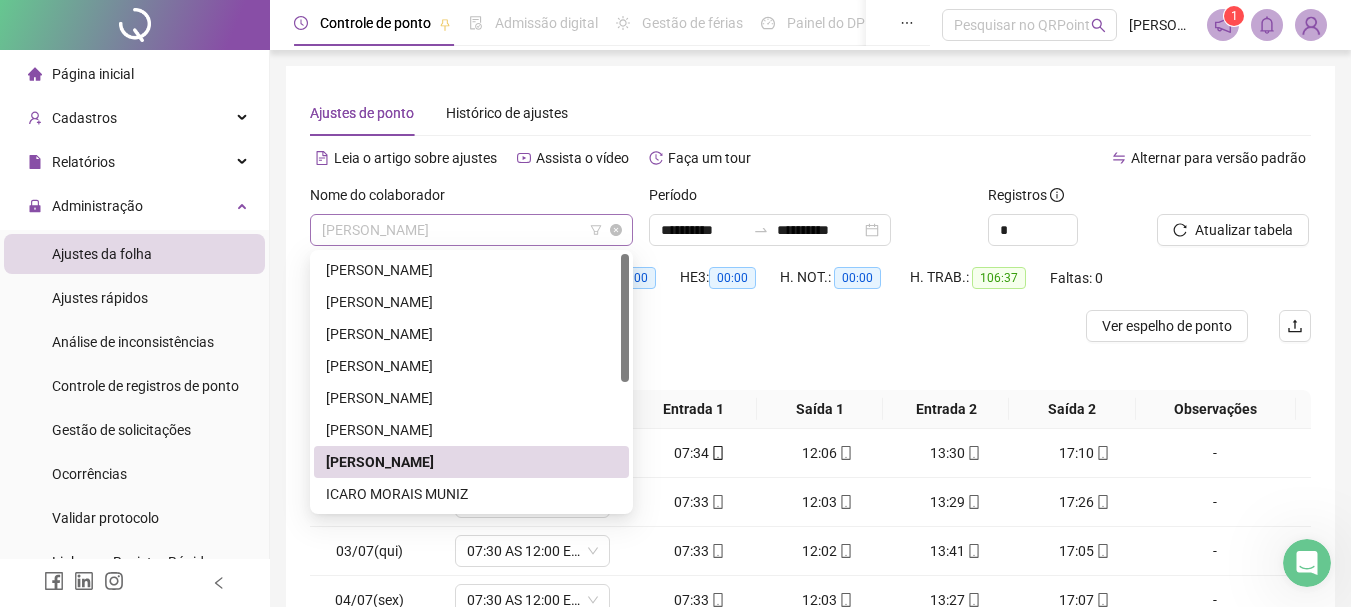 click on "[PERSON_NAME]" at bounding box center [471, 230] 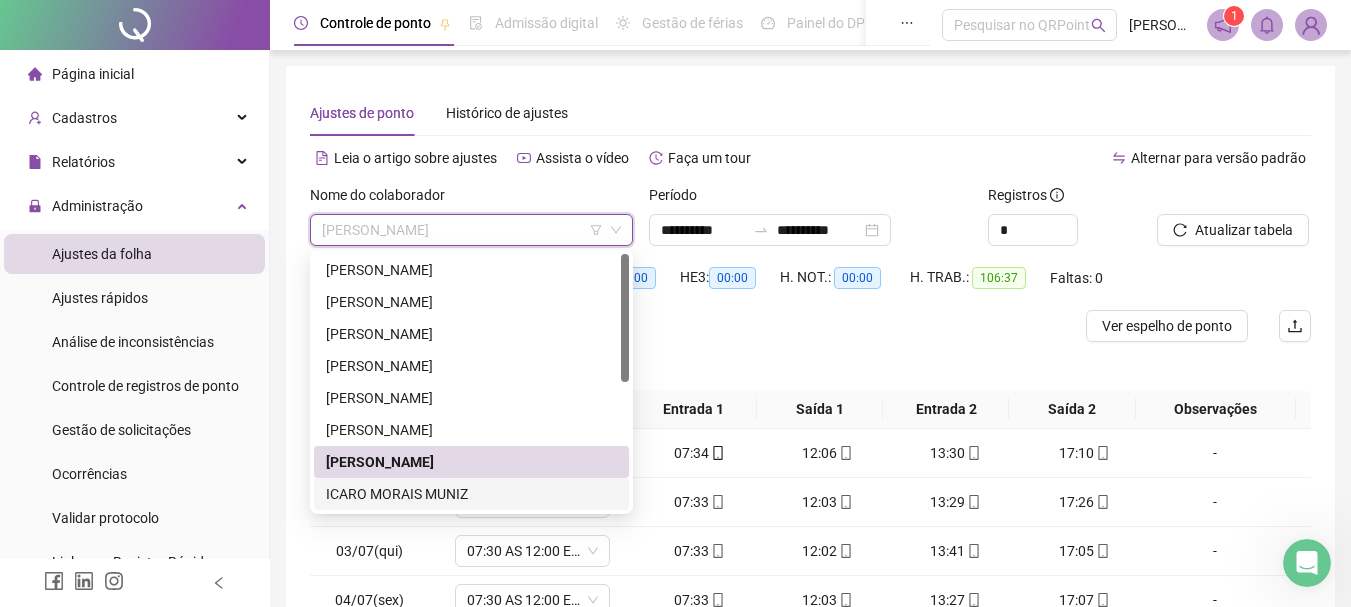 click on "ICARO MORAIS MUNIZ" at bounding box center [471, 494] 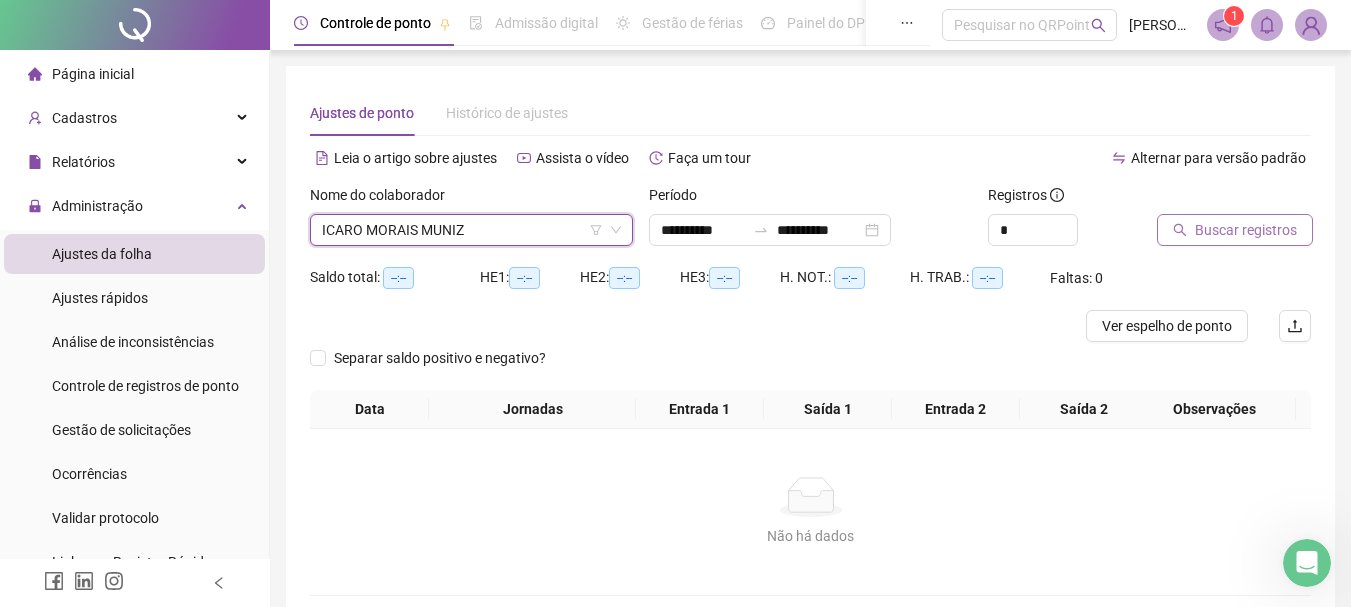 click on "Buscar registros" at bounding box center (1246, 230) 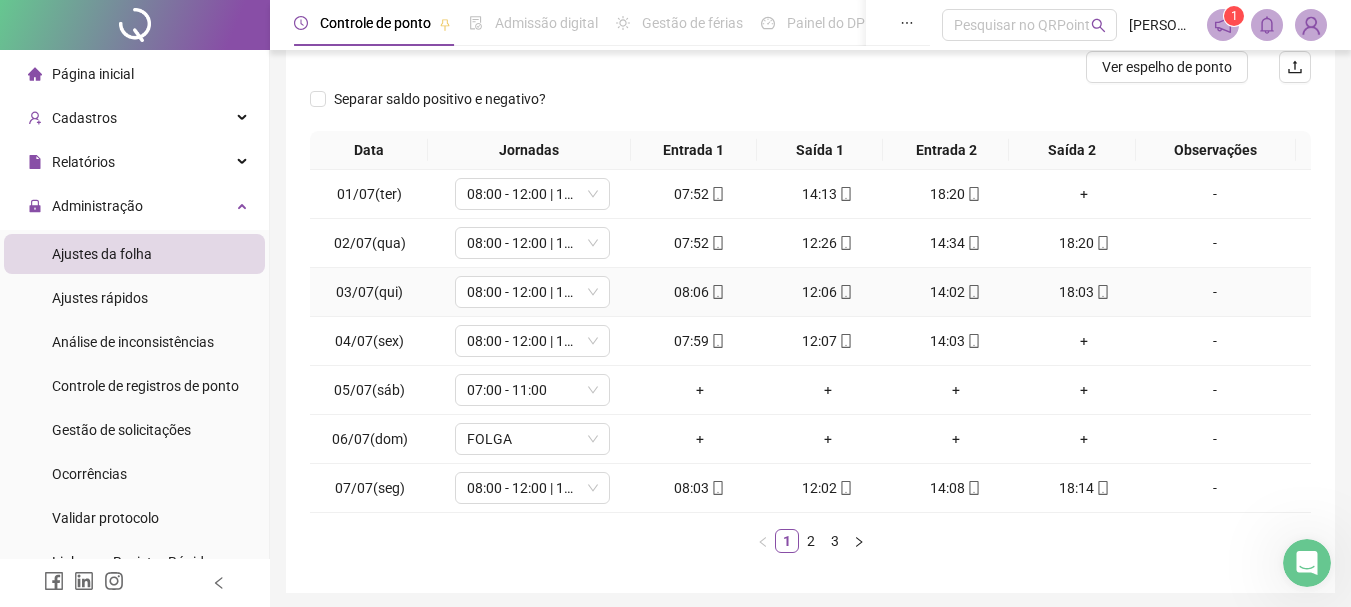 scroll, scrollTop: 300, scrollLeft: 0, axis: vertical 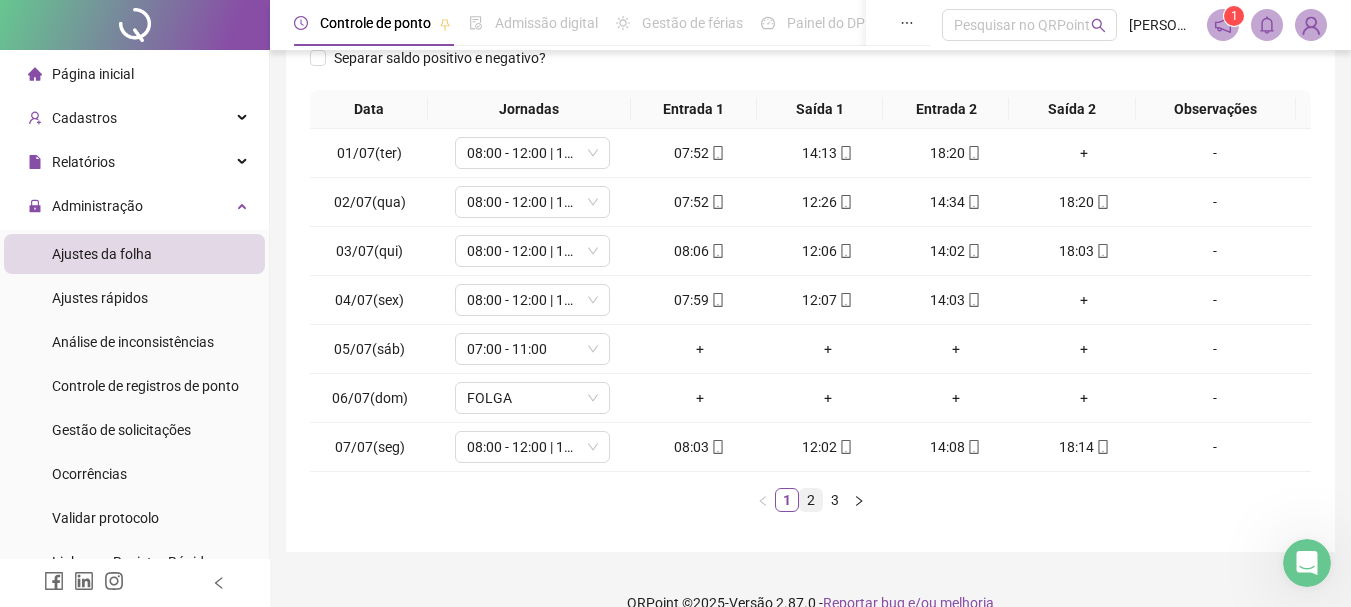 click on "2" at bounding box center (811, 500) 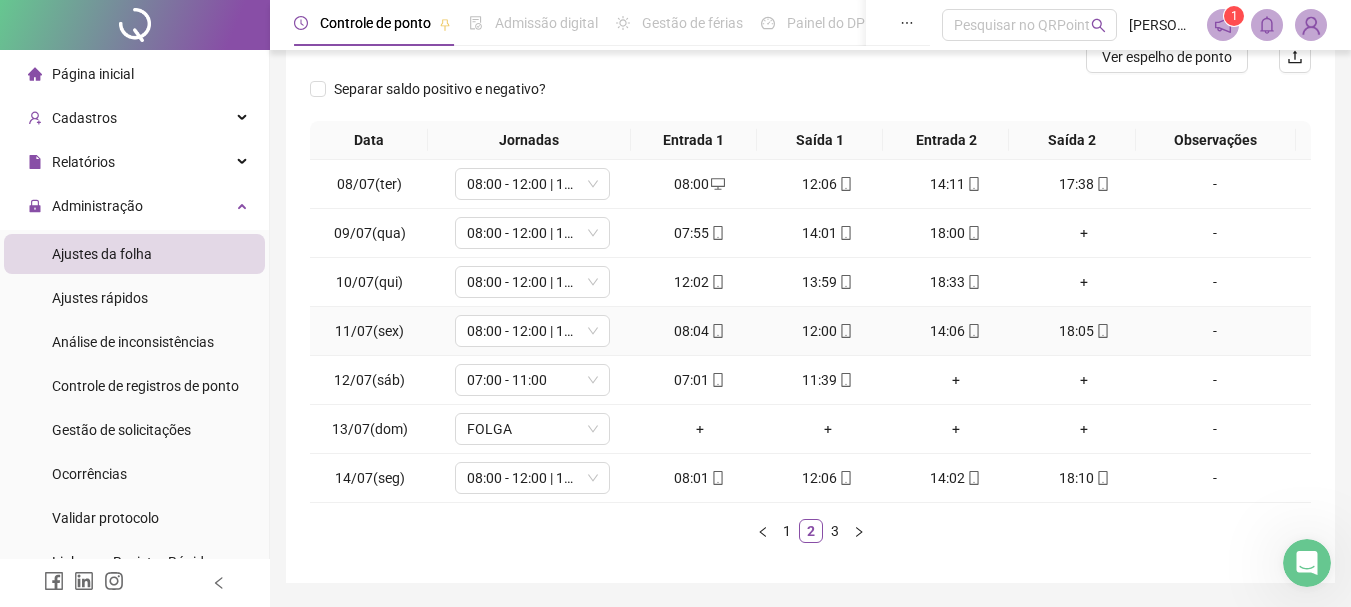 scroll, scrollTop: 331, scrollLeft: 0, axis: vertical 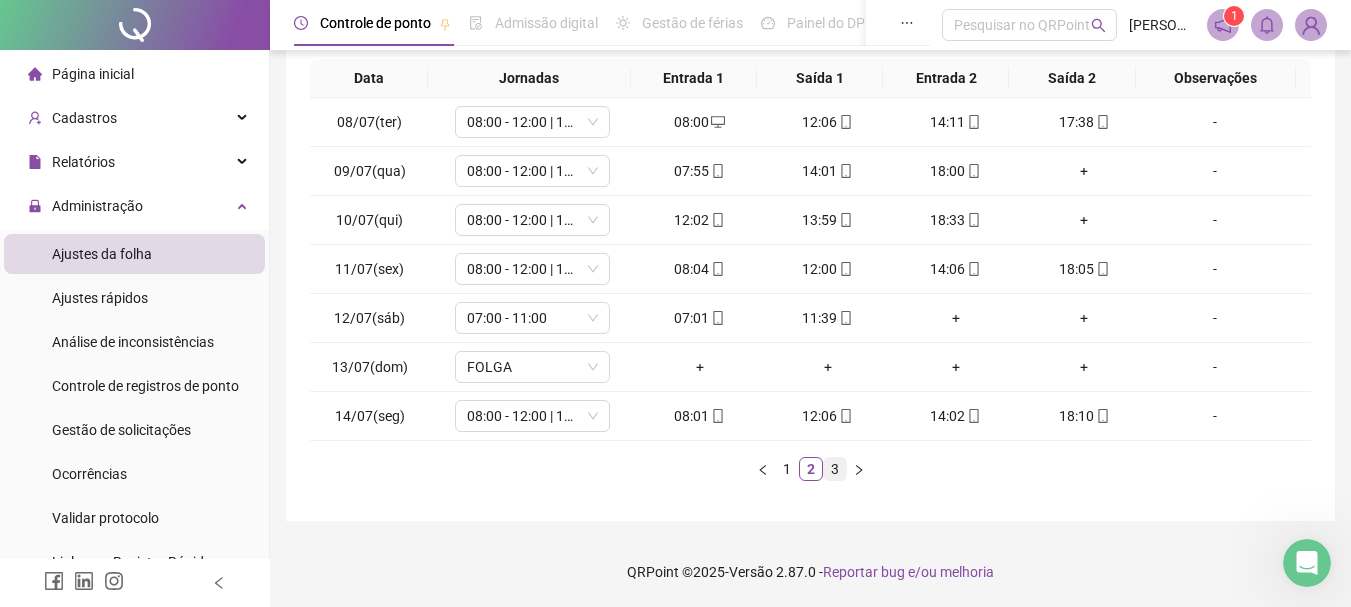 click on "3" at bounding box center [835, 469] 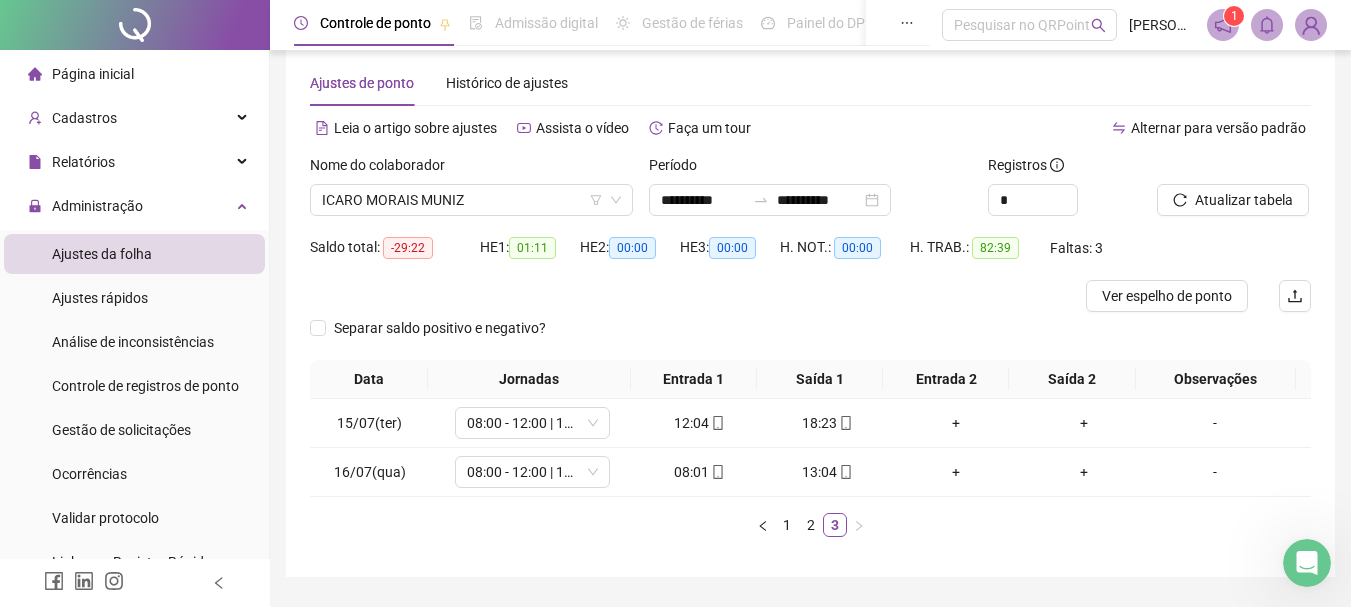 scroll, scrollTop: 0, scrollLeft: 0, axis: both 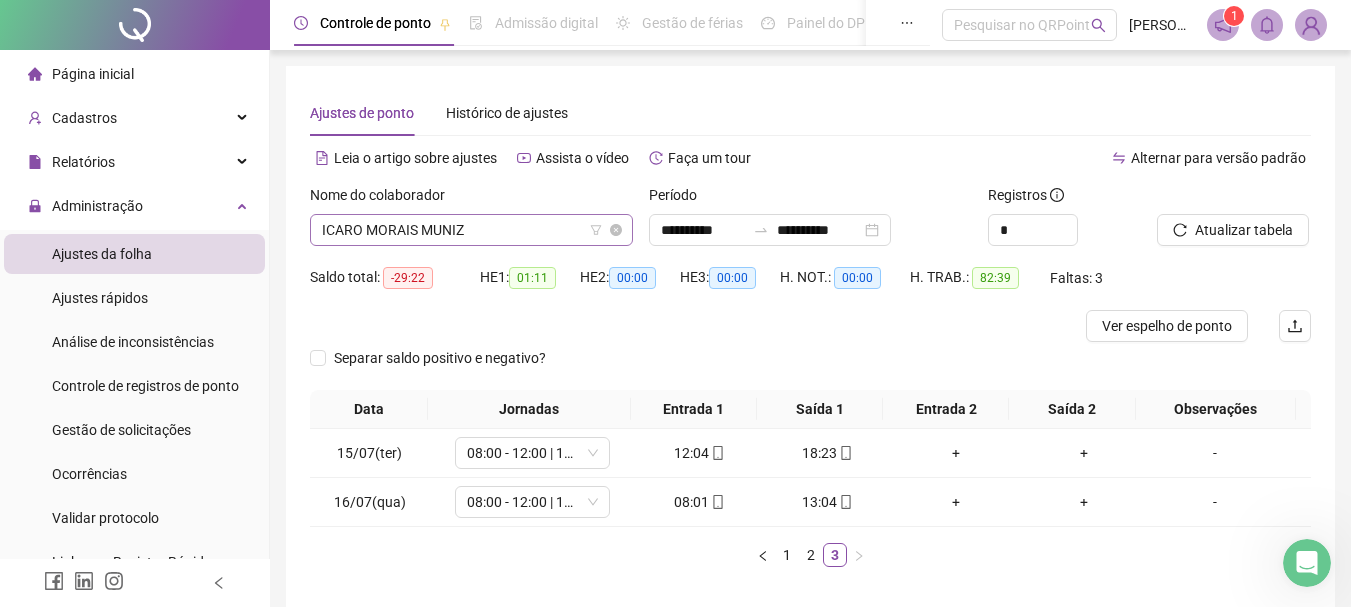 click on "ICARO MORAIS MUNIZ" at bounding box center (471, 230) 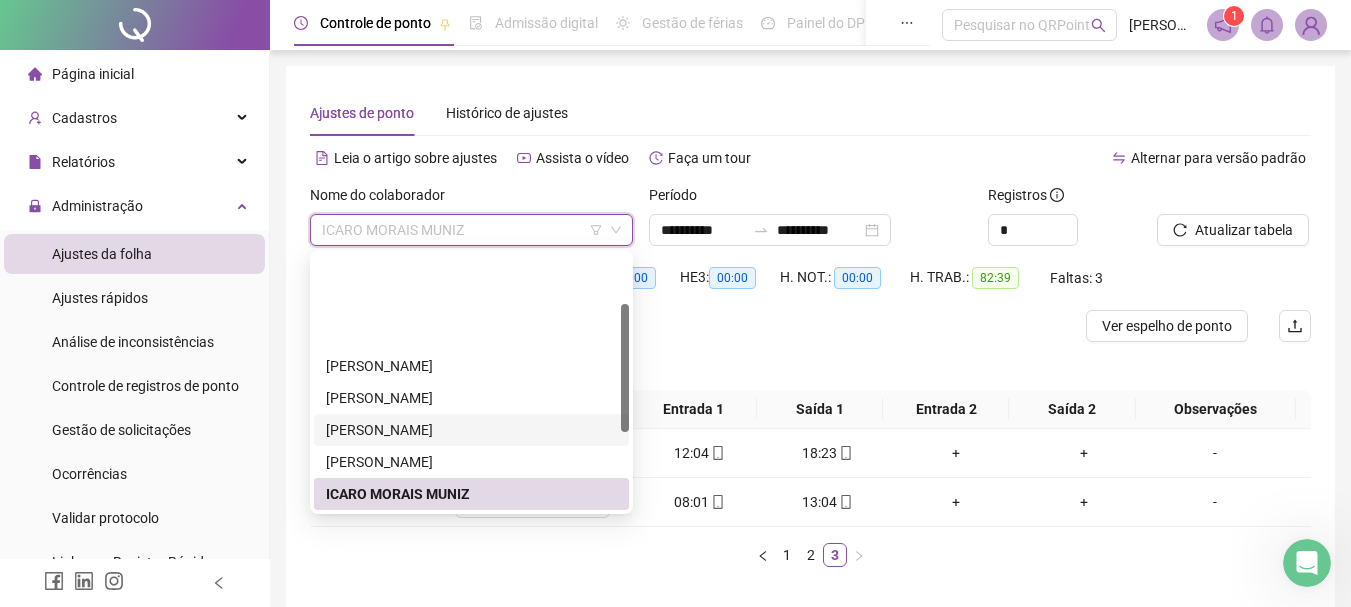 scroll, scrollTop: 100, scrollLeft: 0, axis: vertical 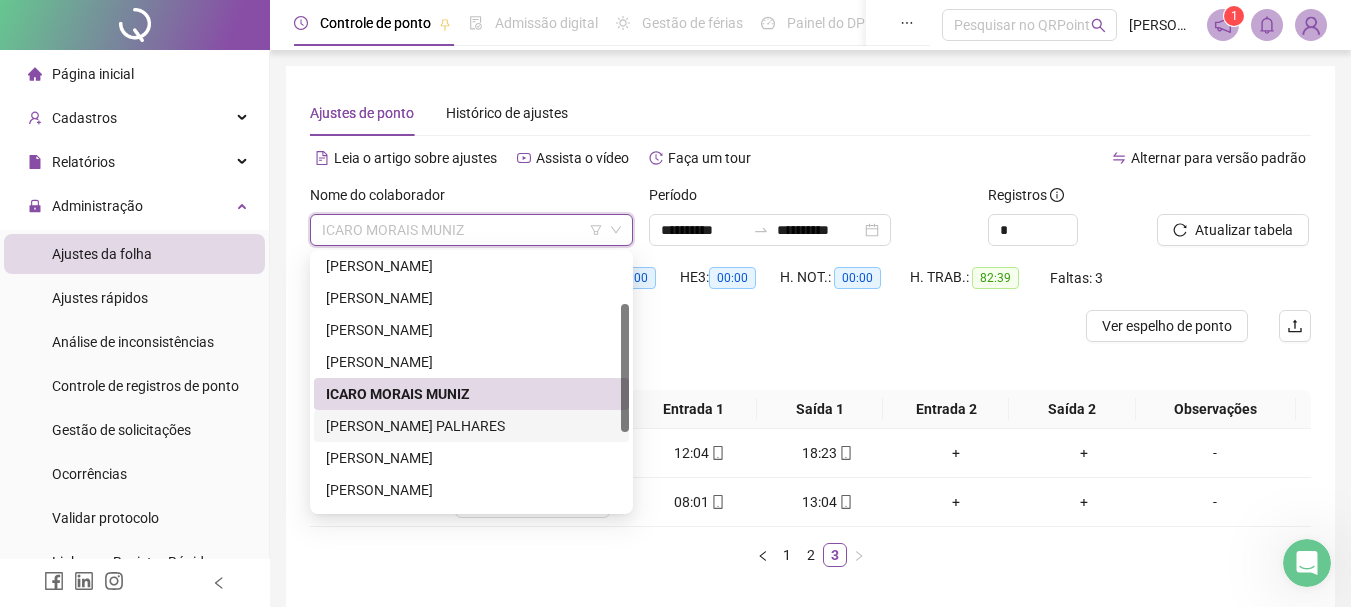 click on "[PERSON_NAME] PALHARES" at bounding box center (471, 426) 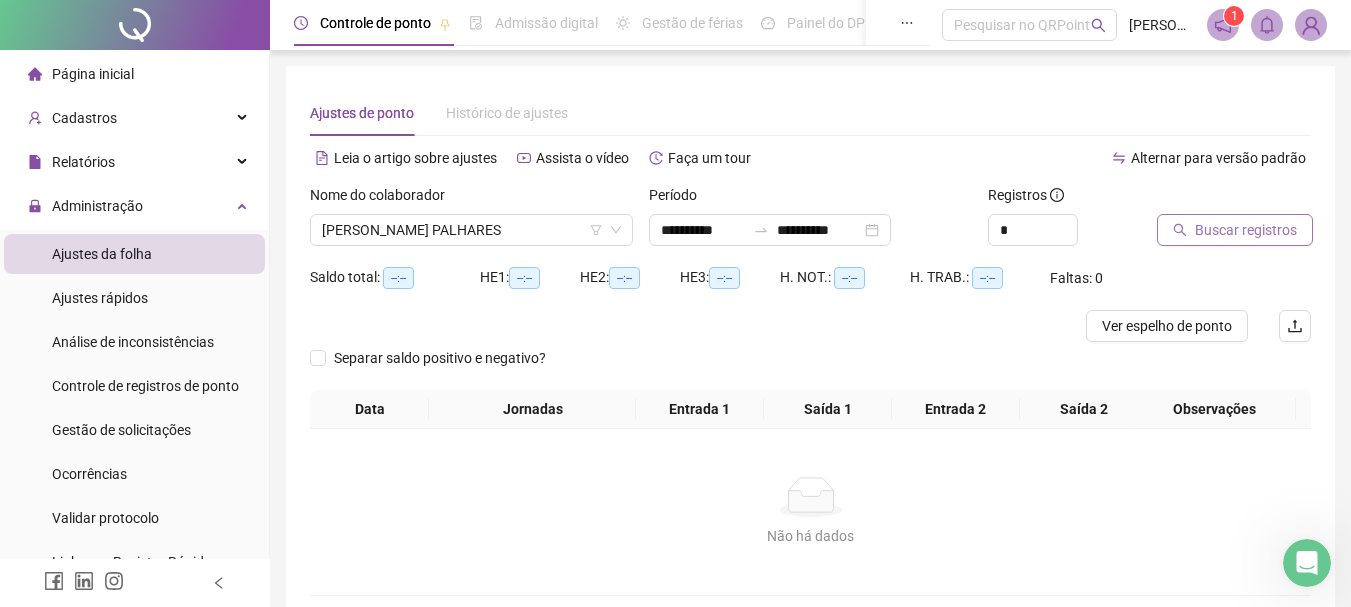 click on "Buscar registros" at bounding box center [1246, 230] 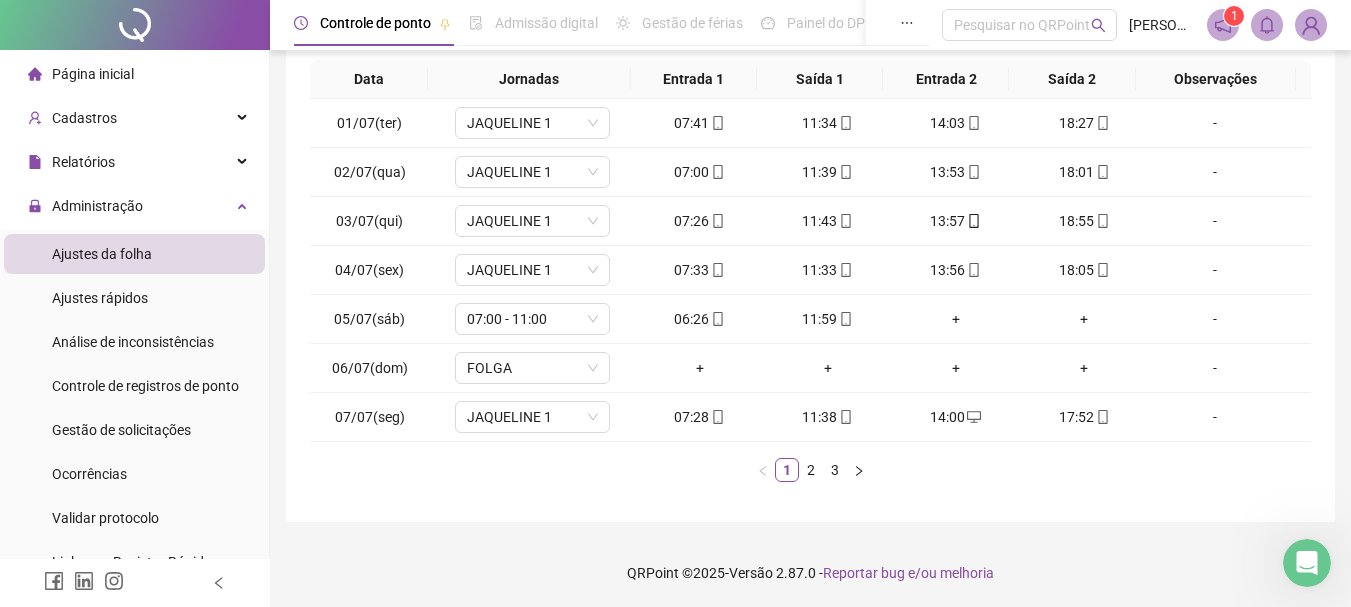 scroll, scrollTop: 331, scrollLeft: 0, axis: vertical 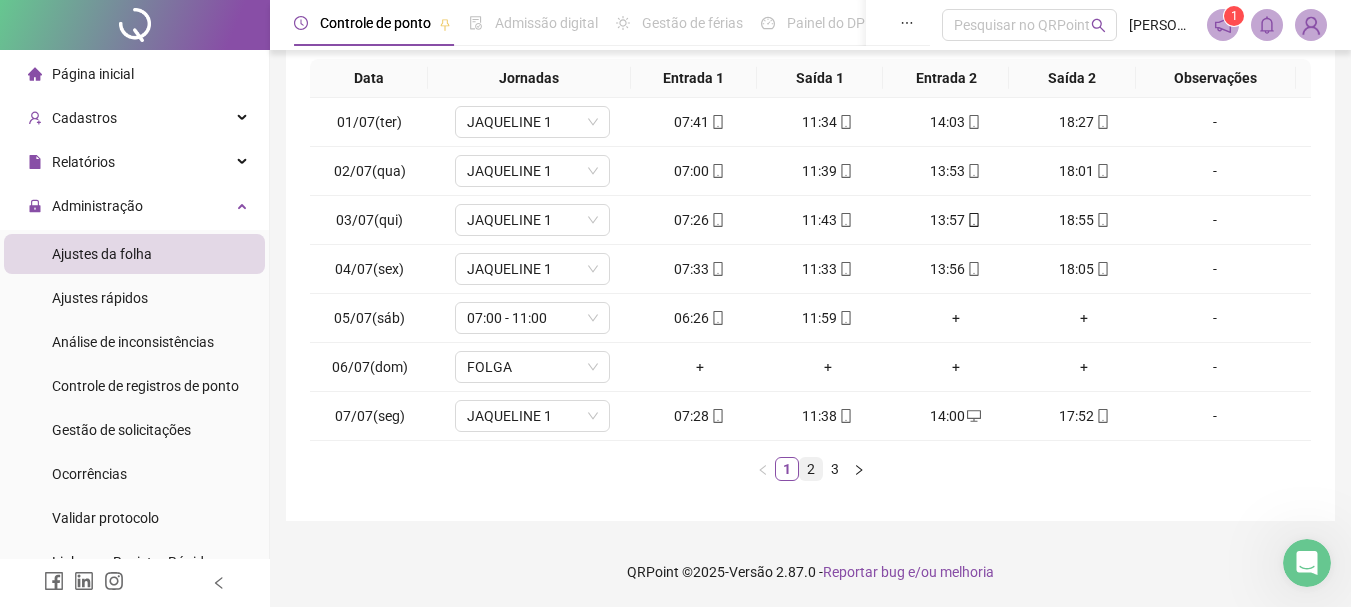 click on "2" at bounding box center [811, 469] 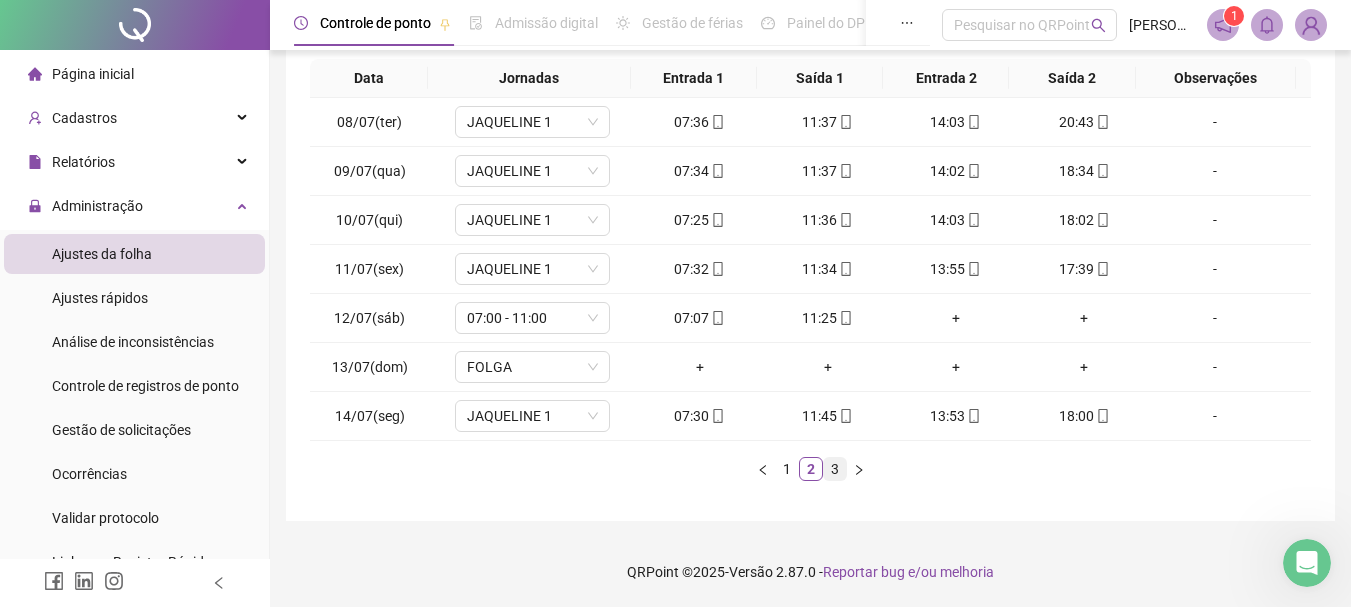 click on "3" at bounding box center (835, 469) 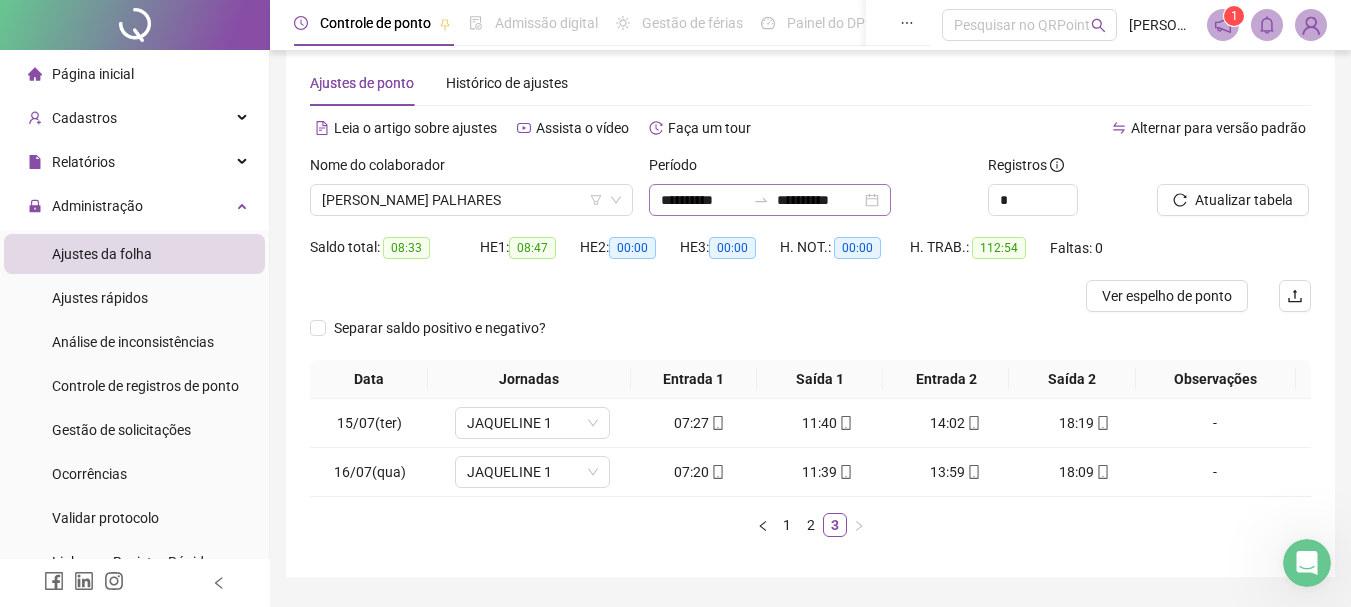scroll, scrollTop: 0, scrollLeft: 0, axis: both 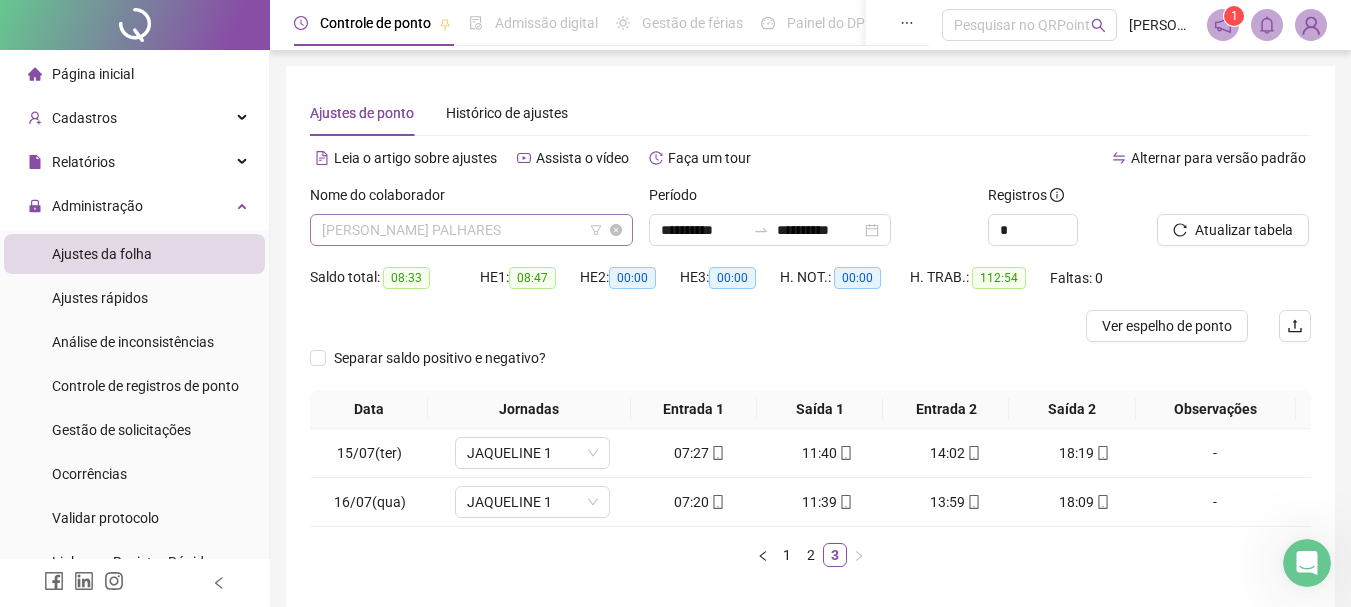 click on "[PERSON_NAME] PALHARES" at bounding box center [471, 230] 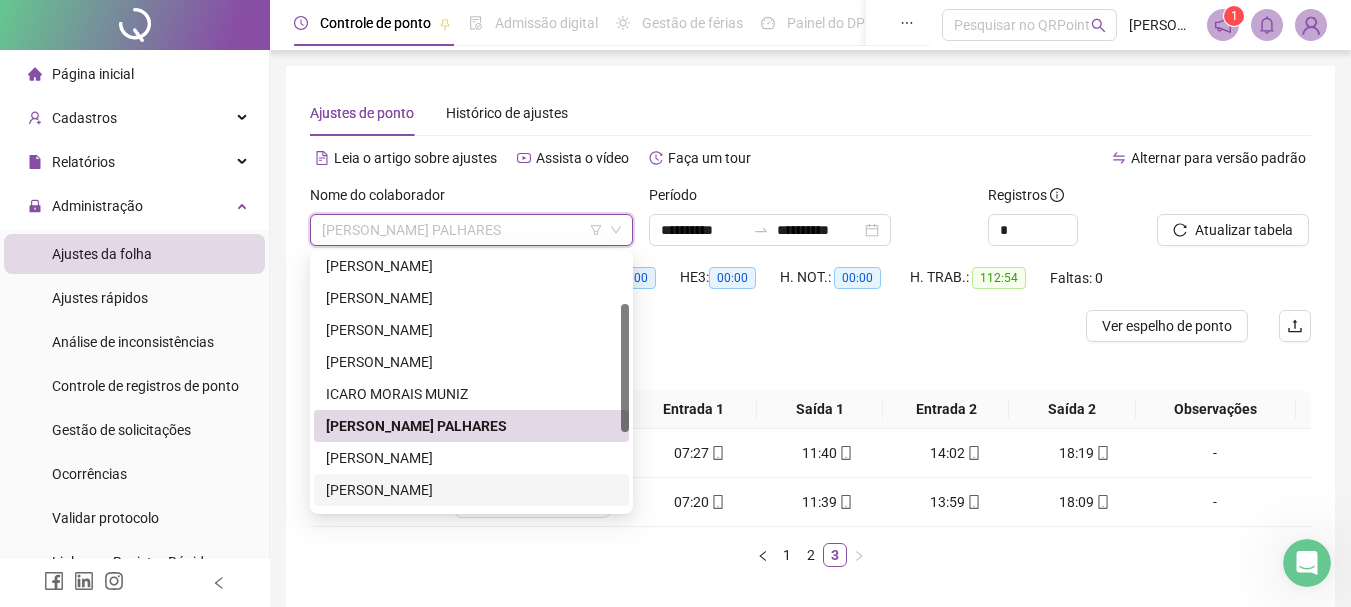 click on "[PERSON_NAME]" at bounding box center [471, 490] 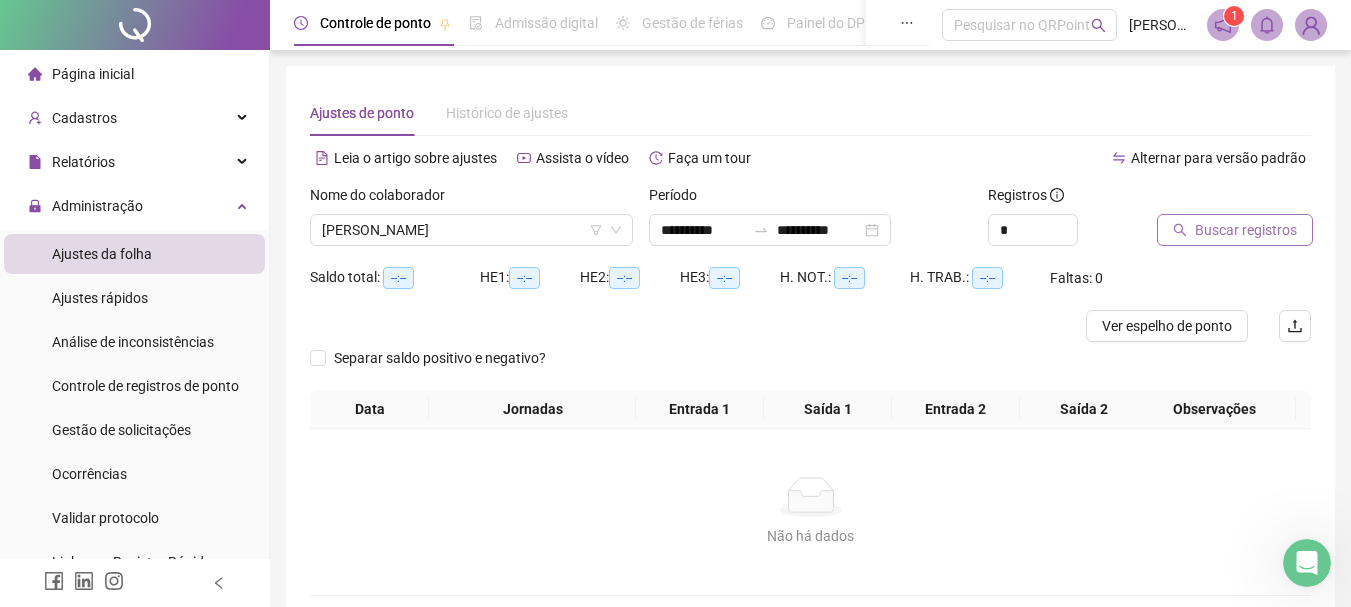 click on "Buscar registros" at bounding box center [1246, 230] 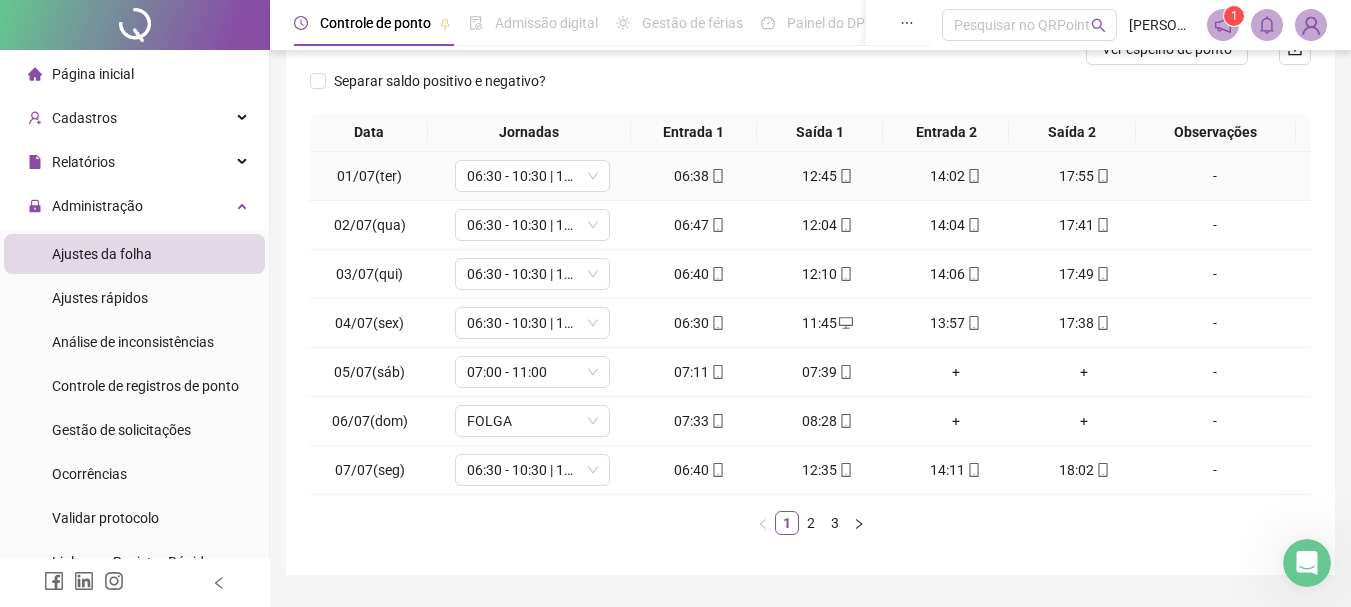 scroll, scrollTop: 331, scrollLeft: 0, axis: vertical 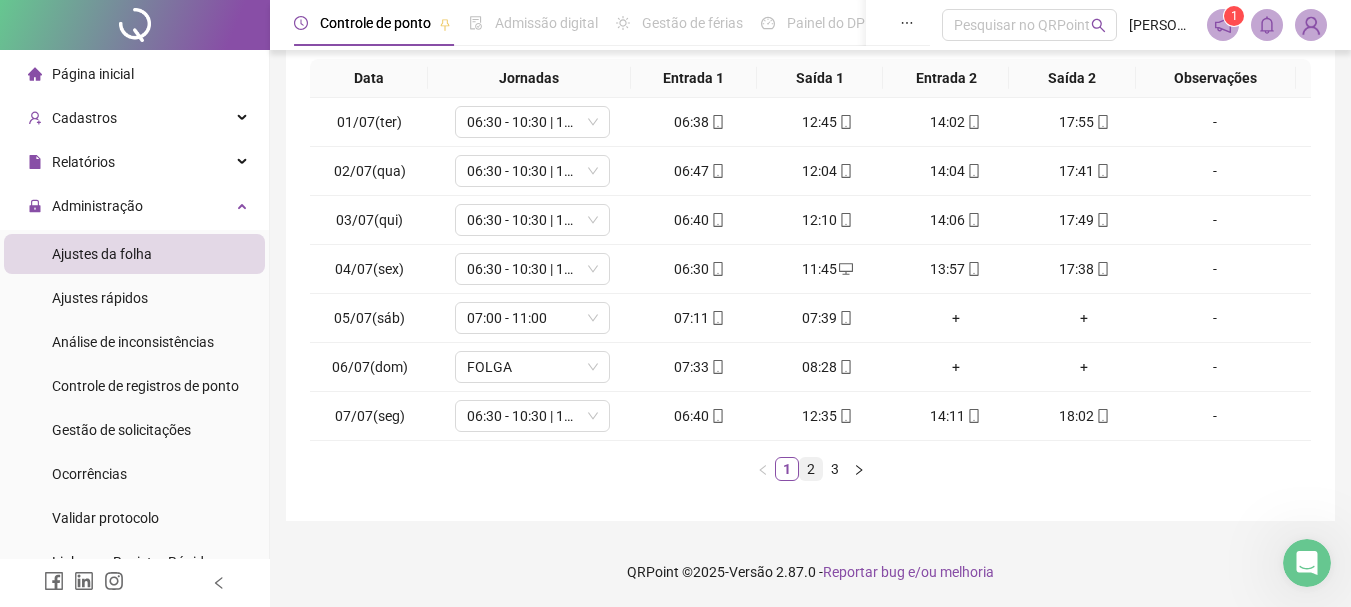 click on "2" at bounding box center [811, 469] 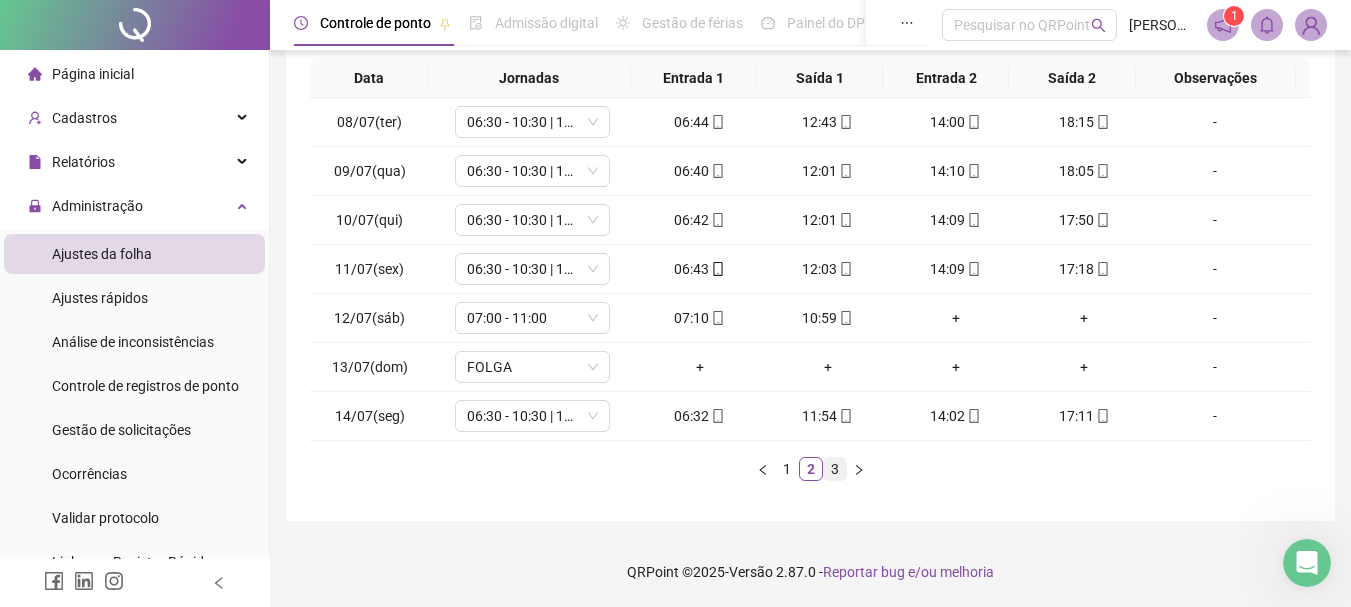 click on "3" at bounding box center [835, 469] 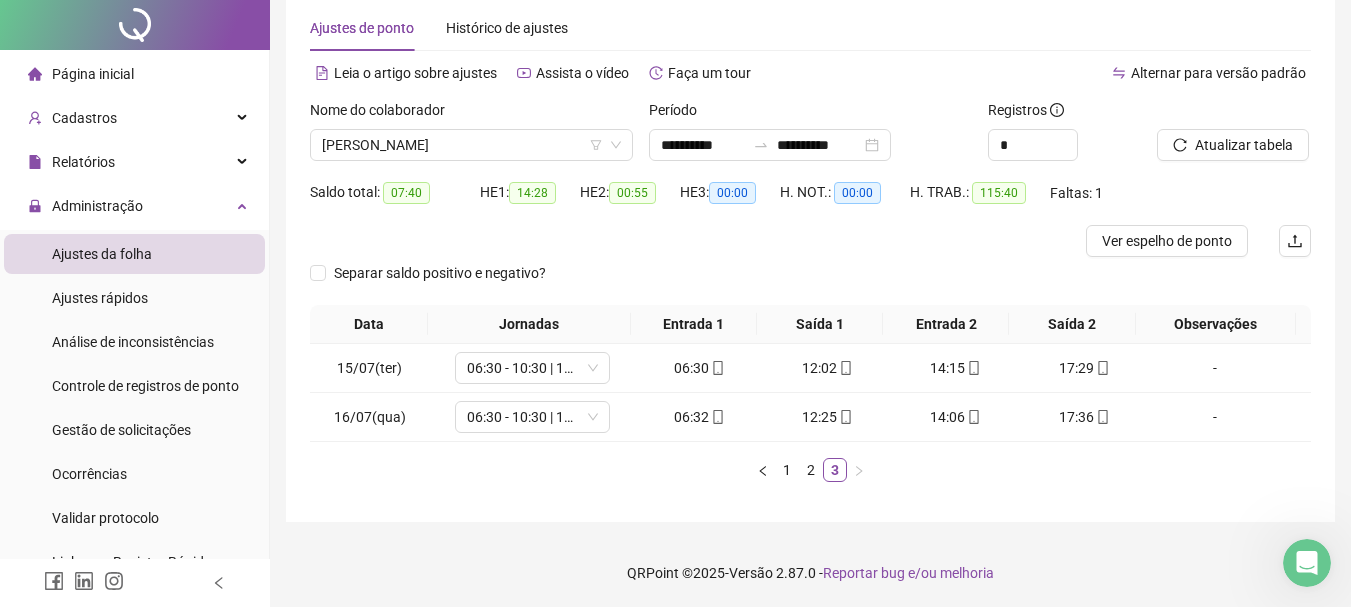 scroll, scrollTop: 0, scrollLeft: 0, axis: both 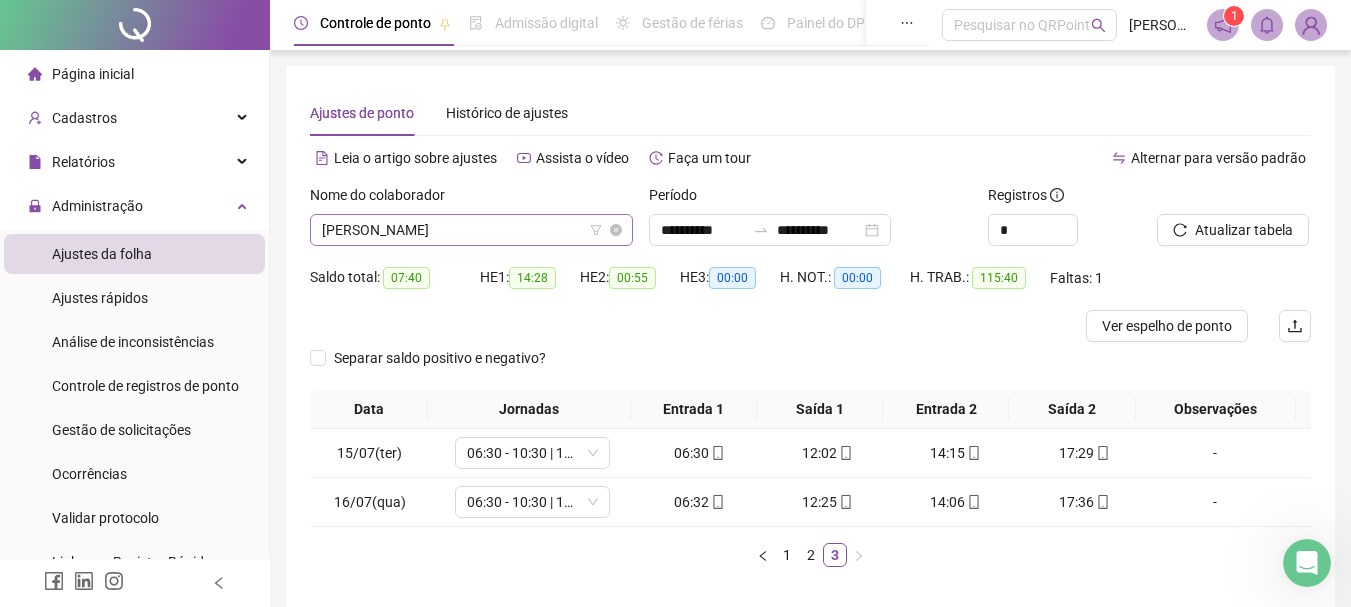 click on "[PERSON_NAME]" at bounding box center [471, 230] 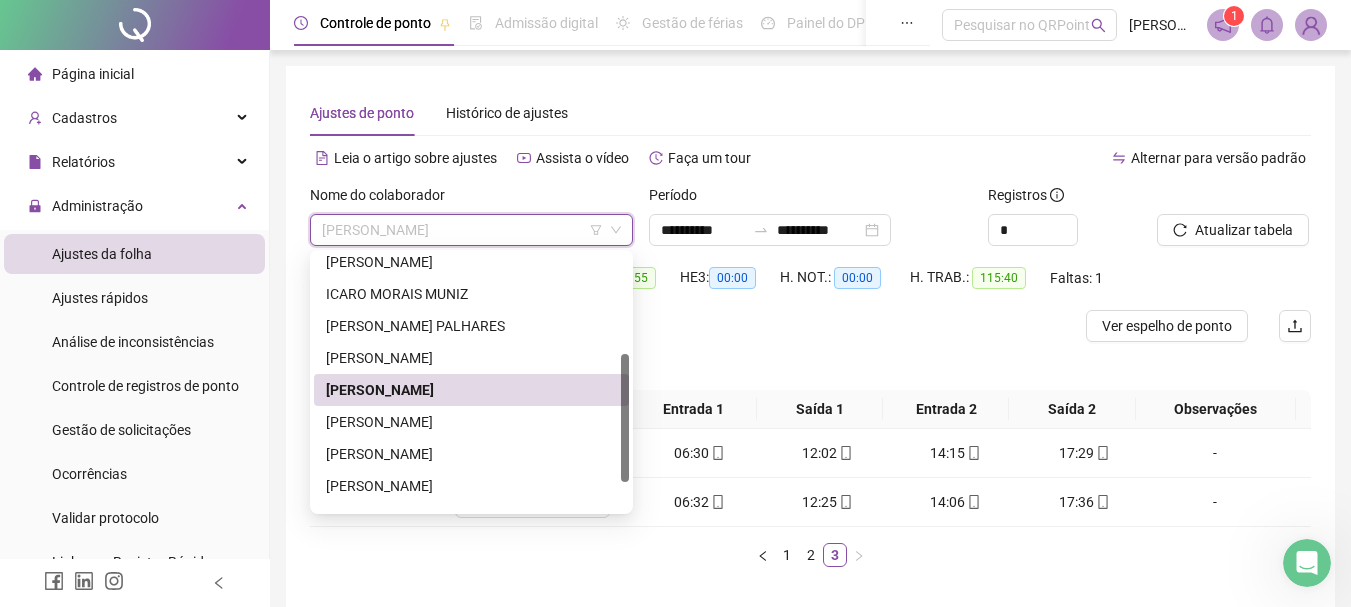 scroll, scrollTop: 256, scrollLeft: 0, axis: vertical 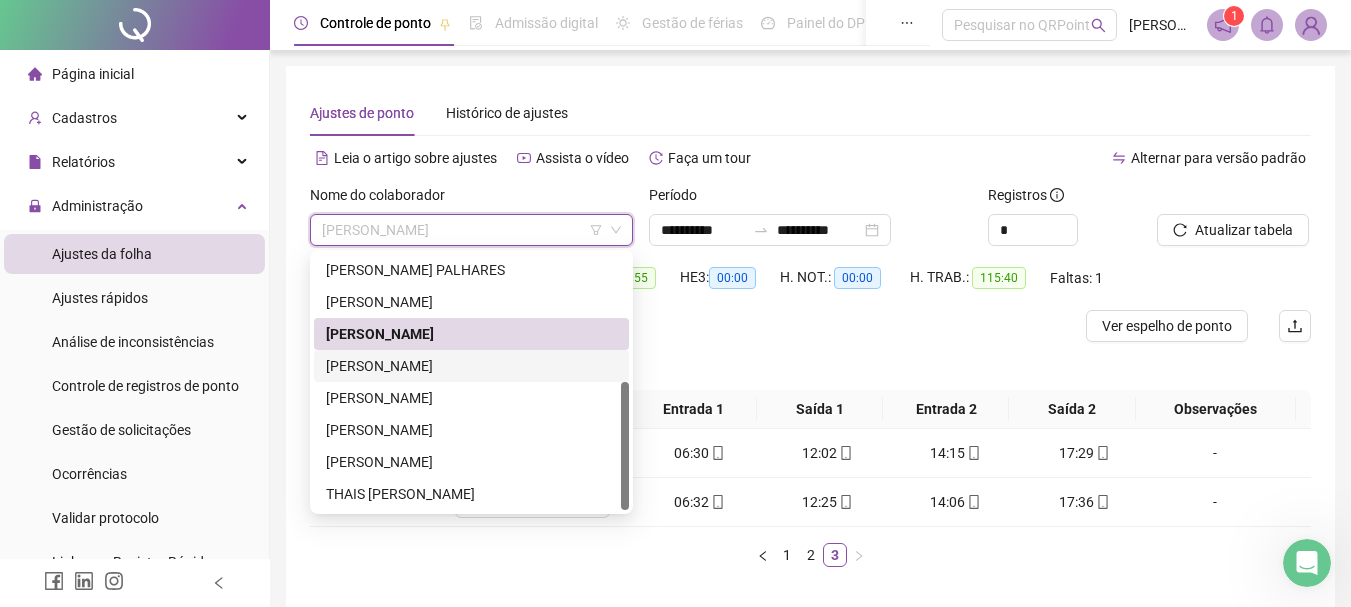 click on "[PERSON_NAME]" at bounding box center [471, 366] 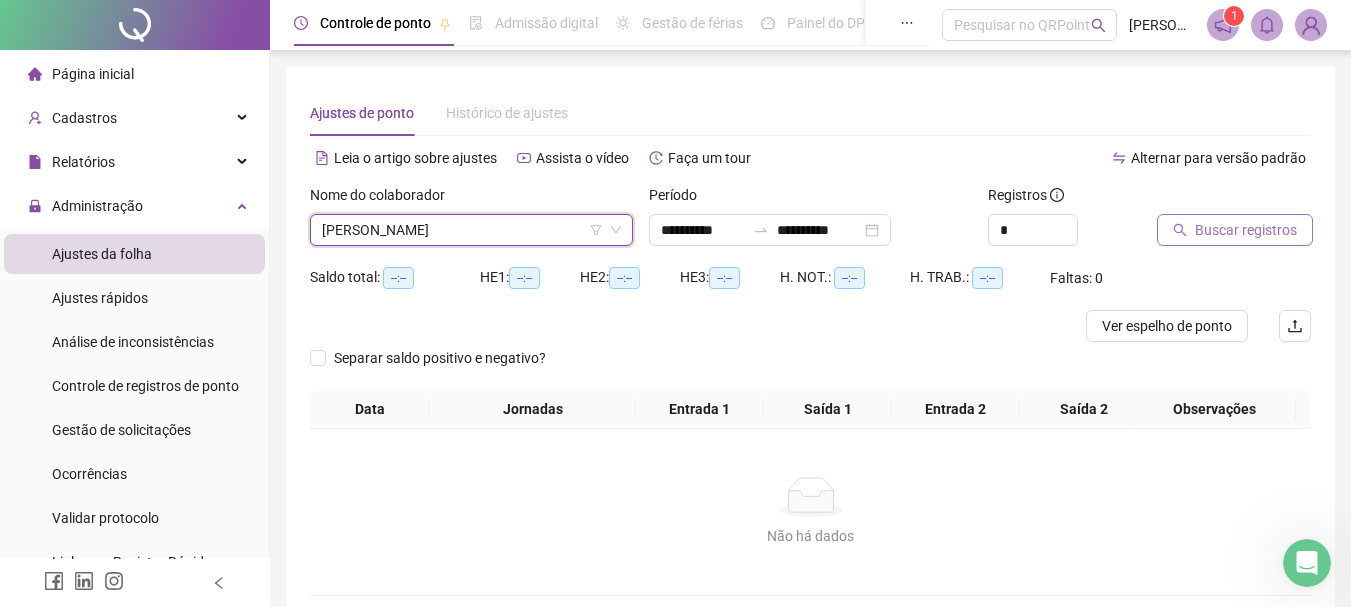 click on "Buscar registros" at bounding box center [1235, 230] 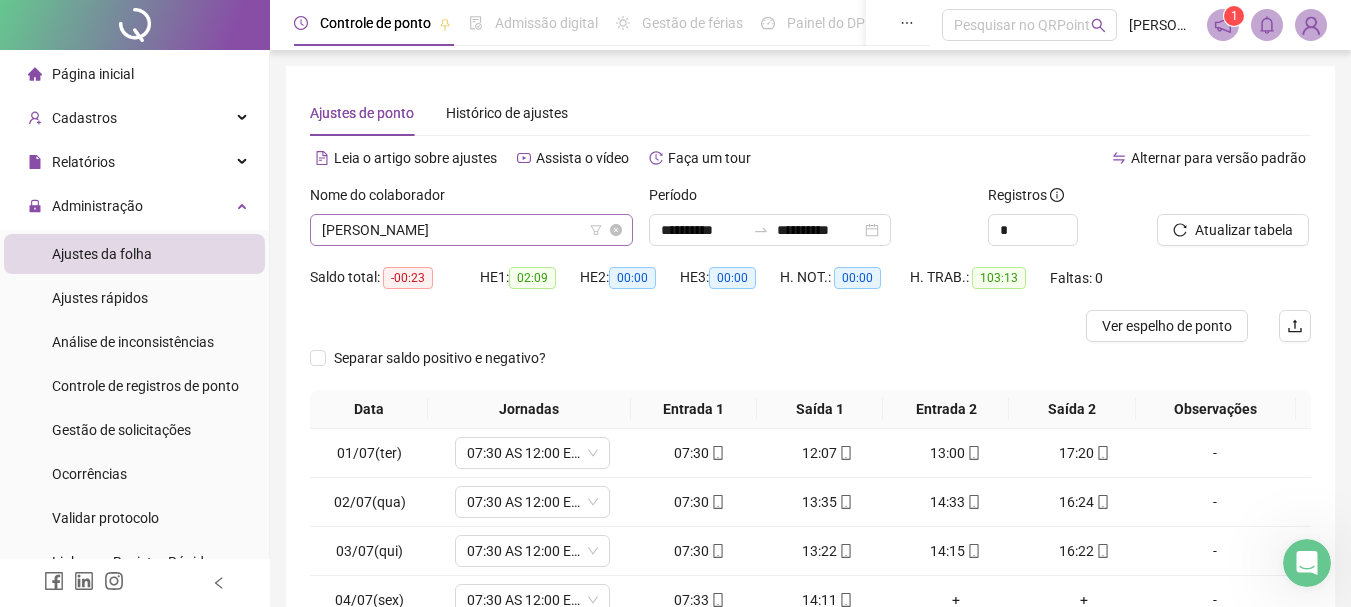 click on "[PERSON_NAME]" at bounding box center [471, 230] 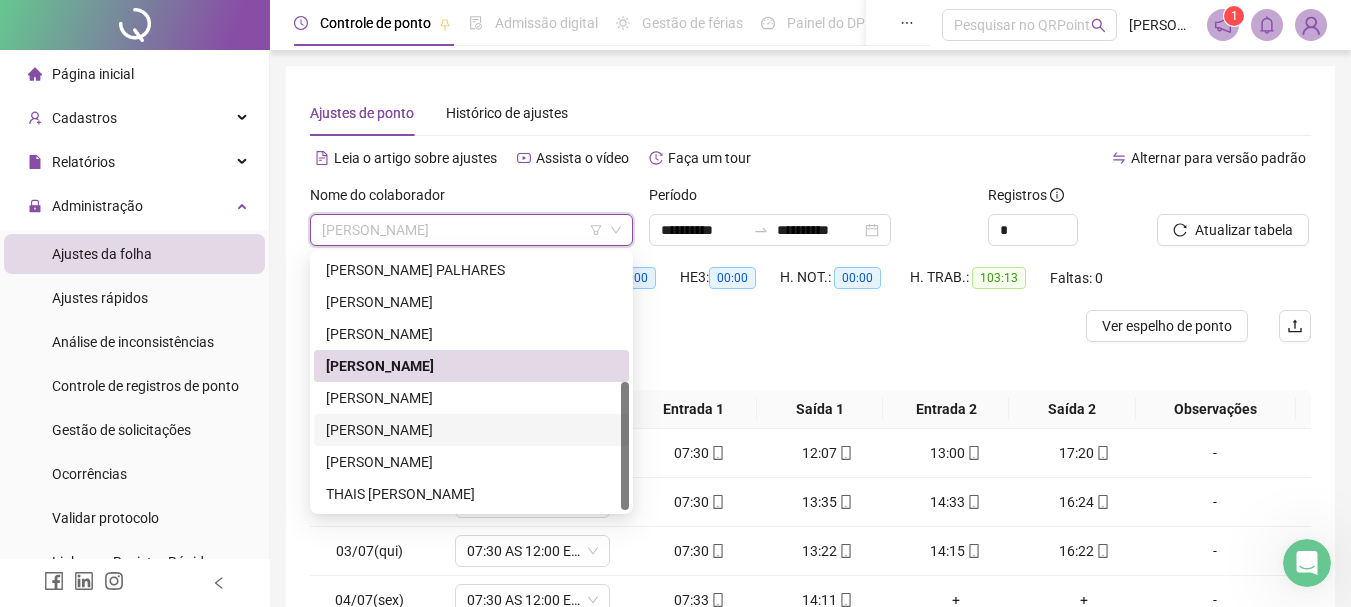 click on "[PERSON_NAME]" at bounding box center [471, 430] 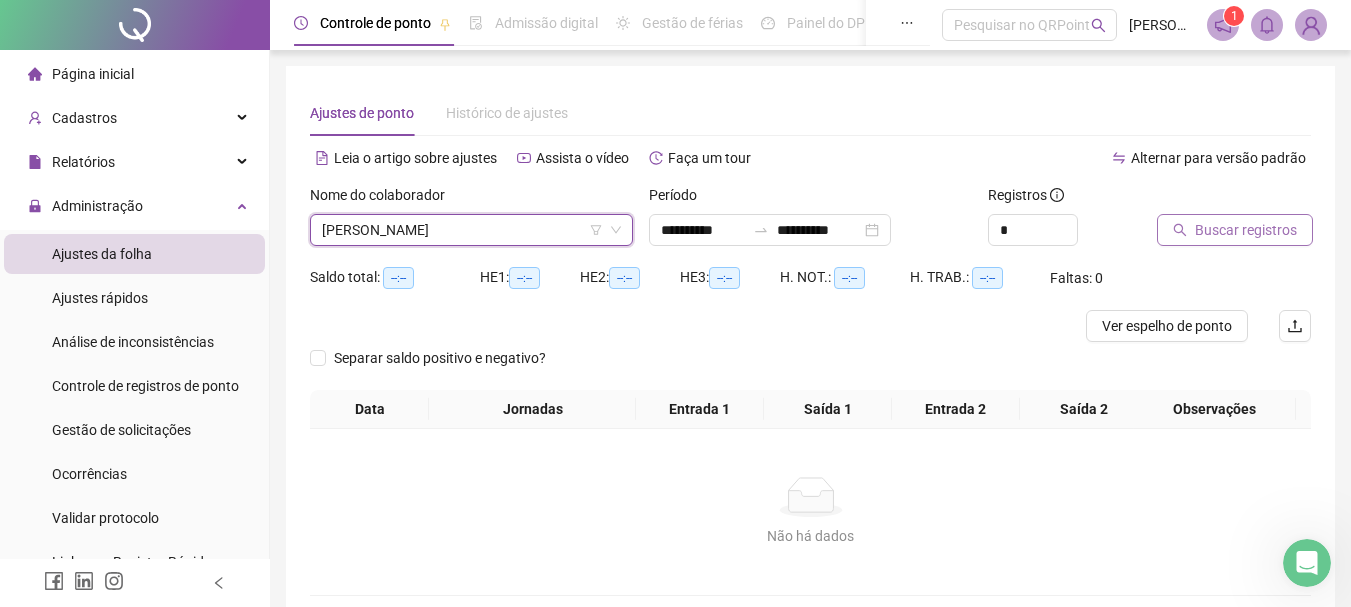 click on "Buscar registros" at bounding box center [1246, 230] 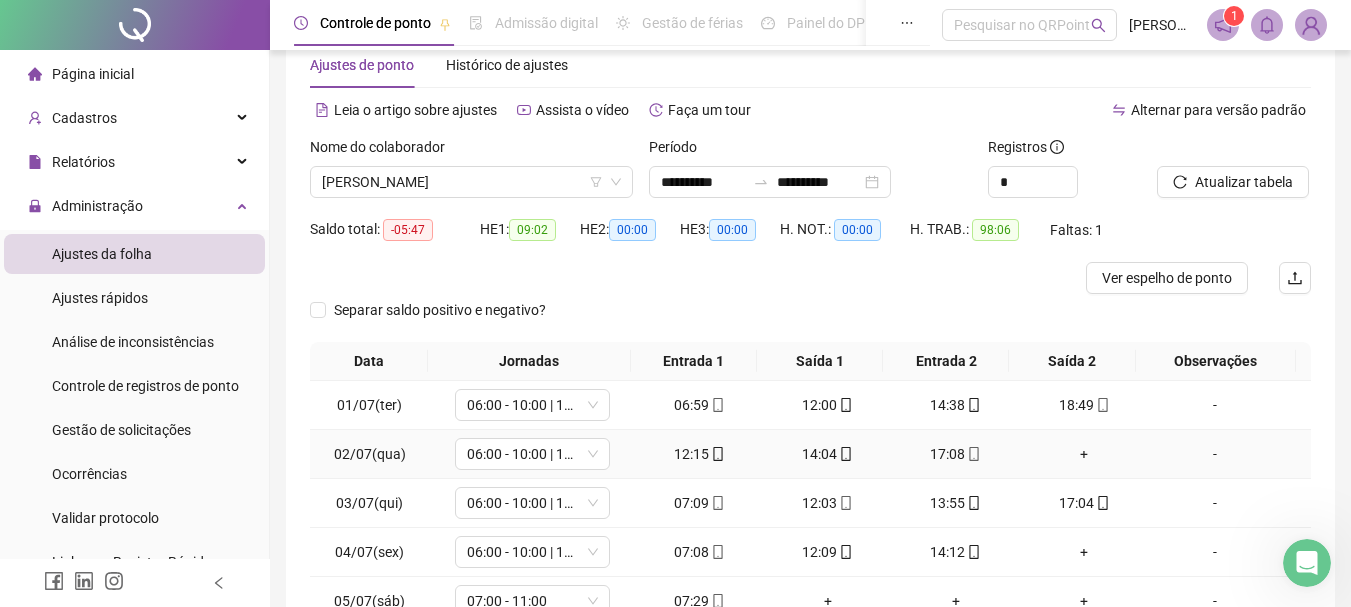 scroll, scrollTop: 0, scrollLeft: 0, axis: both 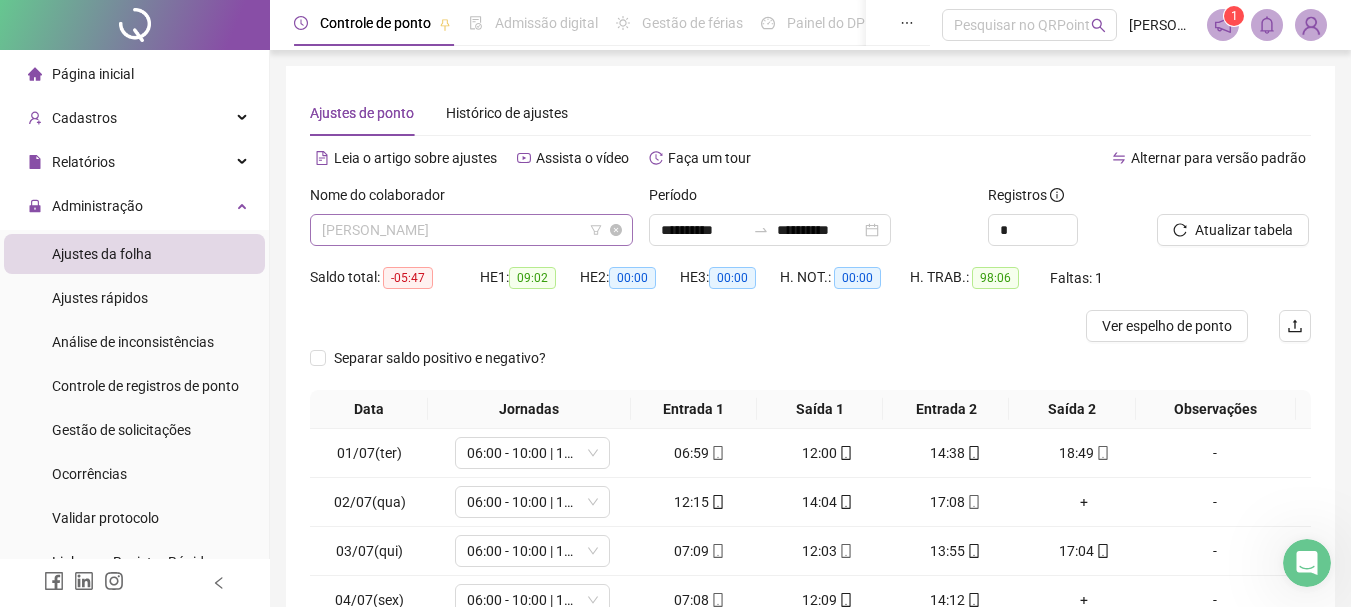 click on "[PERSON_NAME]" at bounding box center [471, 230] 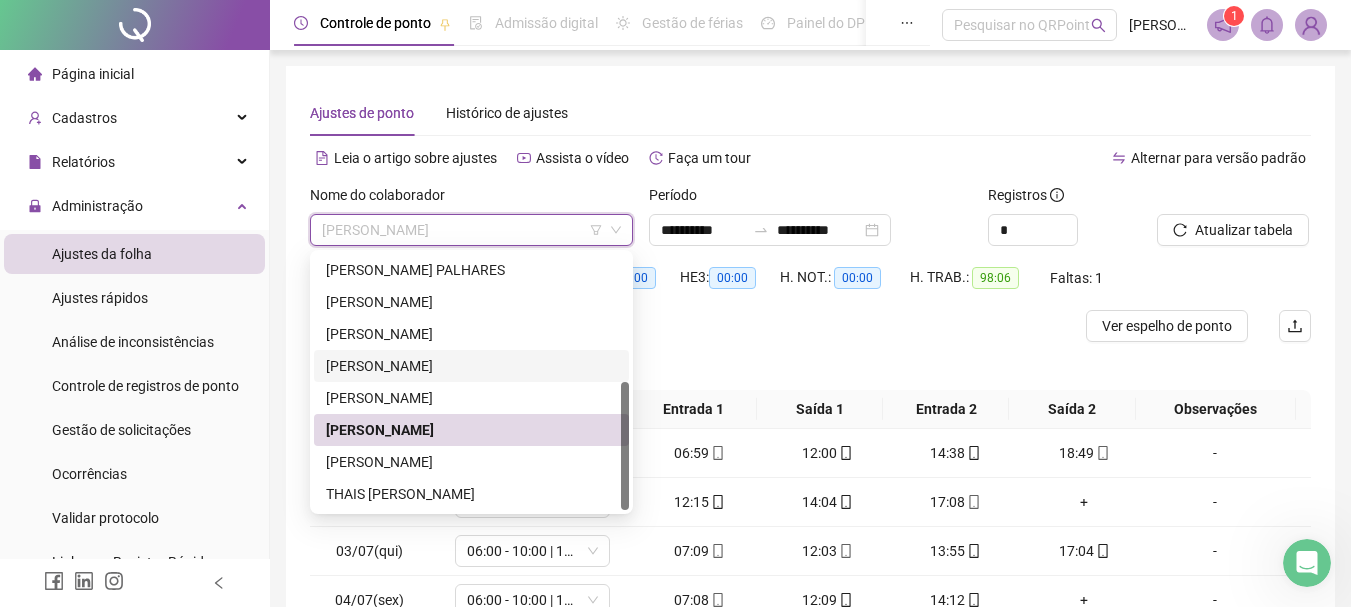 click on "[PERSON_NAME]" at bounding box center [471, 366] 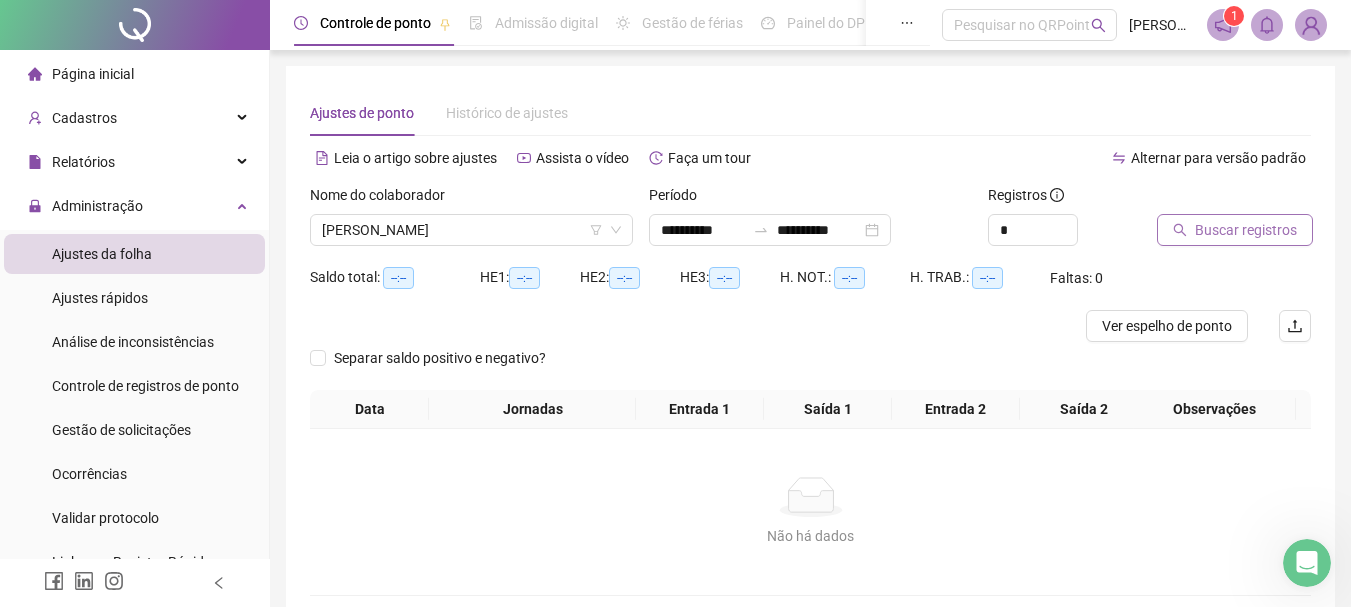 click on "Buscar registros" at bounding box center [1246, 230] 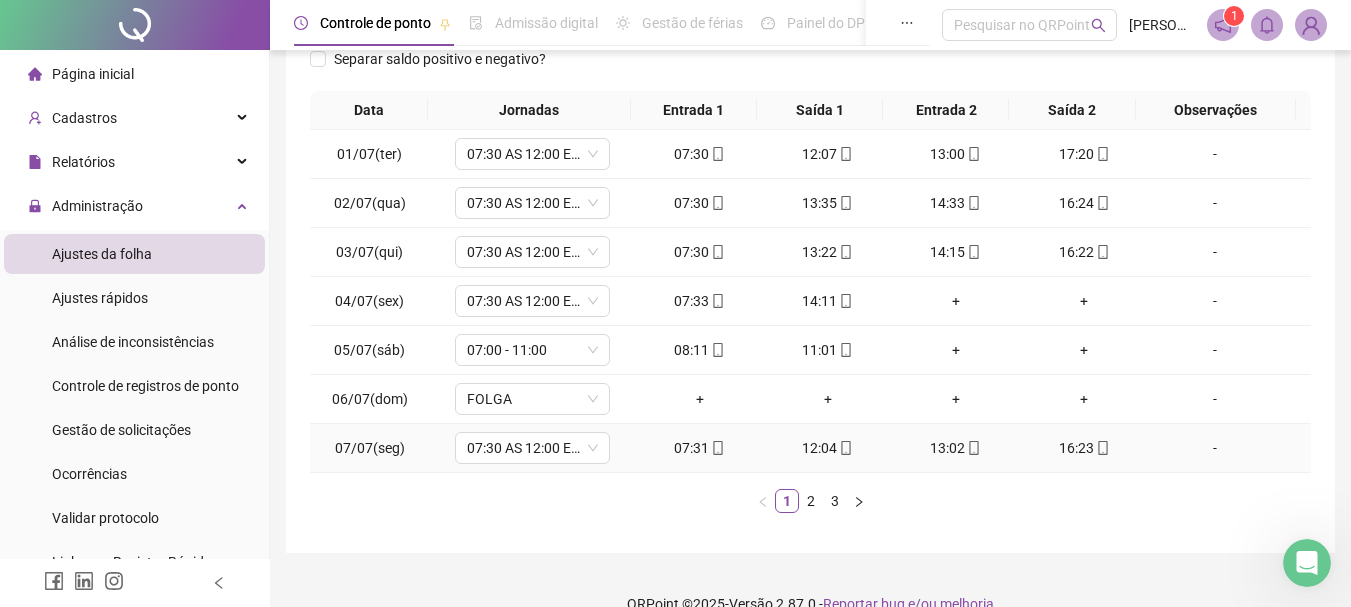 scroll, scrollTop: 300, scrollLeft: 0, axis: vertical 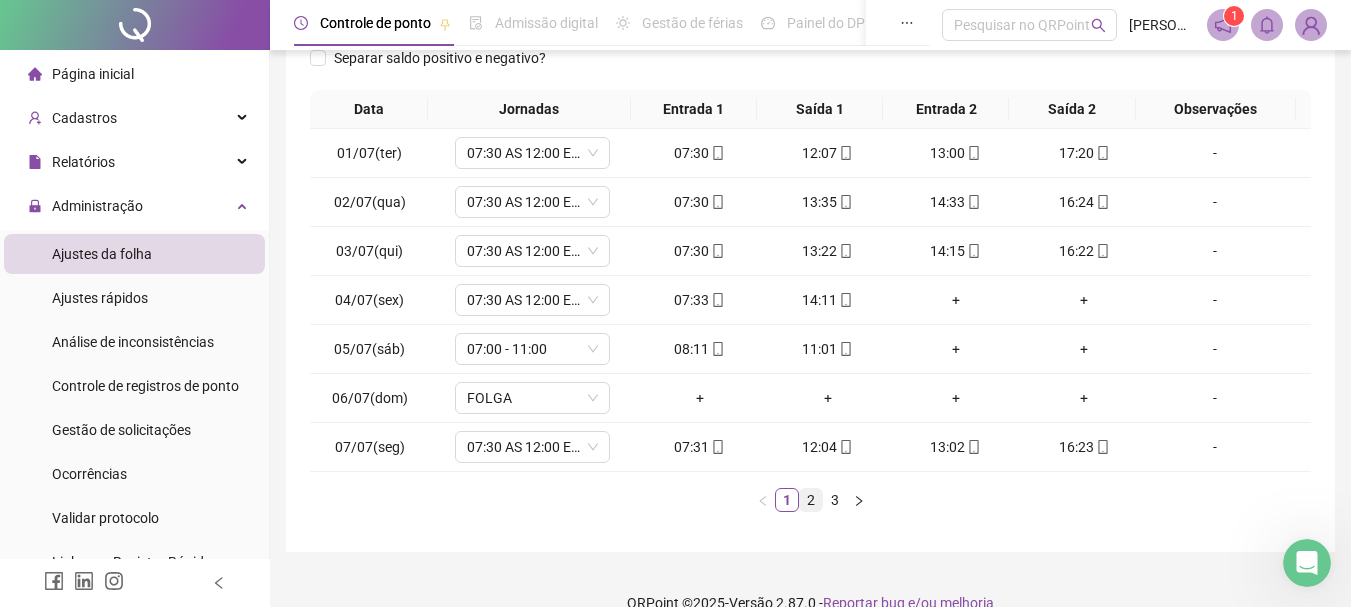 click on "2" at bounding box center [811, 500] 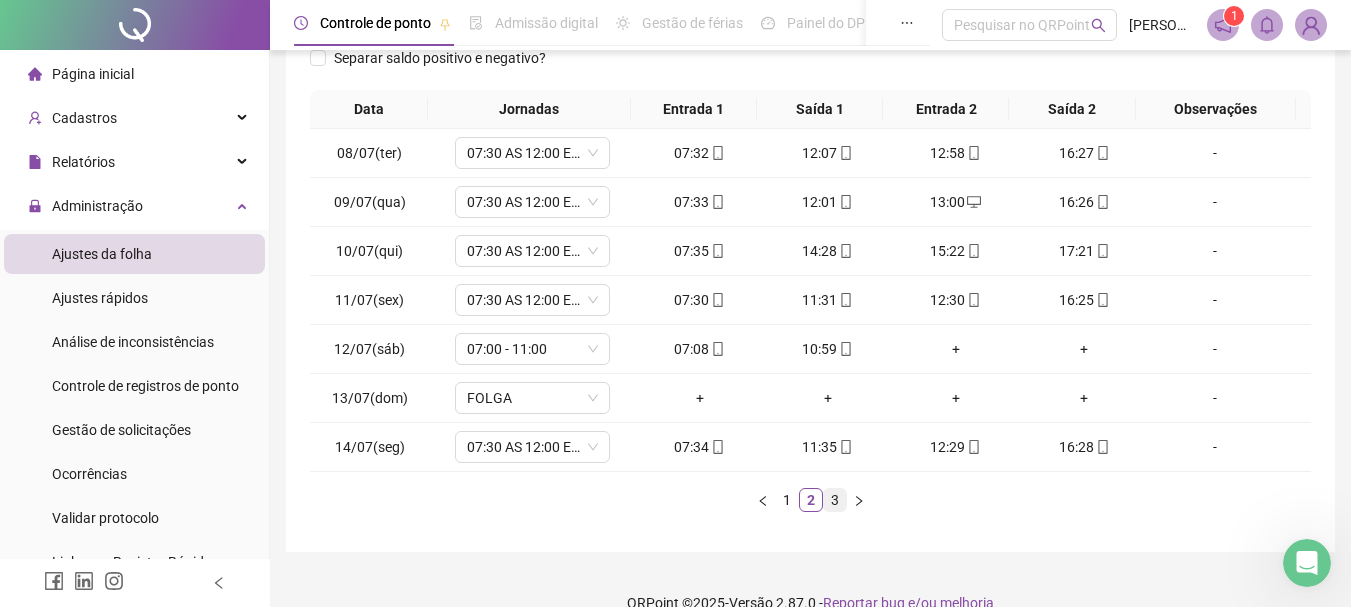 click on "3" at bounding box center (835, 500) 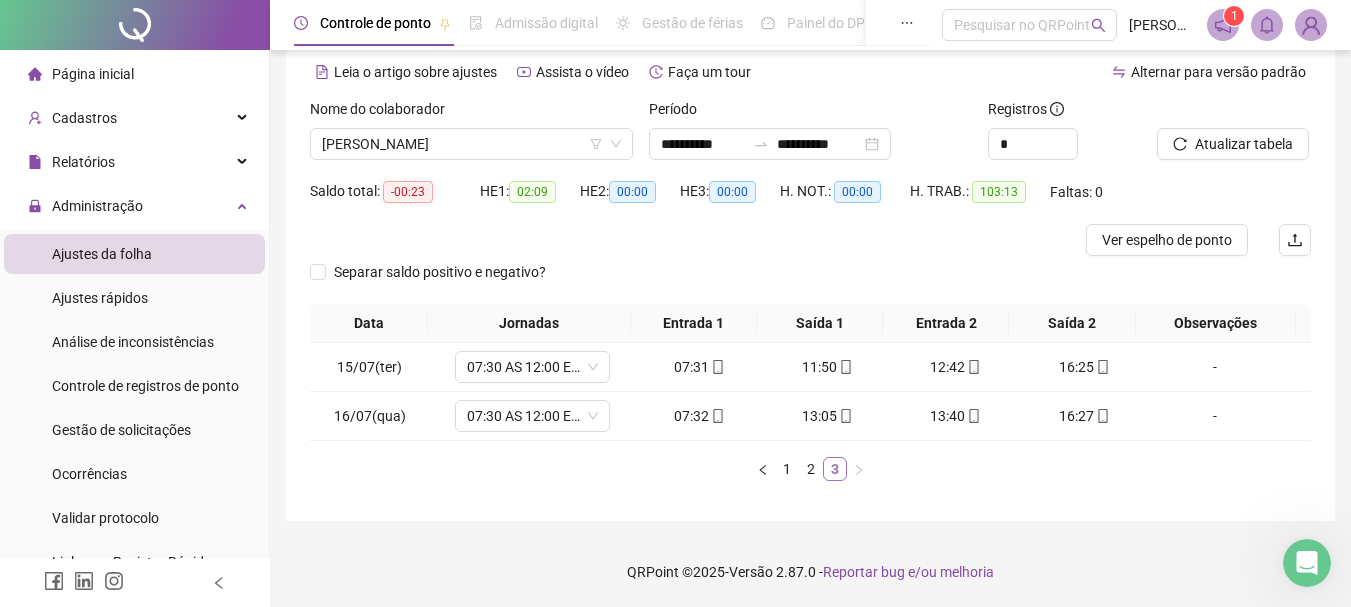 scroll, scrollTop: 86, scrollLeft: 0, axis: vertical 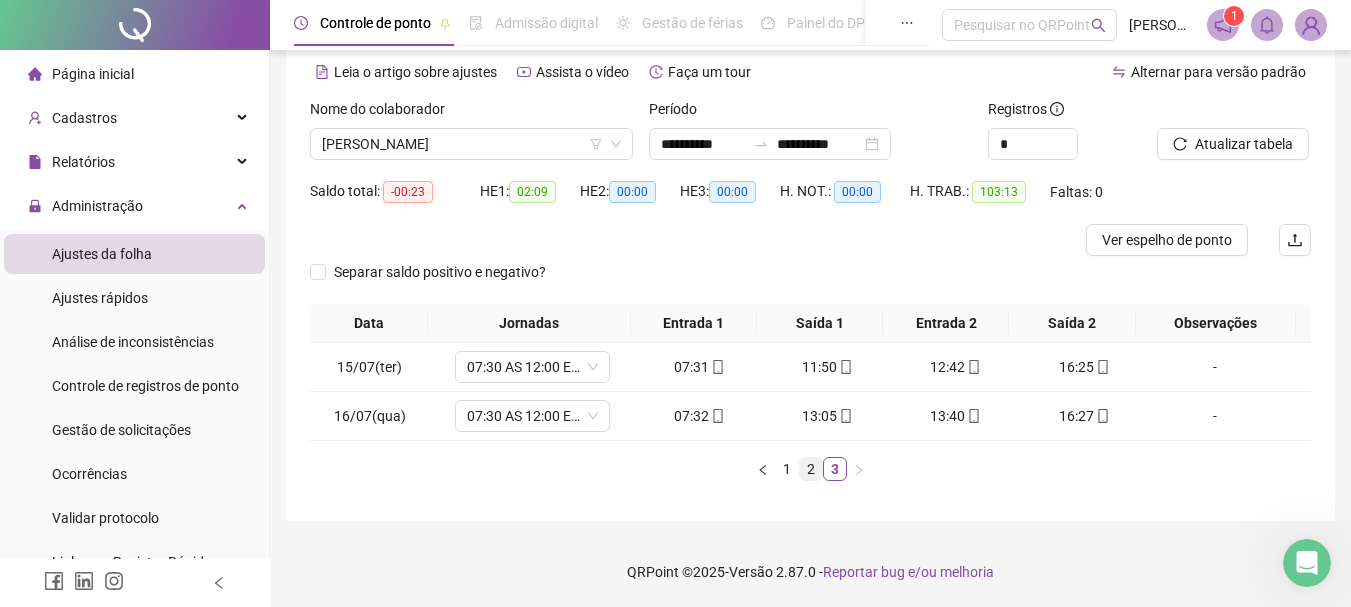click on "2" at bounding box center [811, 469] 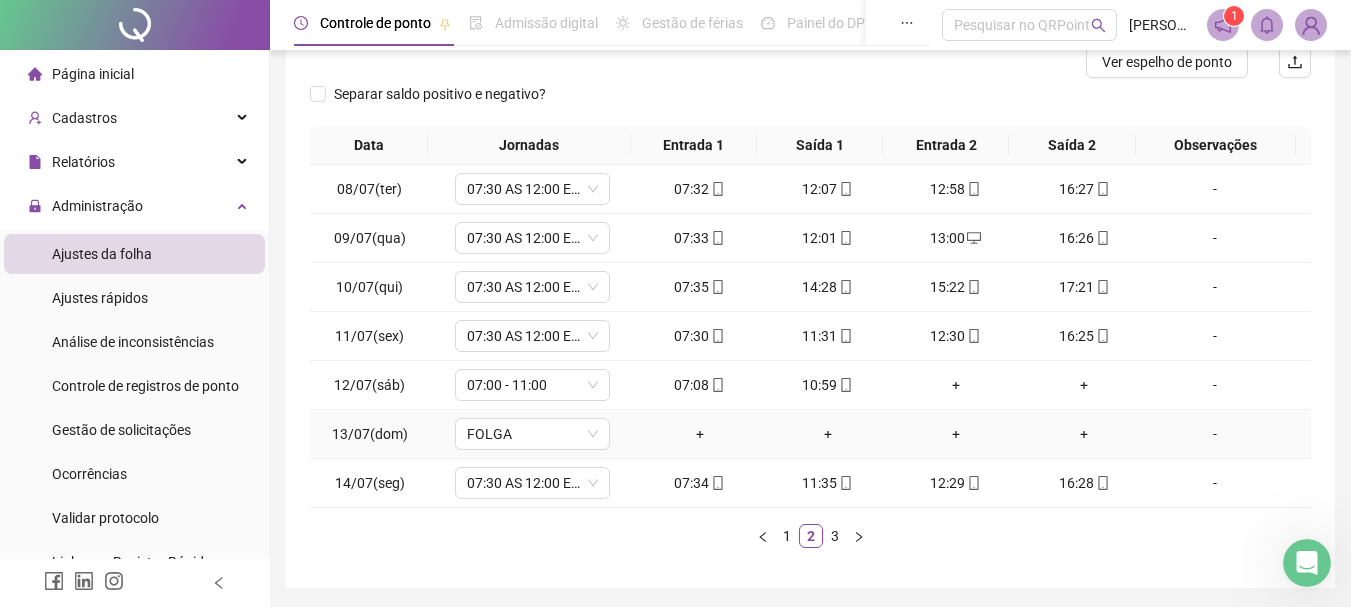 scroll, scrollTop: 286, scrollLeft: 0, axis: vertical 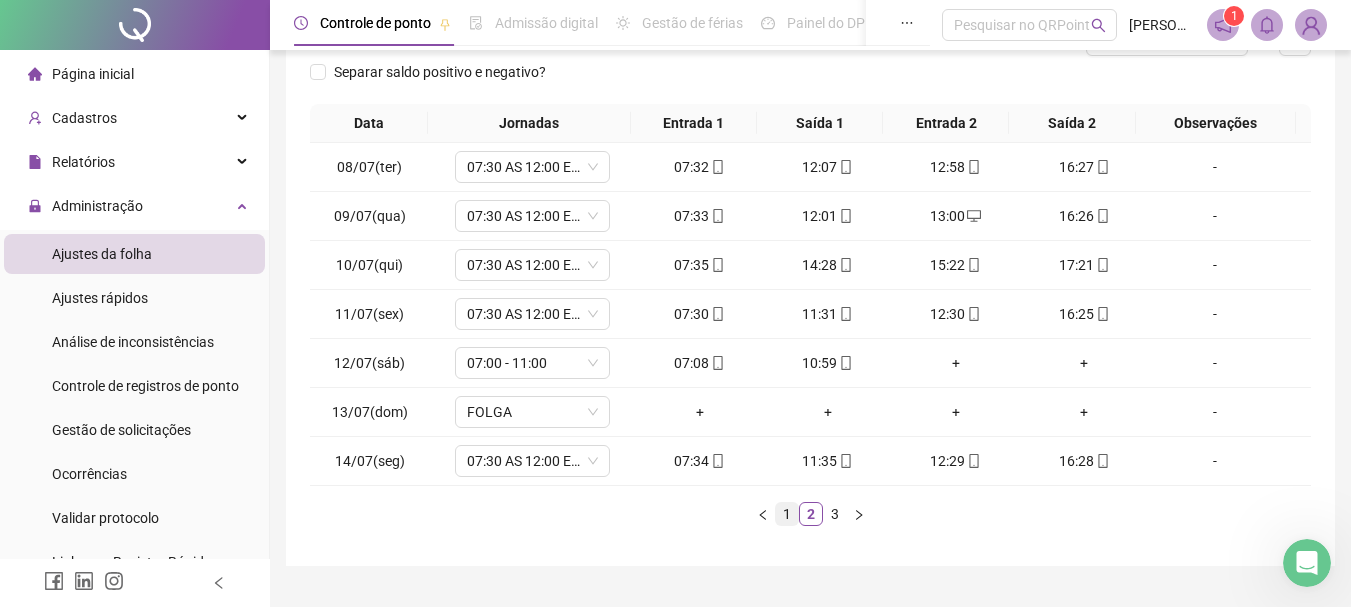 click on "1" at bounding box center (787, 514) 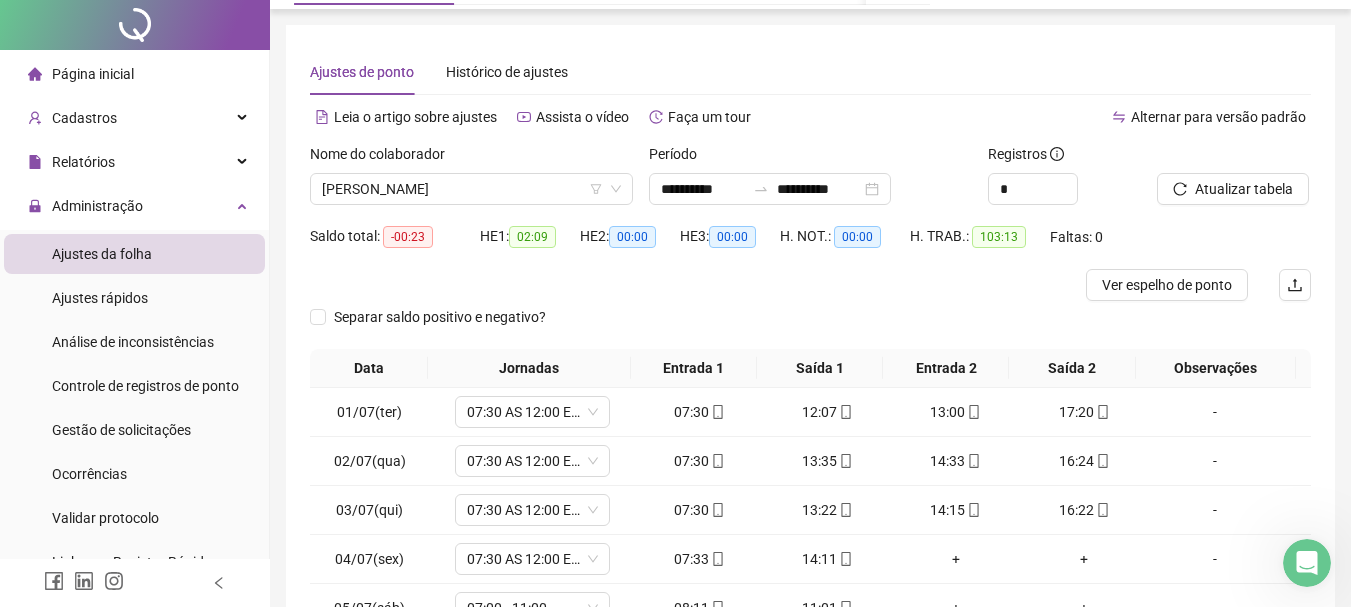 scroll, scrollTop: 0, scrollLeft: 0, axis: both 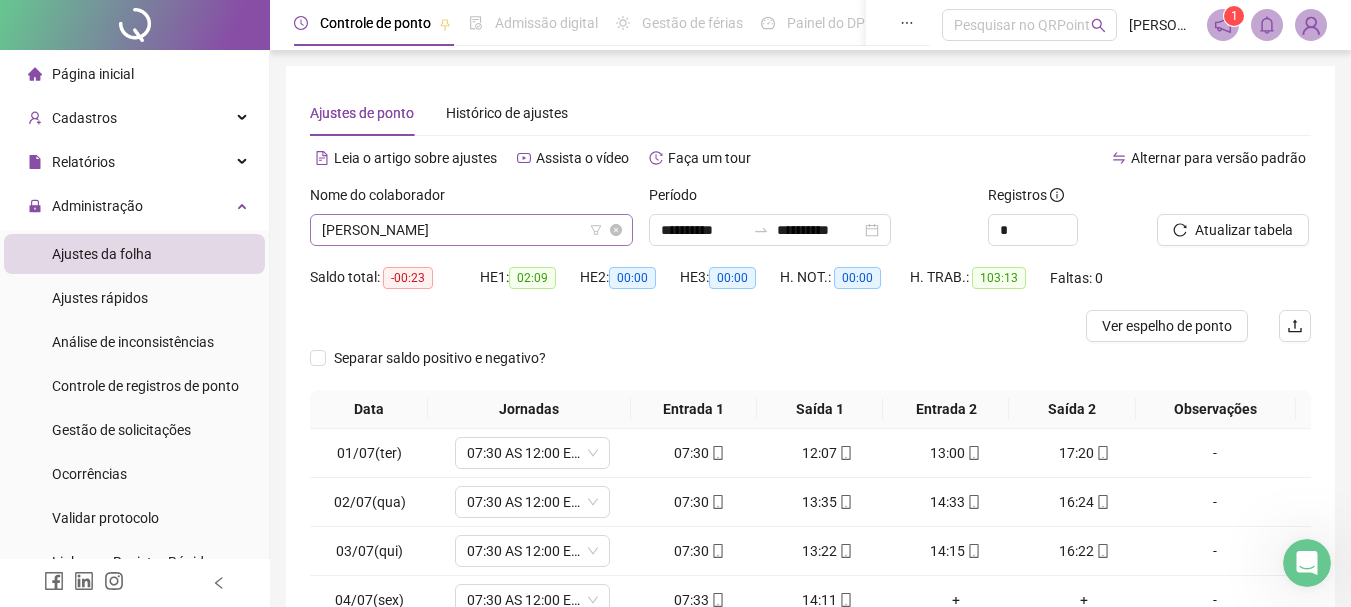 click on "[PERSON_NAME]" at bounding box center [471, 230] 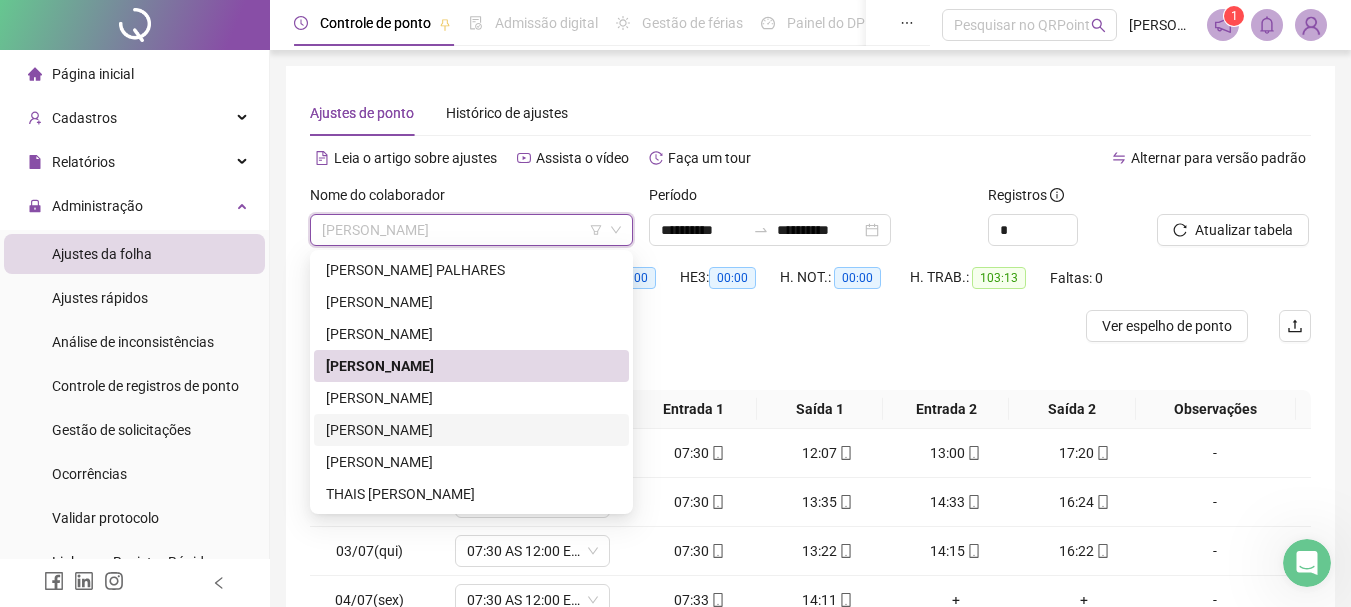 click on "[PERSON_NAME]" at bounding box center [471, 430] 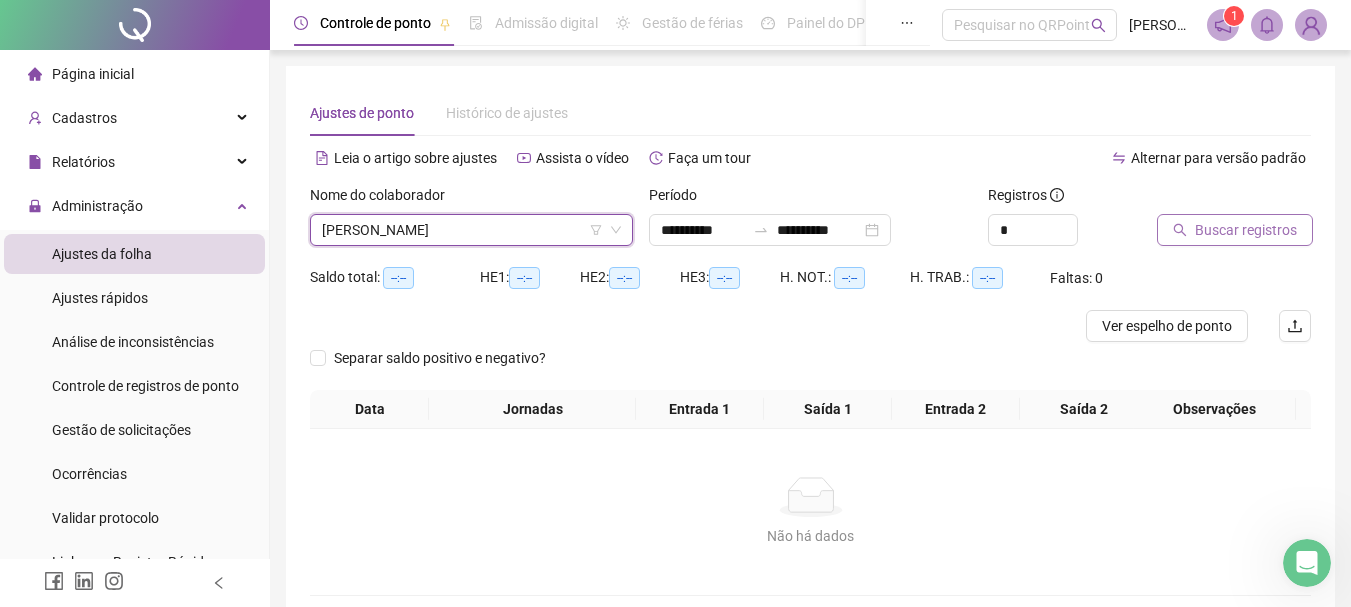 click on "Buscar registros" at bounding box center (1246, 230) 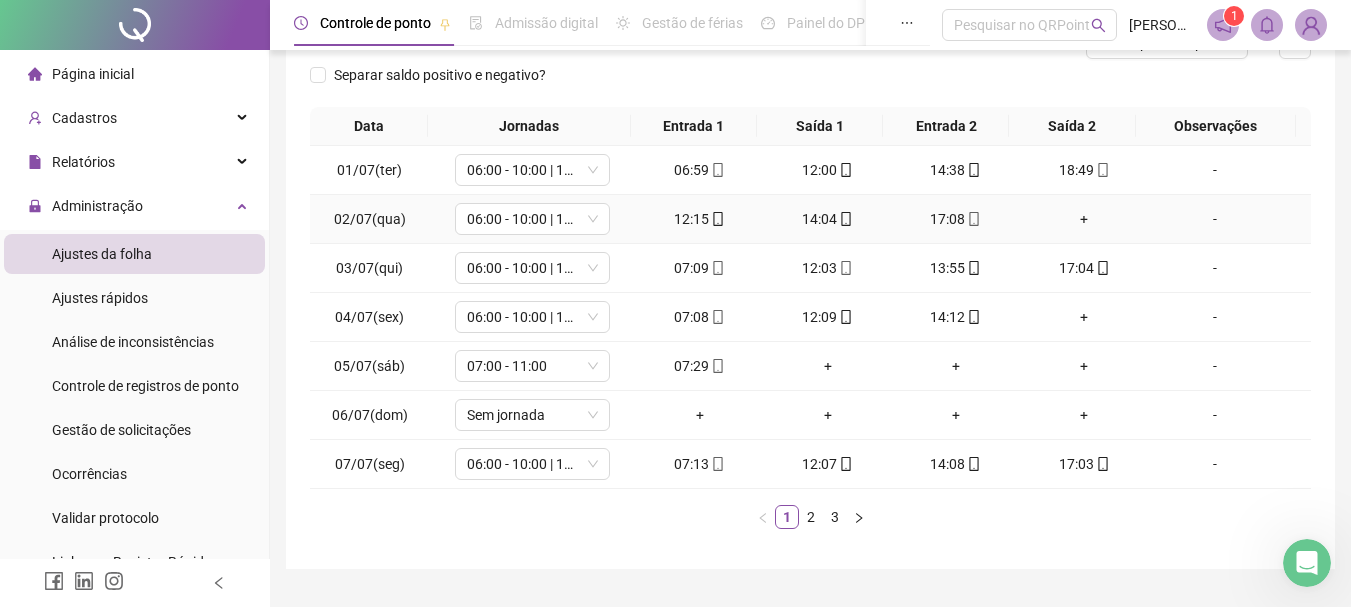 scroll, scrollTop: 300, scrollLeft: 0, axis: vertical 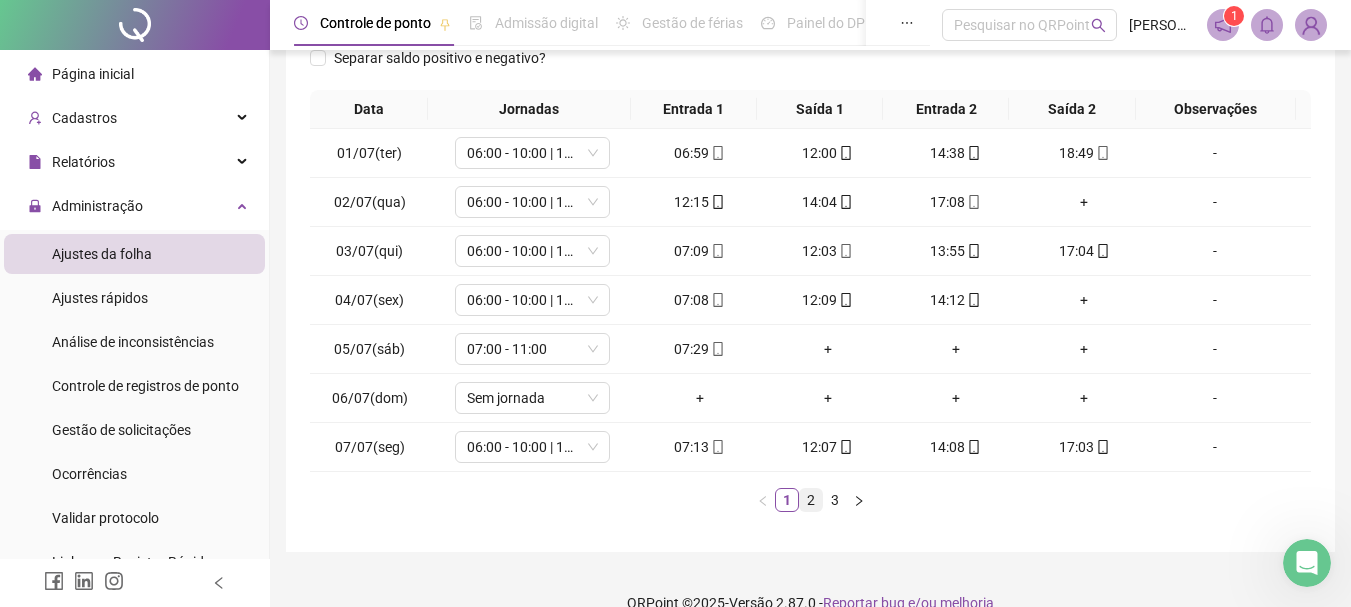 click on "2" at bounding box center (811, 500) 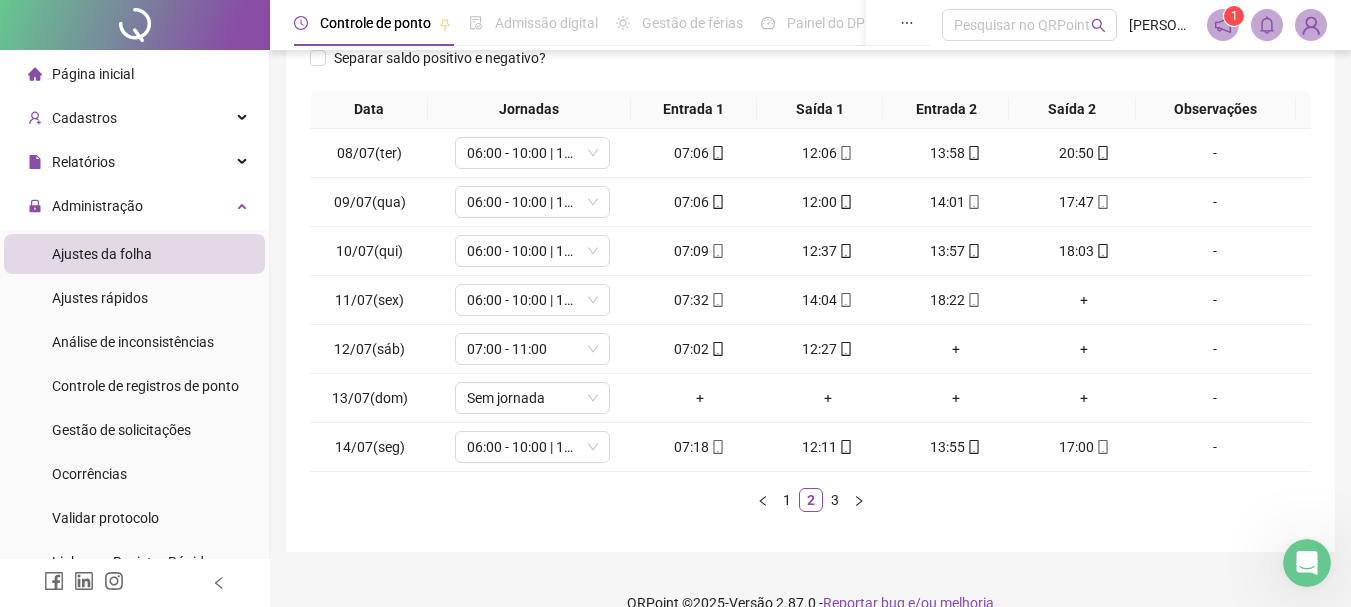 click on "3" at bounding box center [835, 500] 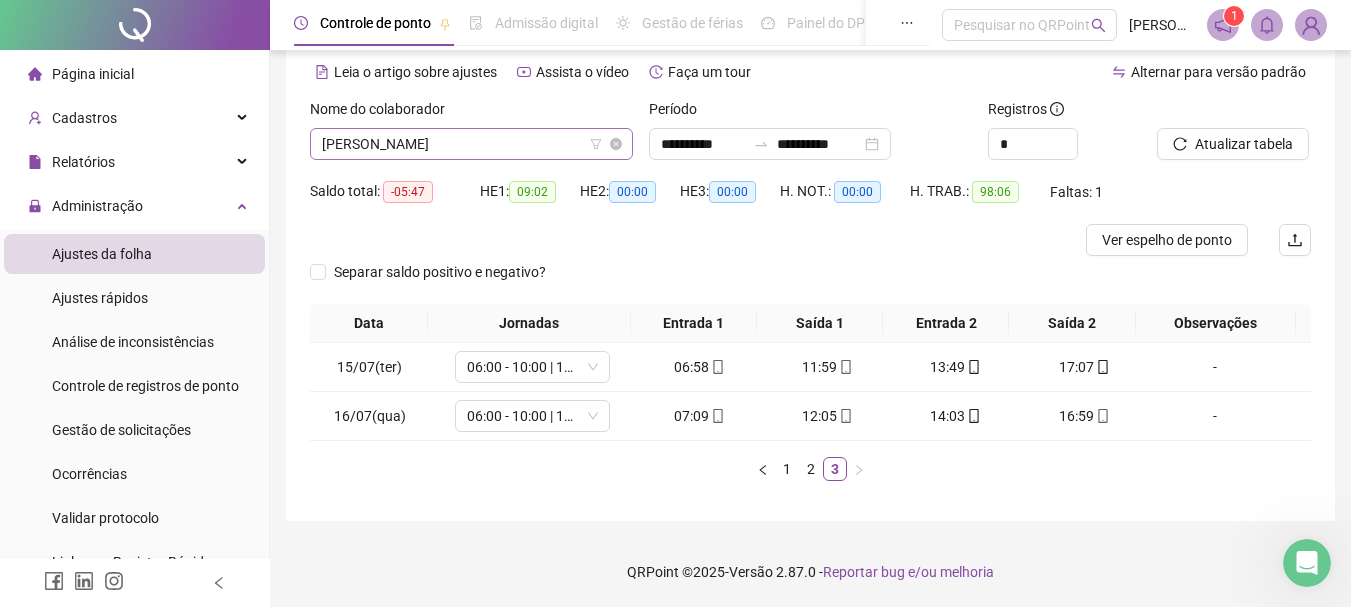 click on "[PERSON_NAME]" at bounding box center [471, 144] 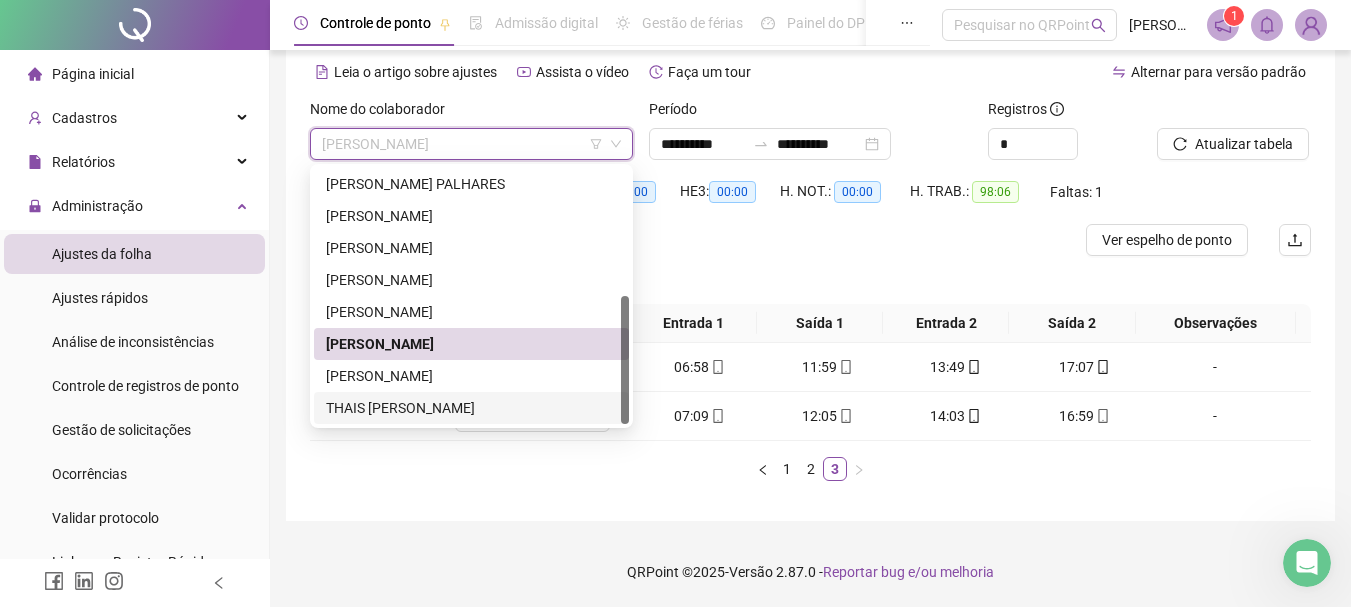 click on "THAIS [PERSON_NAME]" at bounding box center [471, 408] 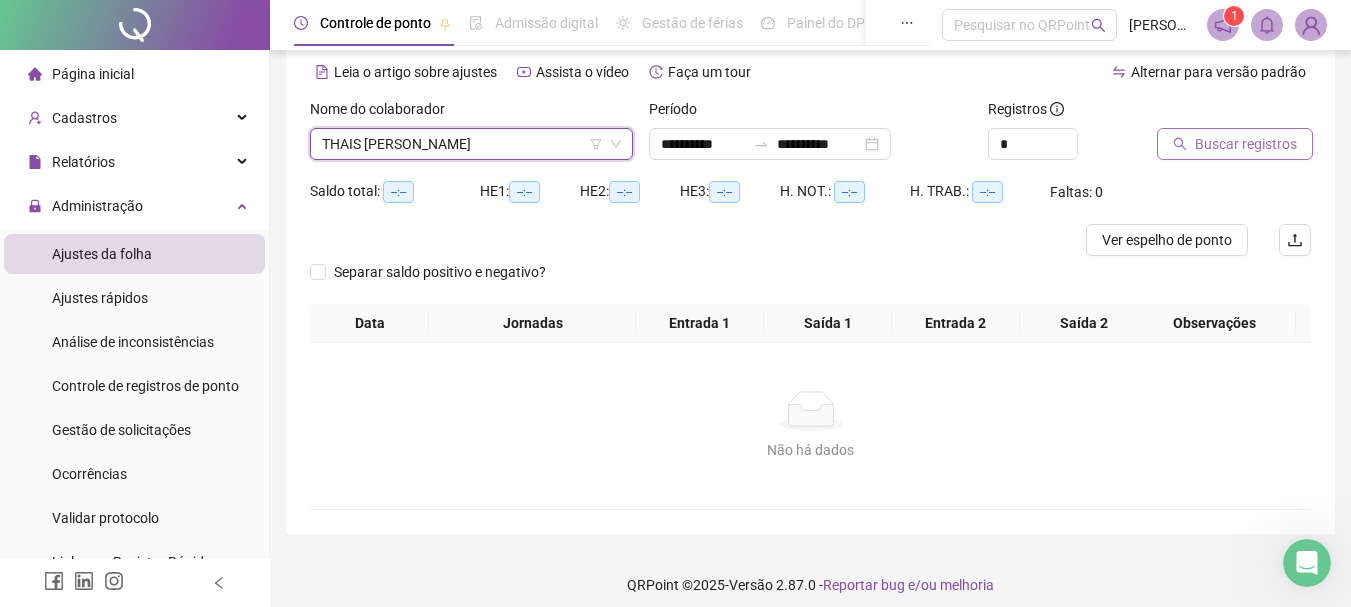 click on "Buscar registros" at bounding box center (1246, 144) 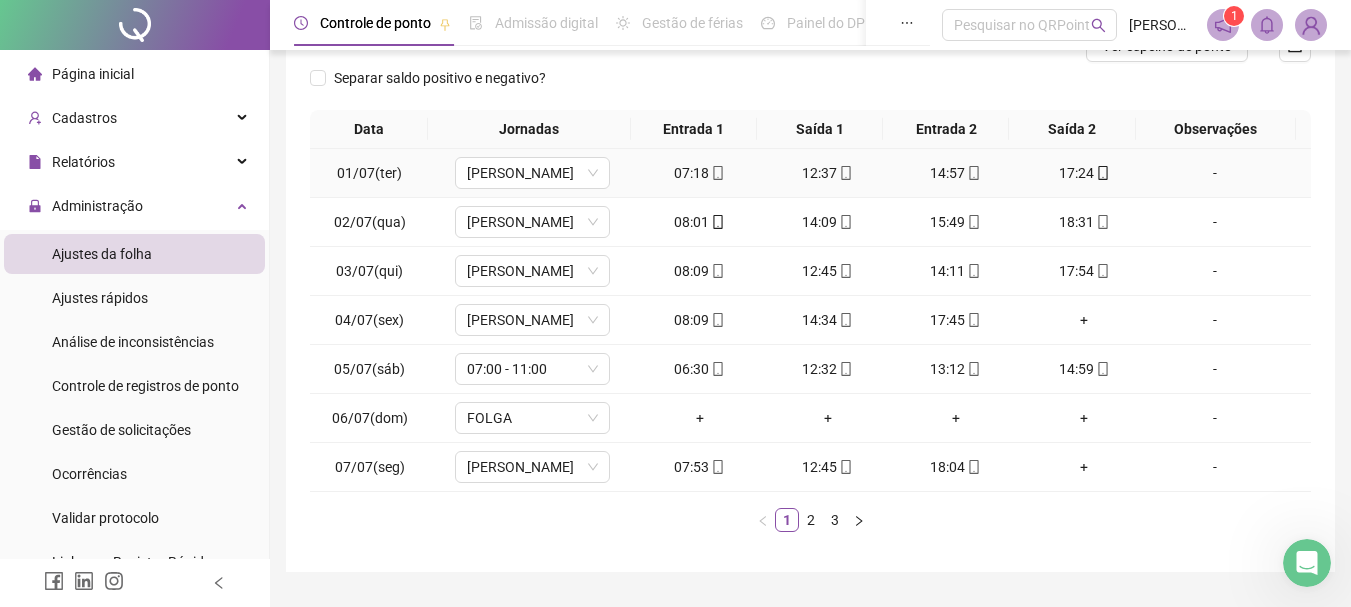 scroll, scrollTop: 286, scrollLeft: 0, axis: vertical 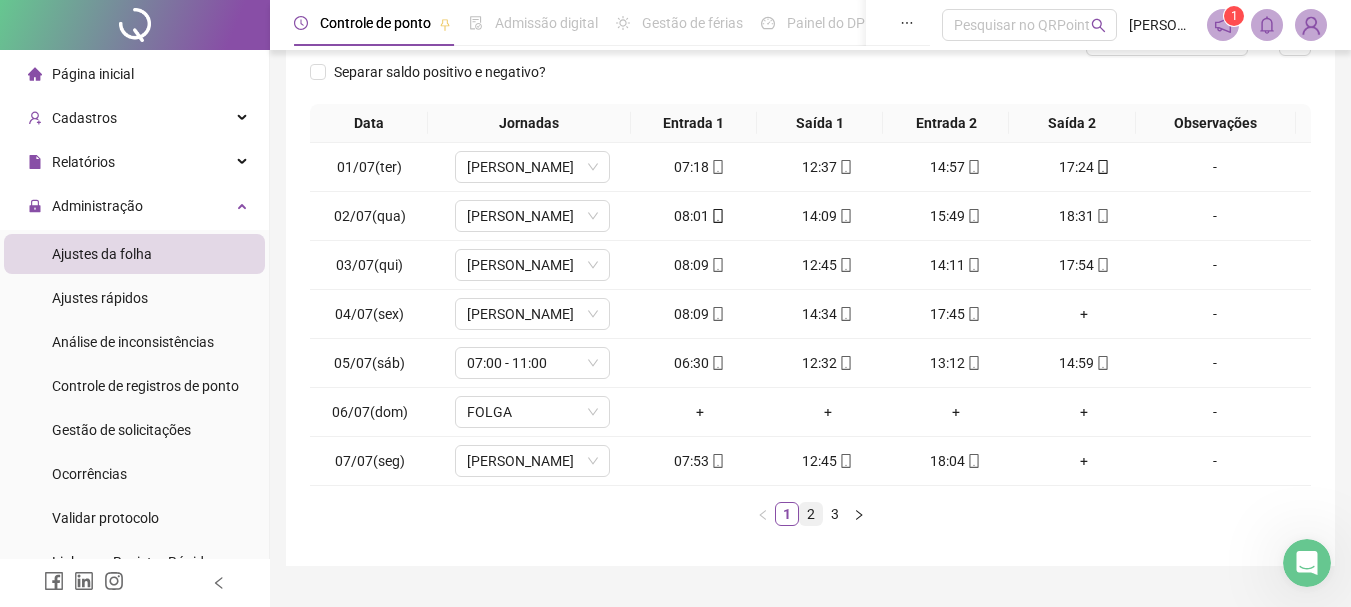 click on "2" at bounding box center (811, 514) 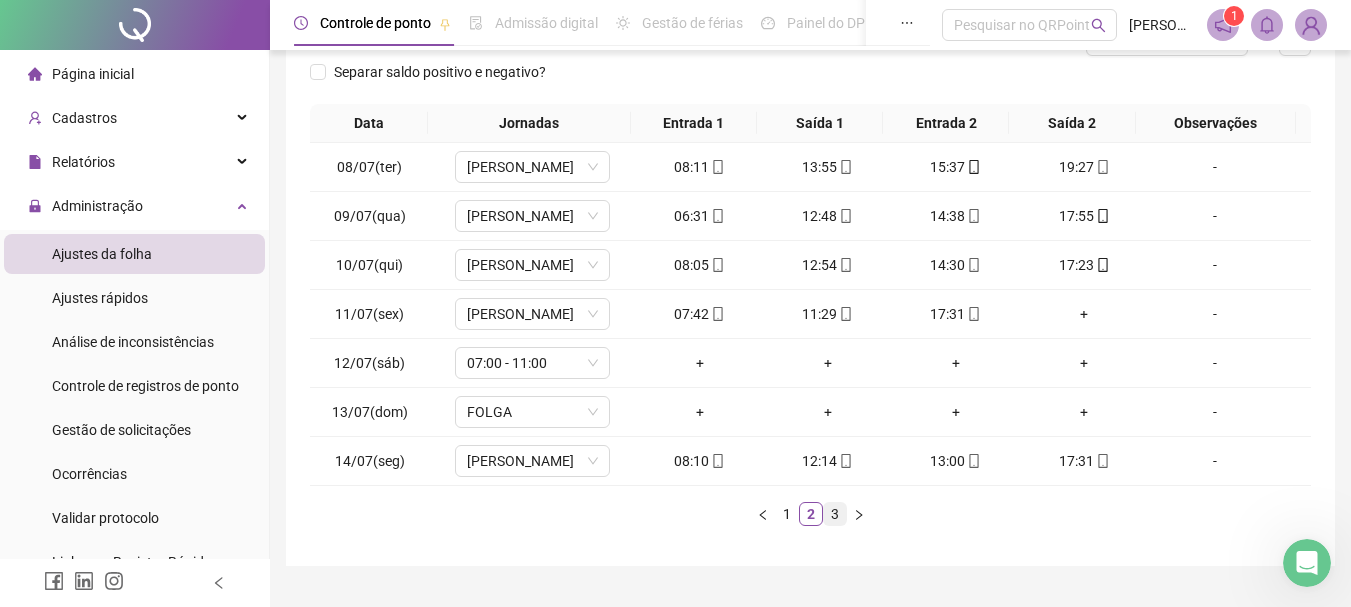 click on "3" at bounding box center (835, 514) 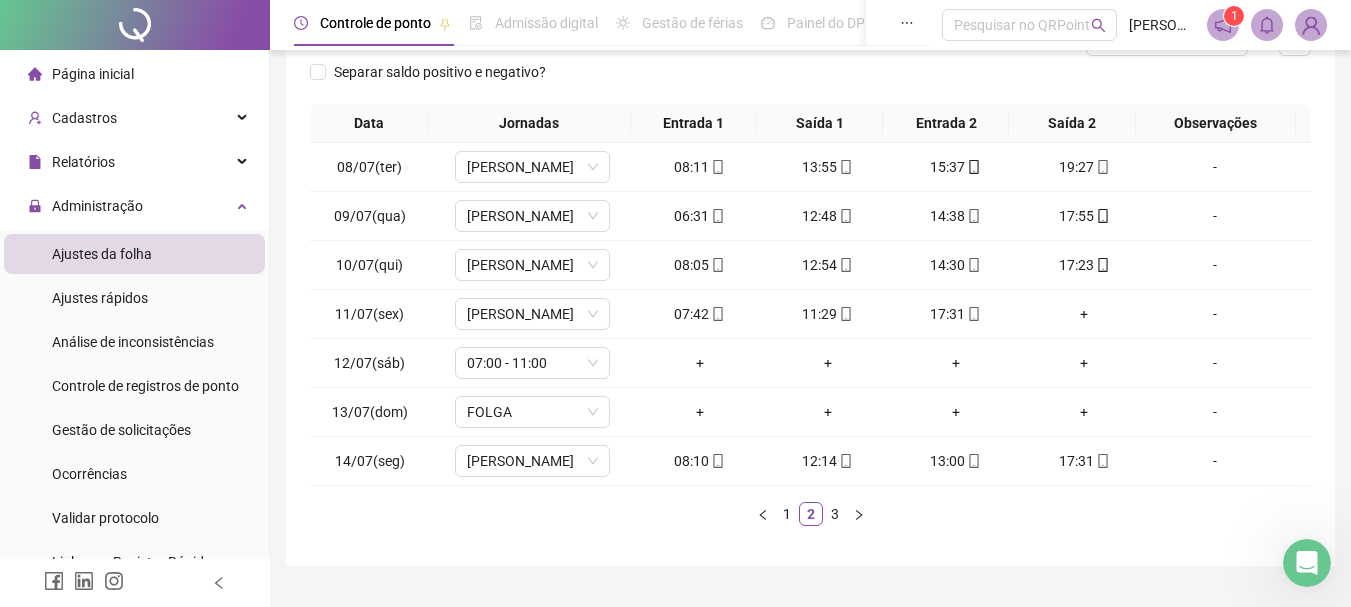 scroll, scrollTop: 86, scrollLeft: 0, axis: vertical 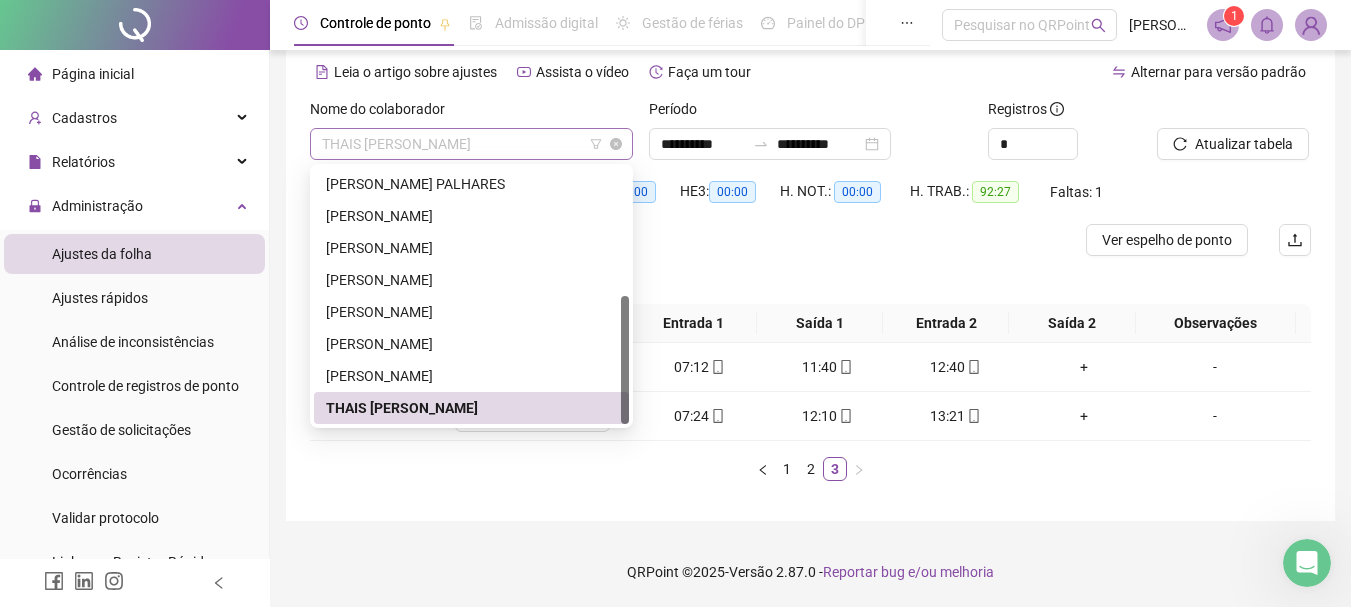 click on "THAIS [PERSON_NAME]" at bounding box center [471, 144] 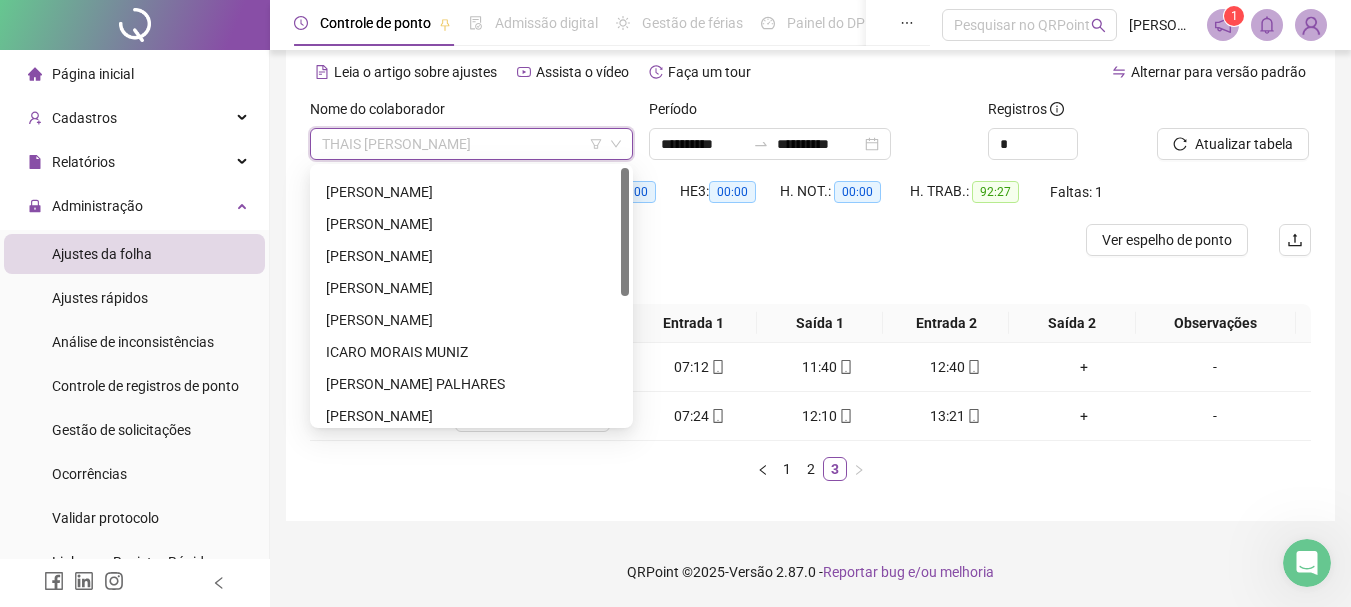 scroll, scrollTop: 0, scrollLeft: 0, axis: both 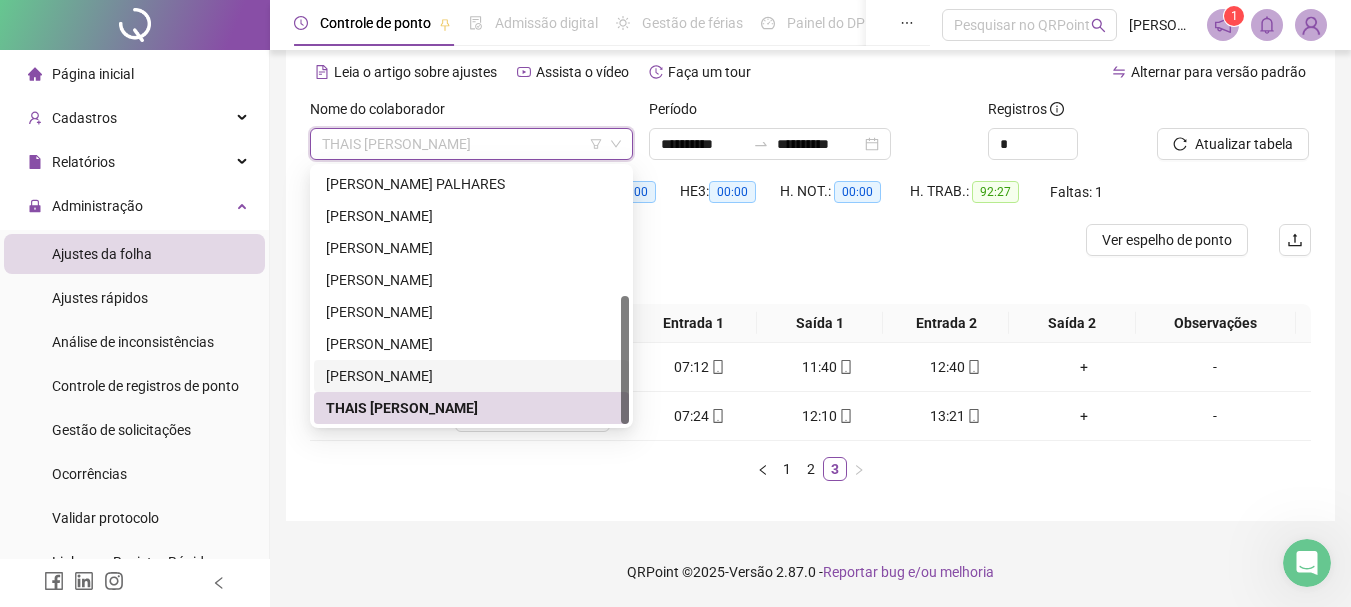 click on "[PERSON_NAME]" at bounding box center (471, 376) 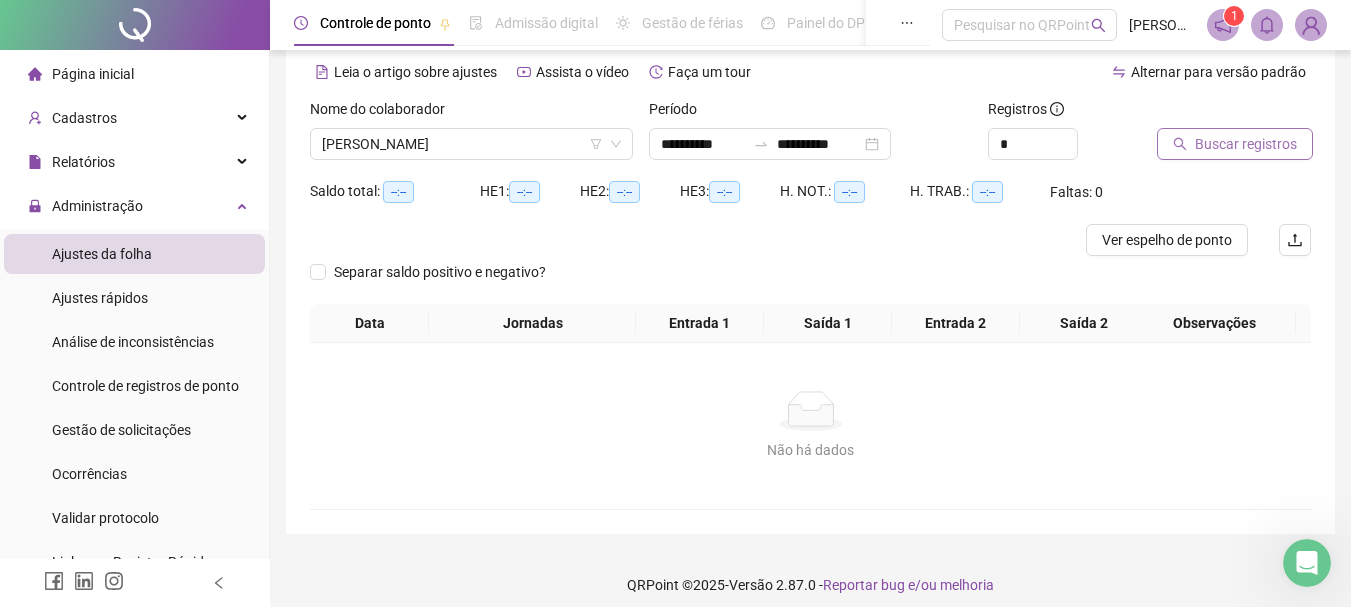 click on "Buscar registros" at bounding box center (1246, 144) 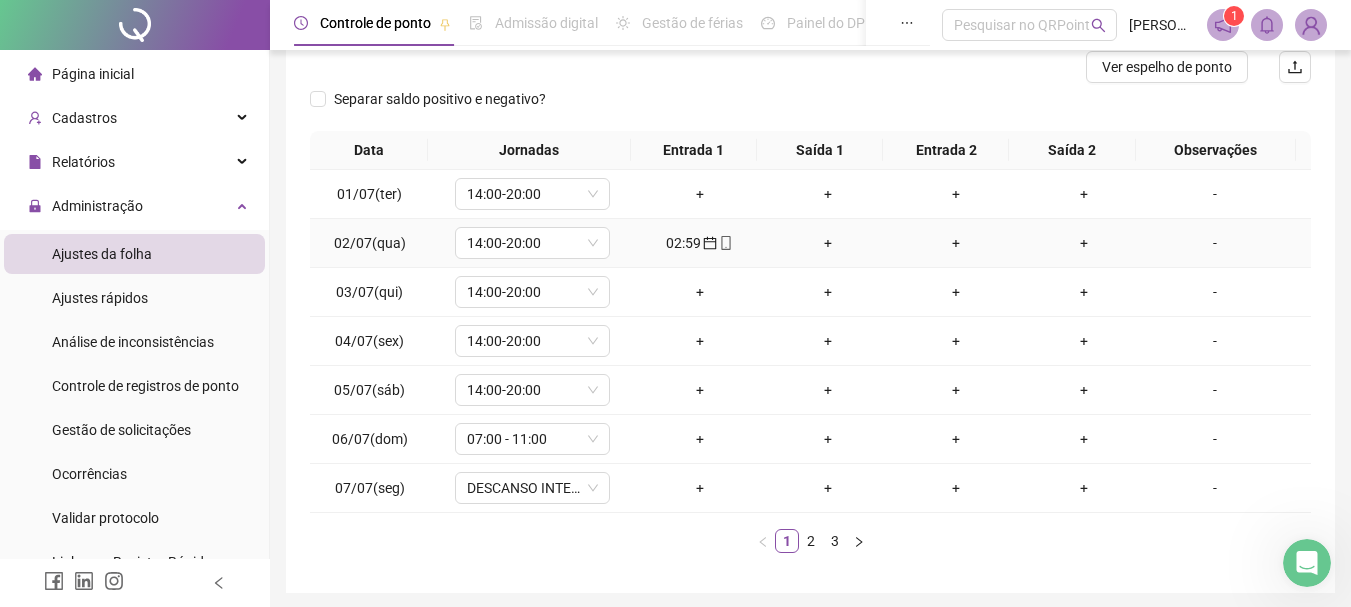 scroll, scrollTop: 331, scrollLeft: 0, axis: vertical 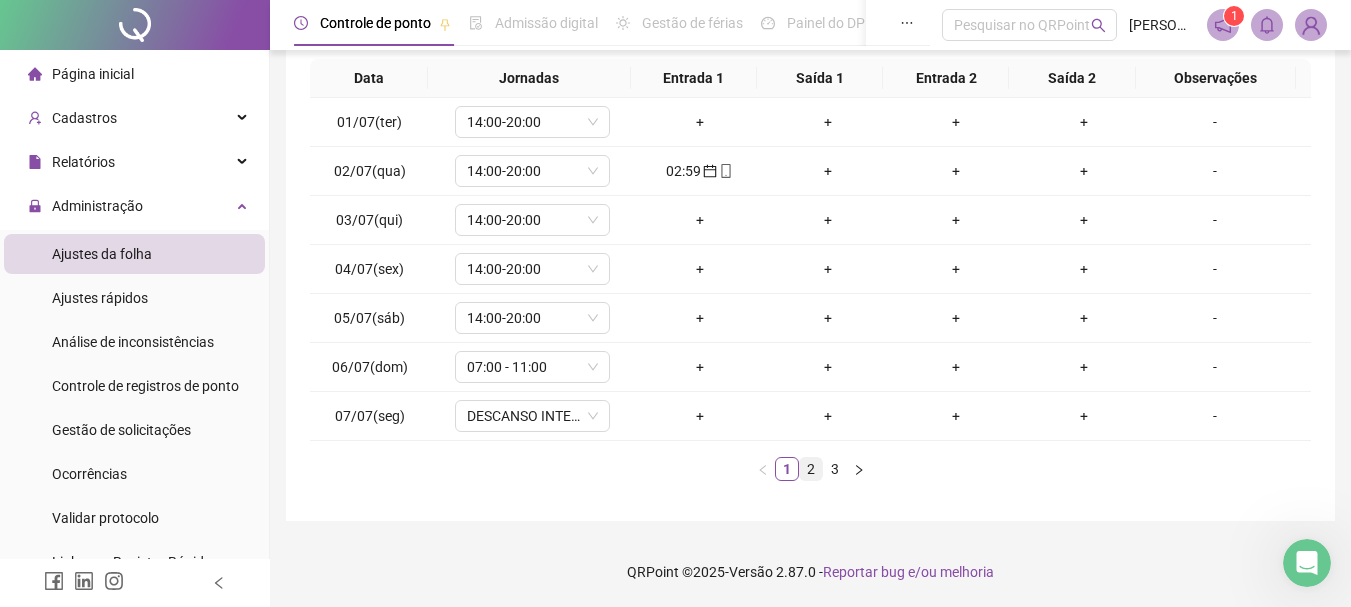 click on "2" at bounding box center [811, 469] 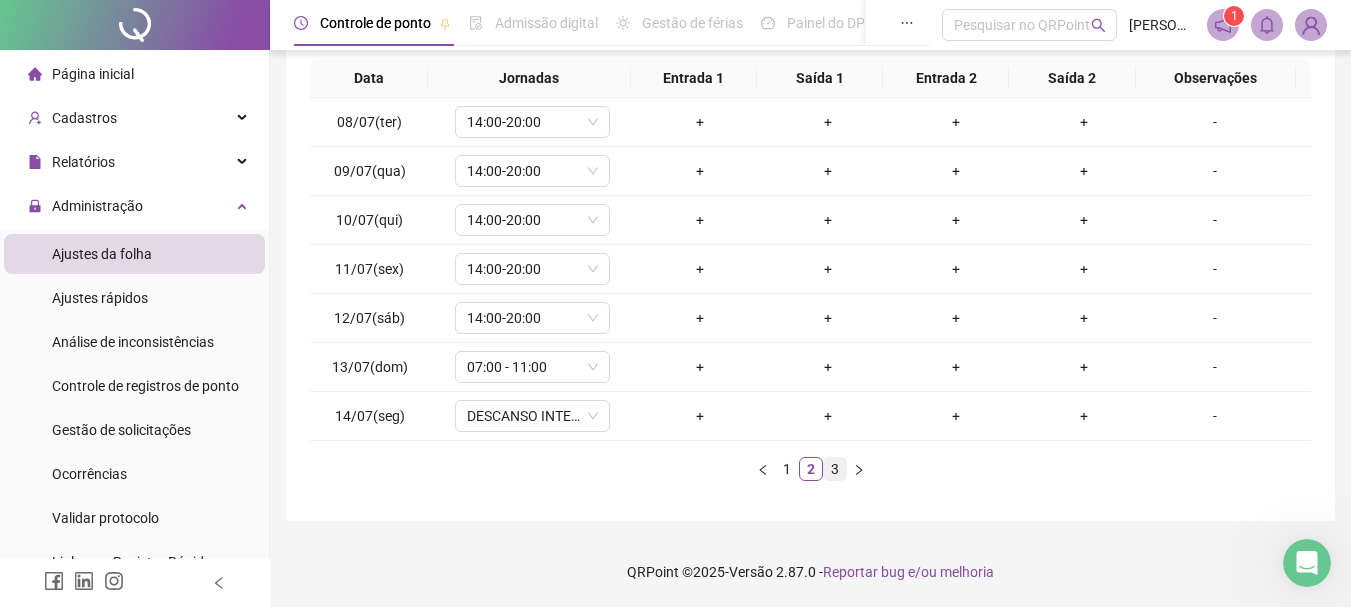 click on "3" at bounding box center (835, 469) 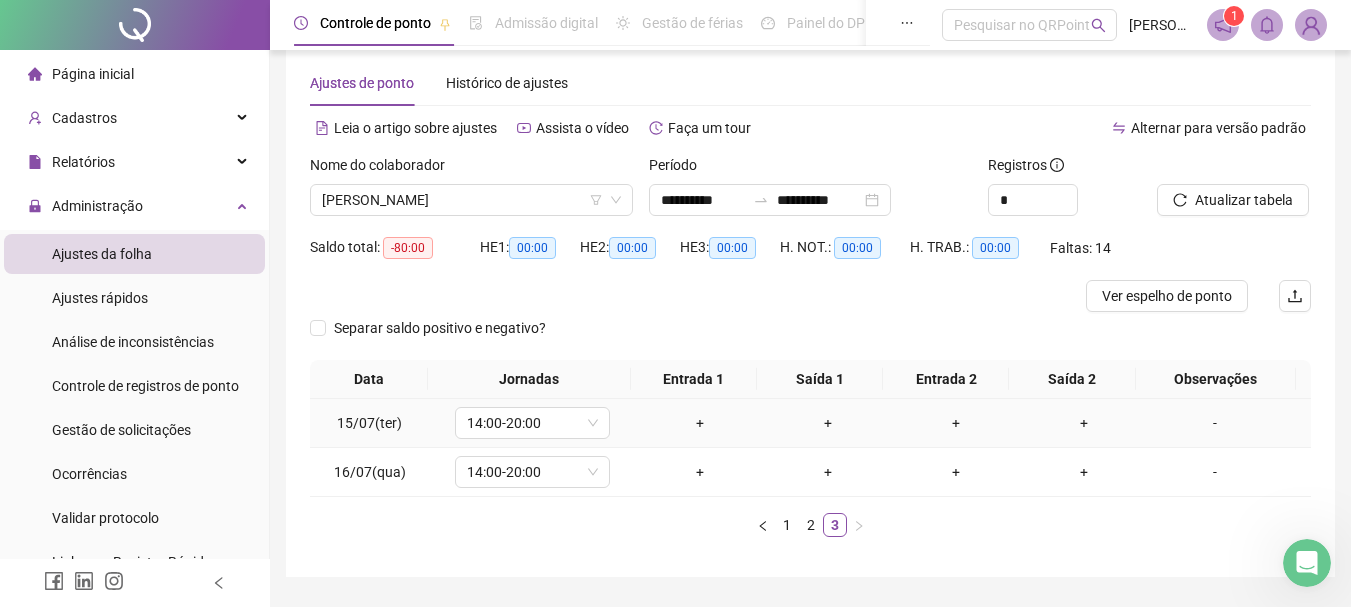 scroll, scrollTop: 0, scrollLeft: 0, axis: both 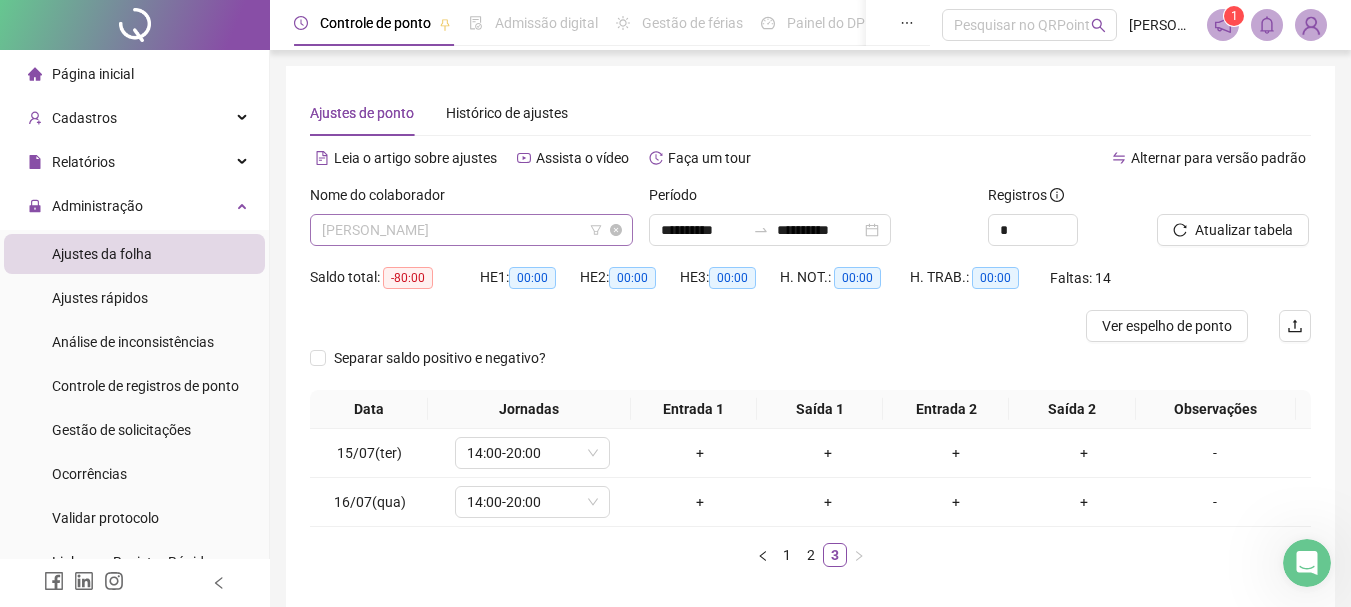 click on "[PERSON_NAME]" at bounding box center (471, 230) 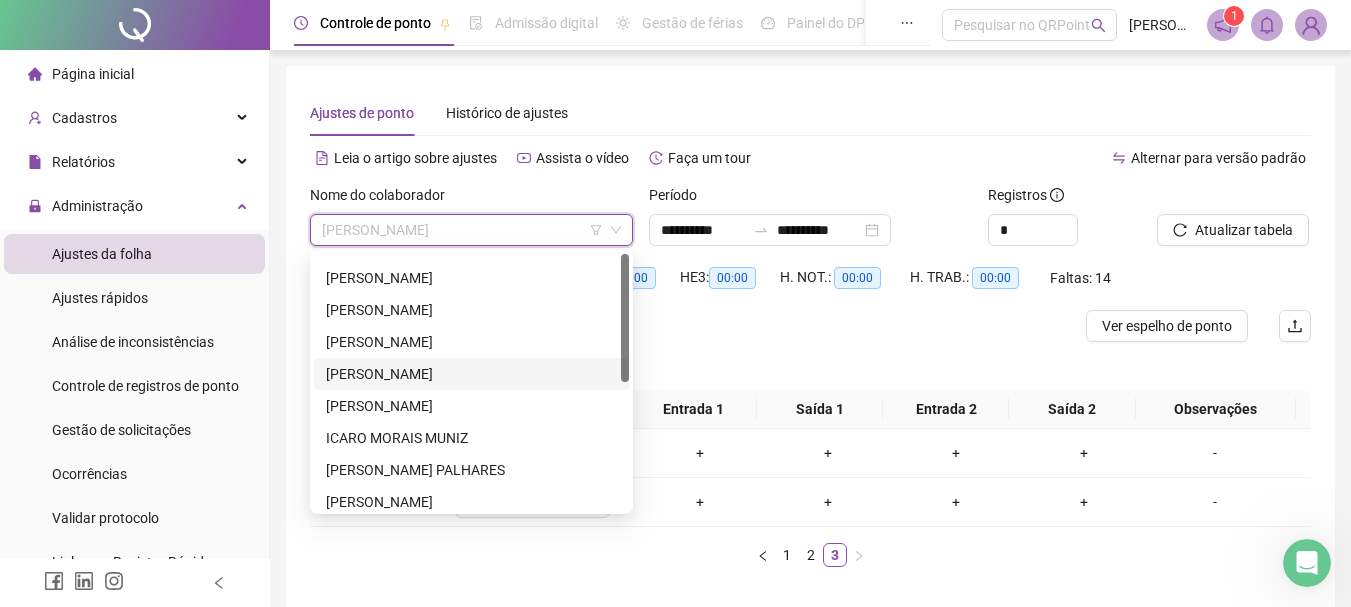 scroll, scrollTop: 0, scrollLeft: 0, axis: both 